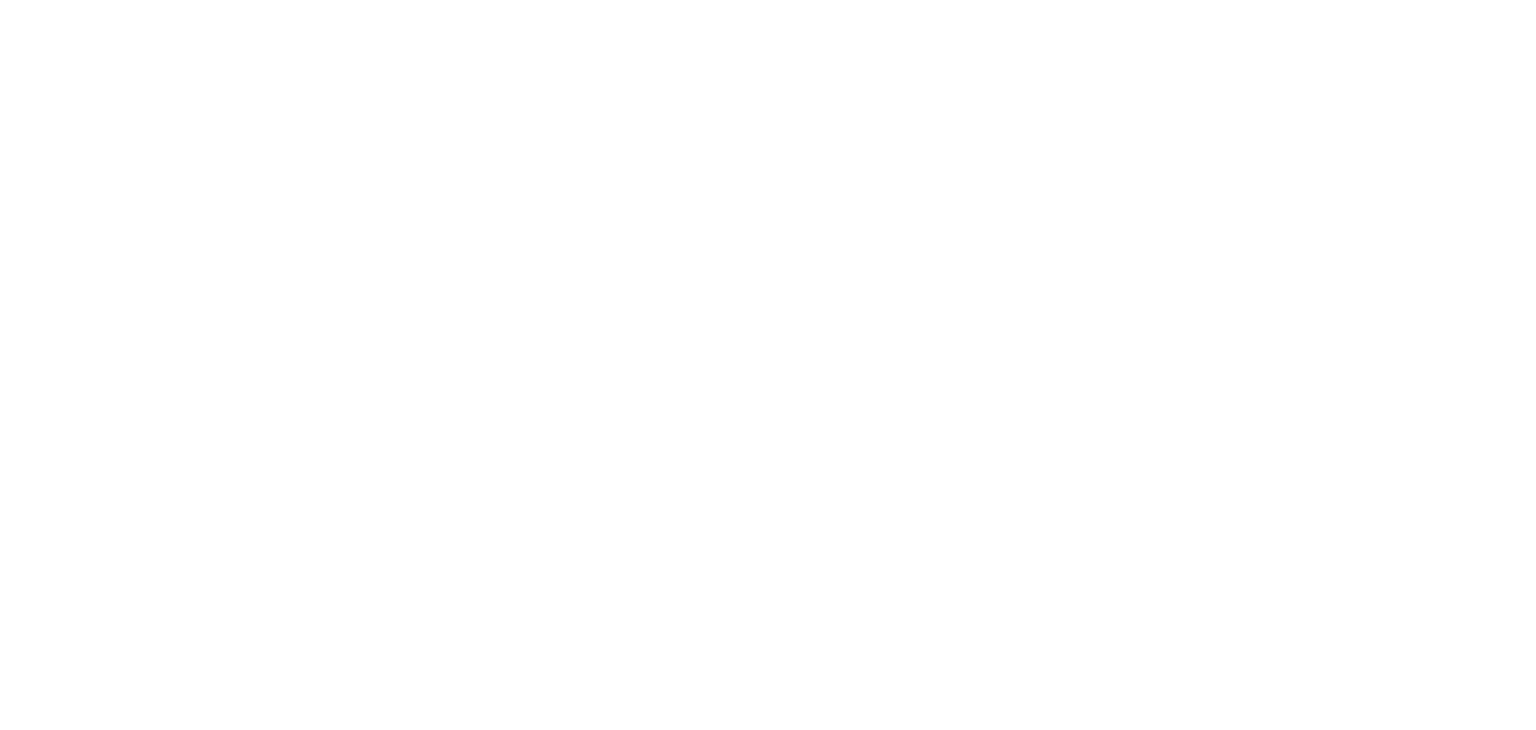 scroll, scrollTop: 0, scrollLeft: 0, axis: both 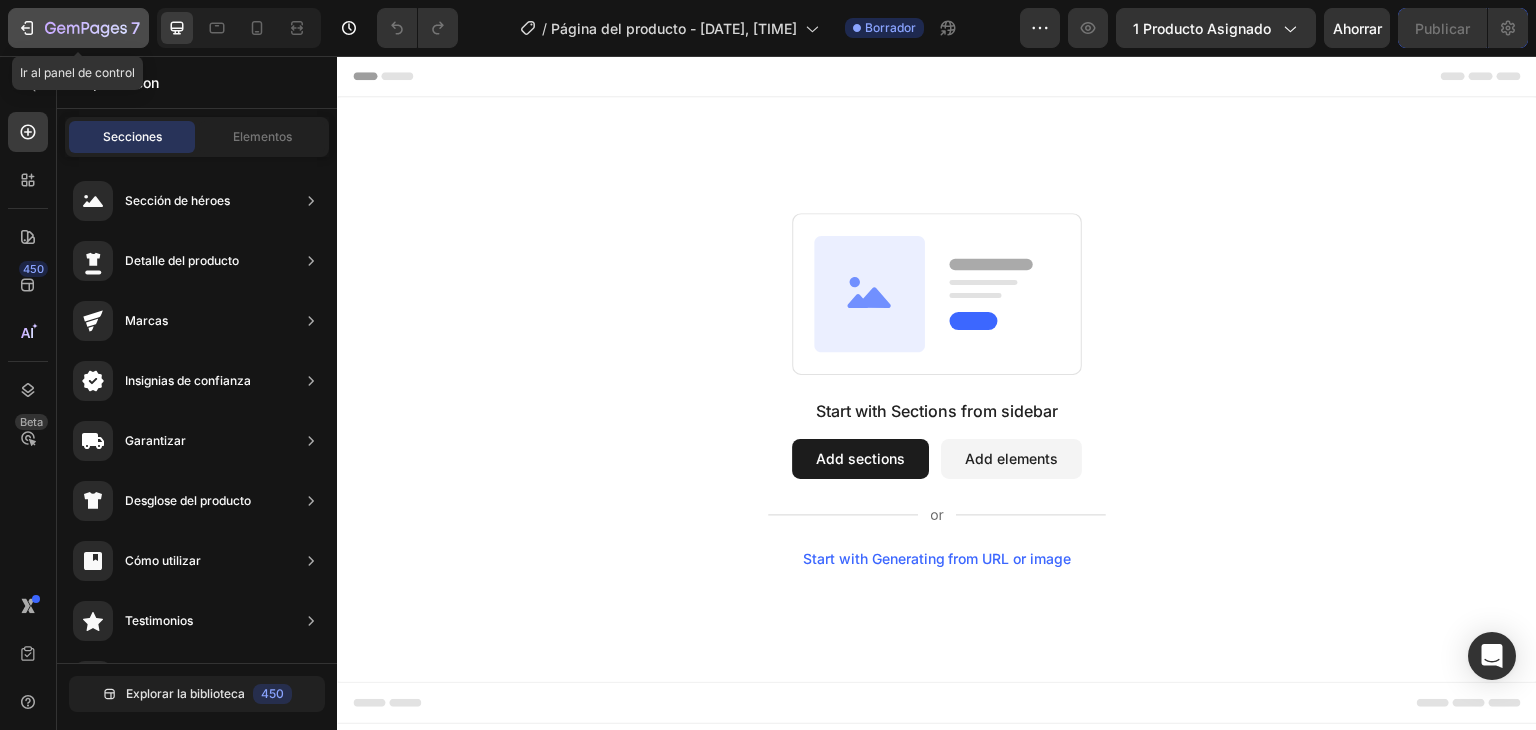 click 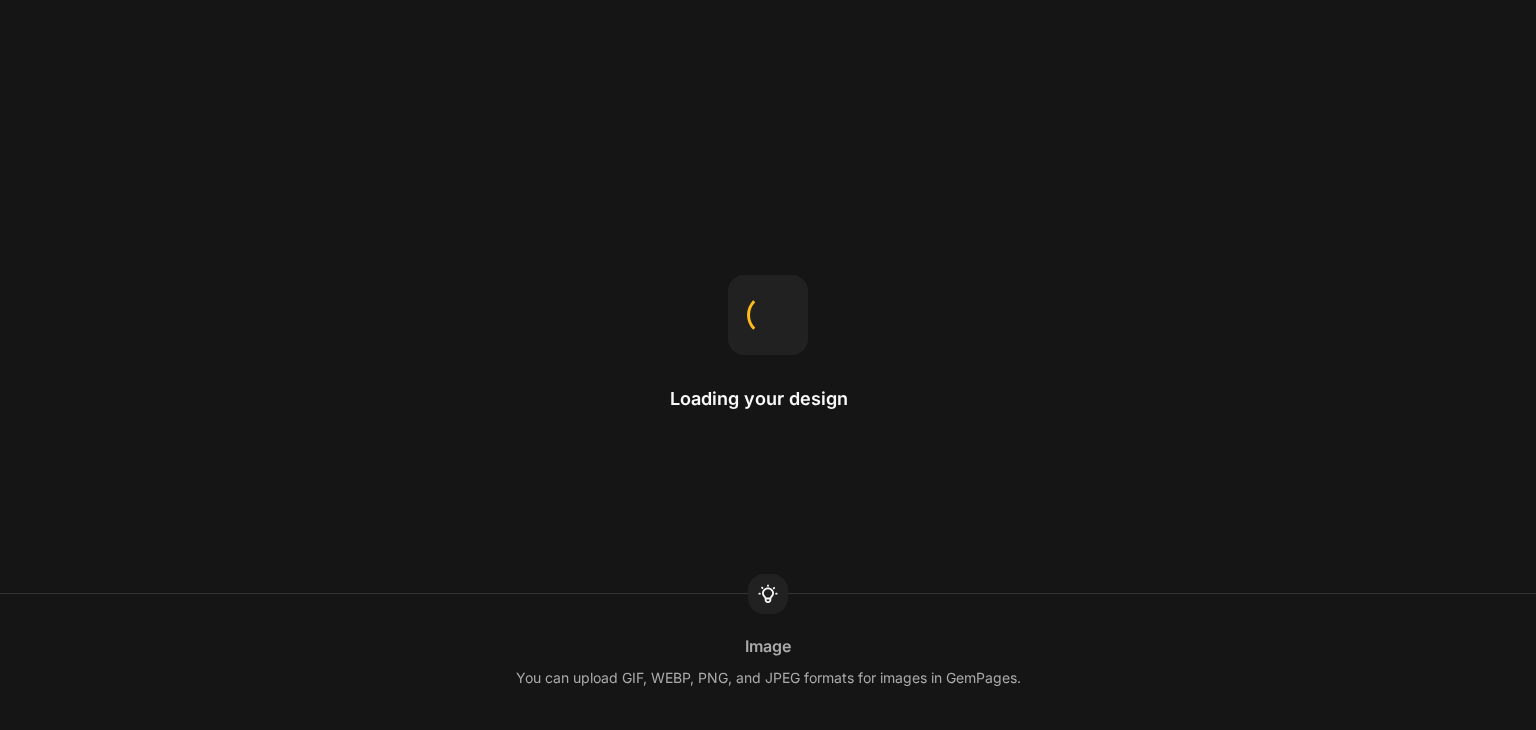 scroll, scrollTop: 0, scrollLeft: 0, axis: both 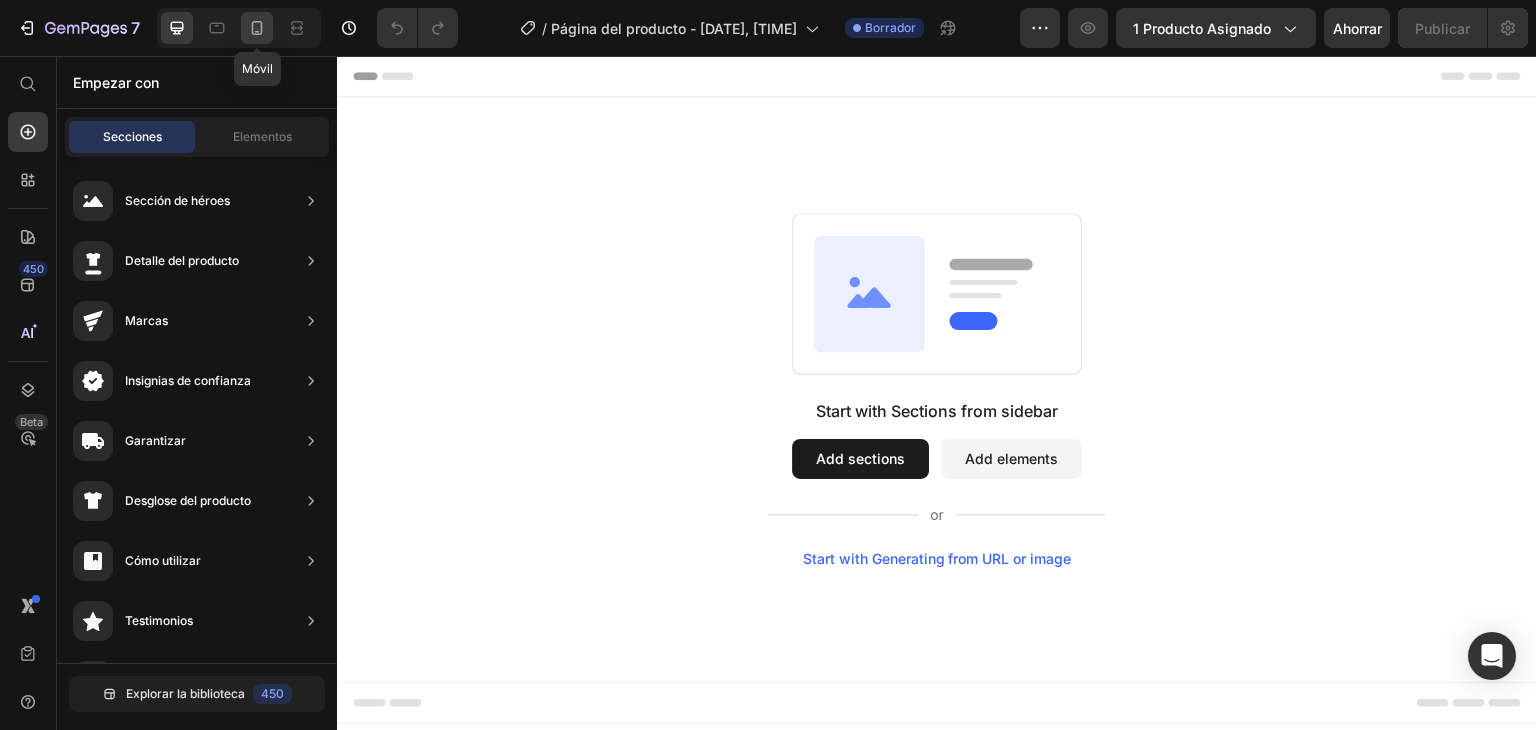 click 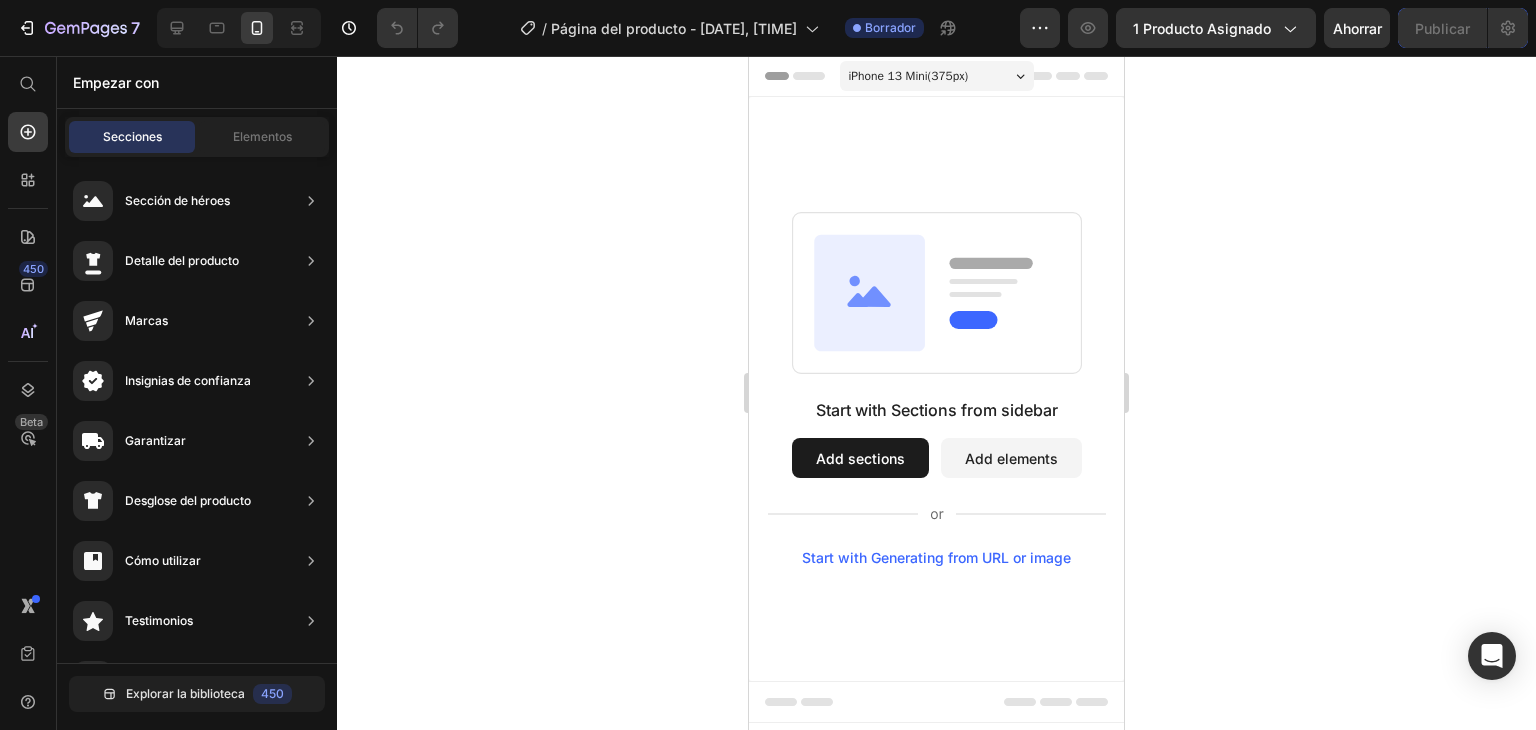 click on "Start with Sections from sidebar Add sections Add elements Start with Generating from URL or image" at bounding box center [936, 389] 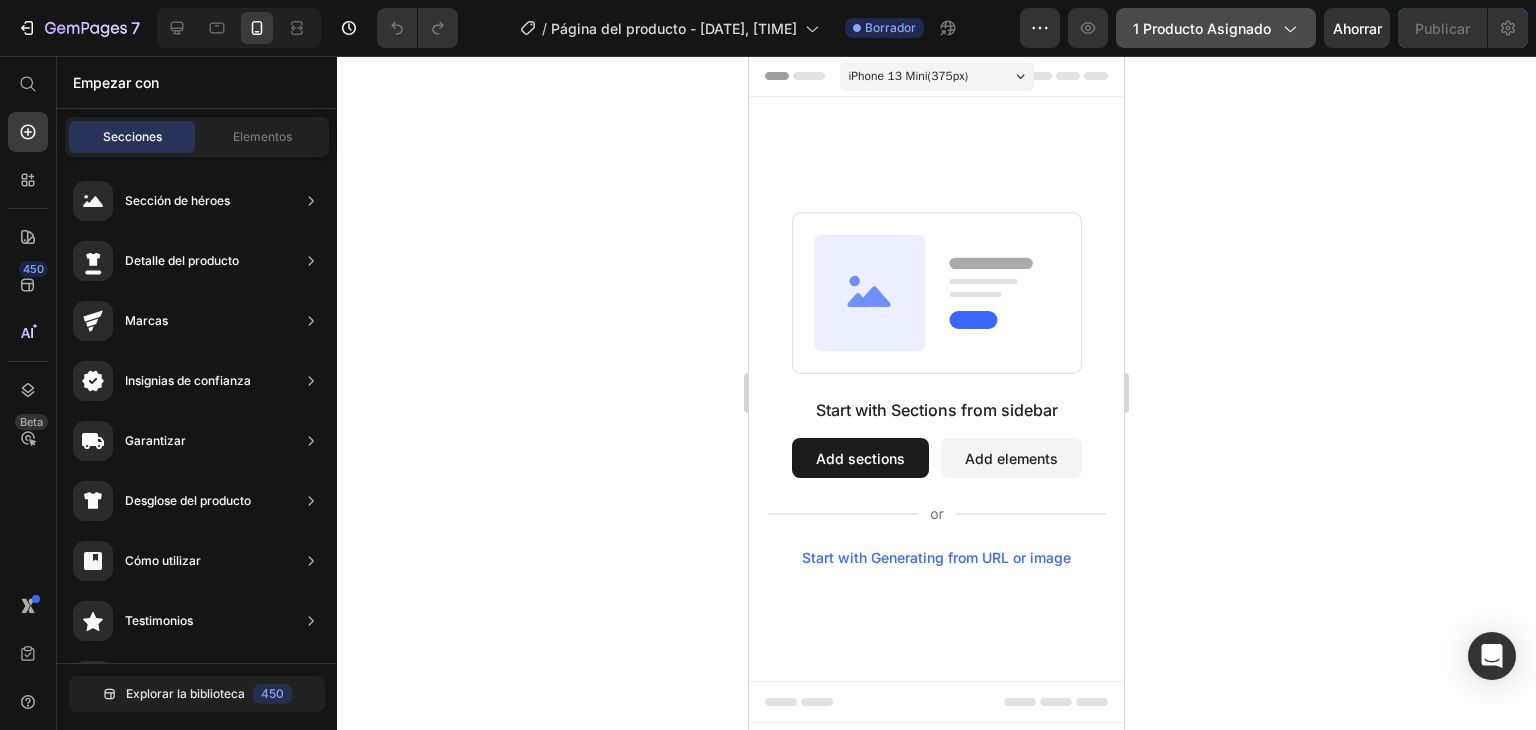 click on "1 producto asignado" at bounding box center (1216, 28) 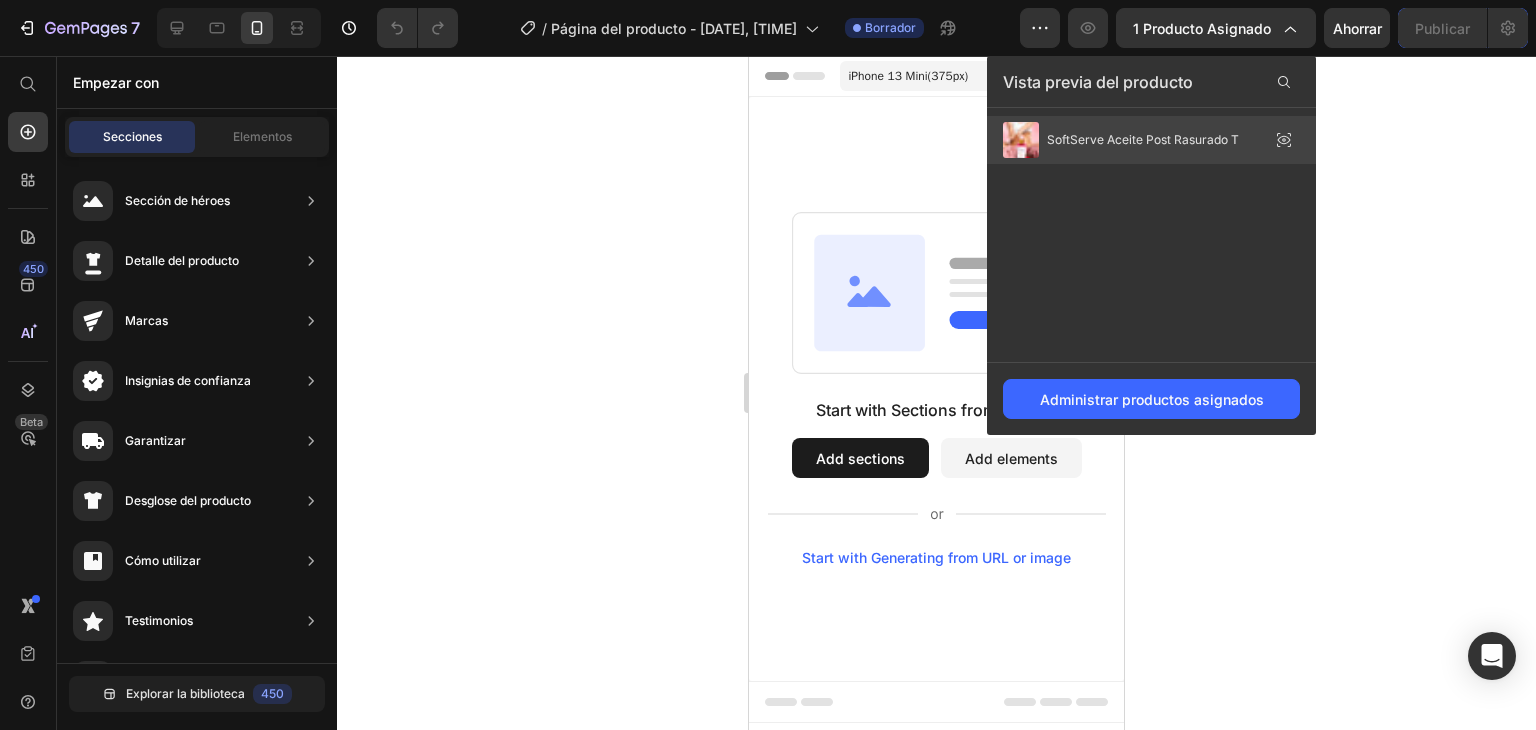 click on "SoftServe Aceite Post Rasurado T" at bounding box center (1143, 139) 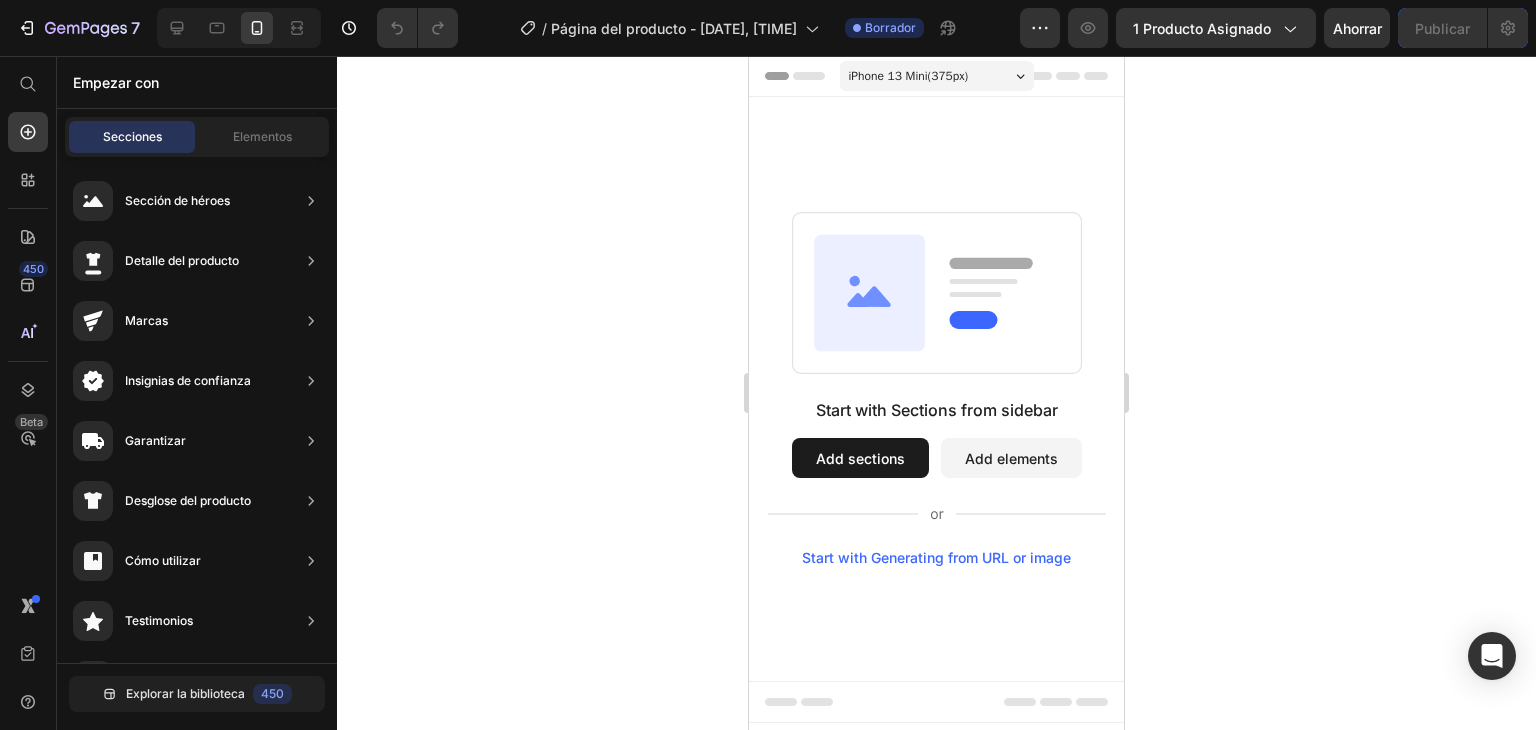 click on "Start with Sections from sidebar Add sections Add elements Start with Generating from URL or image" at bounding box center (936, 389) 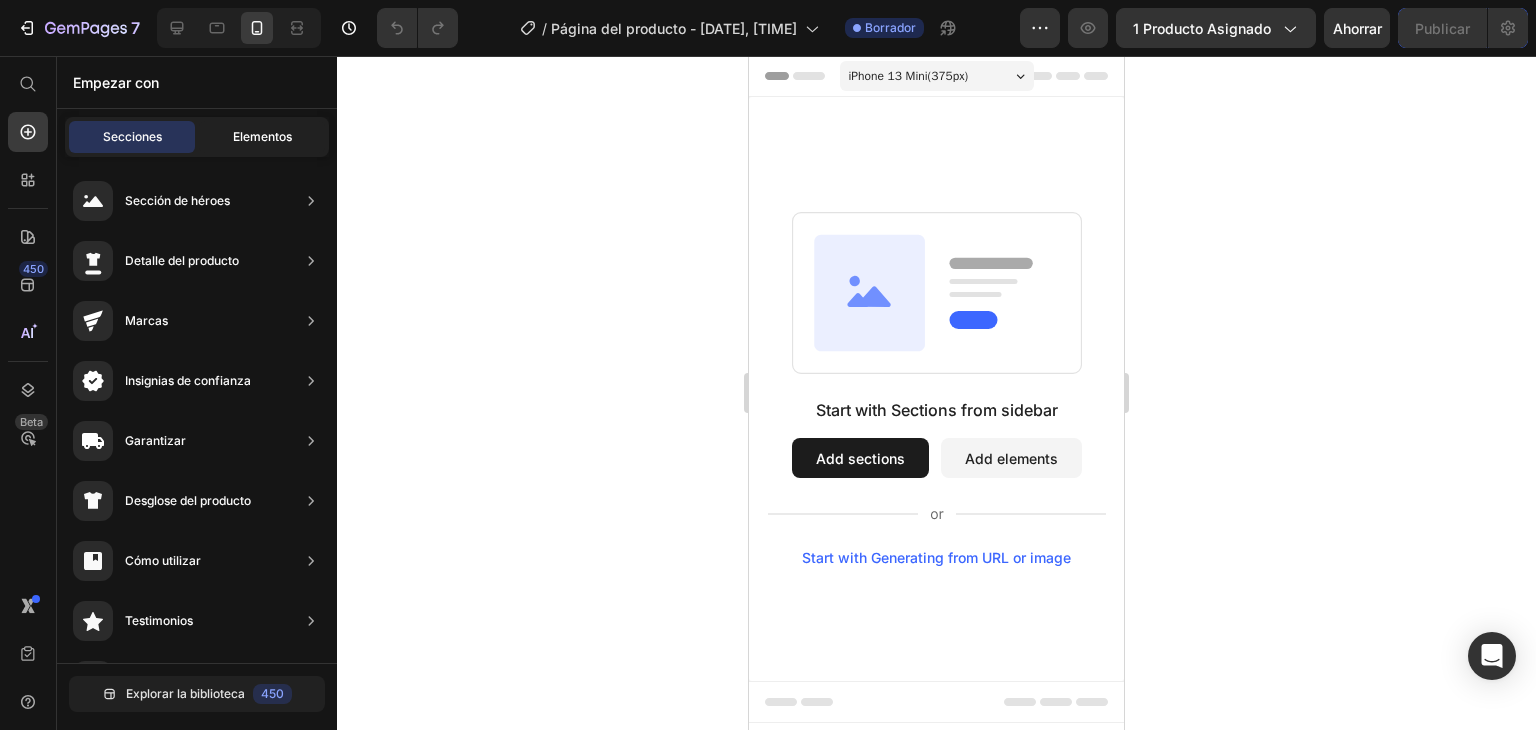 click on "Elementos" at bounding box center (262, 136) 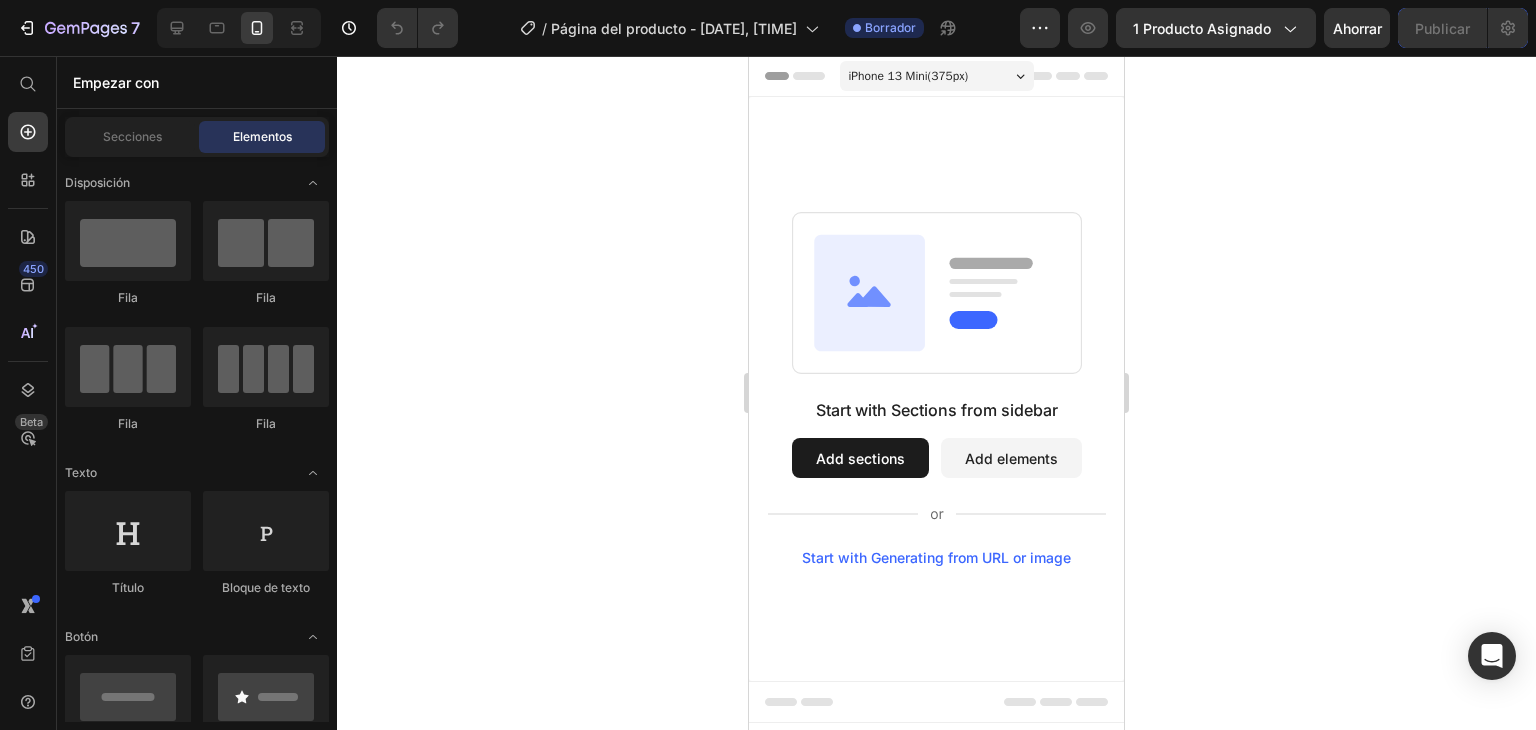 click 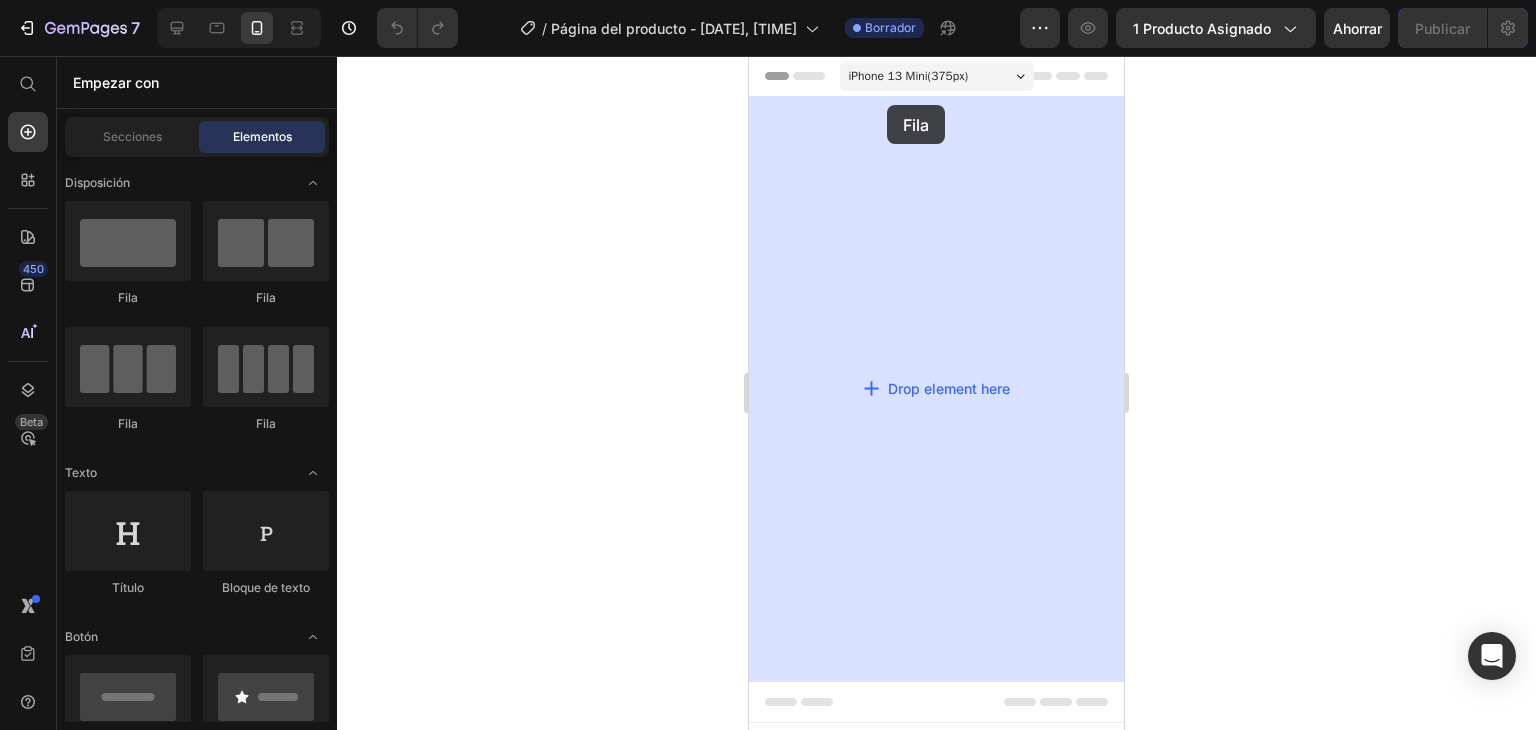 drag, startPoint x: 825, startPoint y: 310, endPoint x: 887, endPoint y: 105, distance: 214.17049 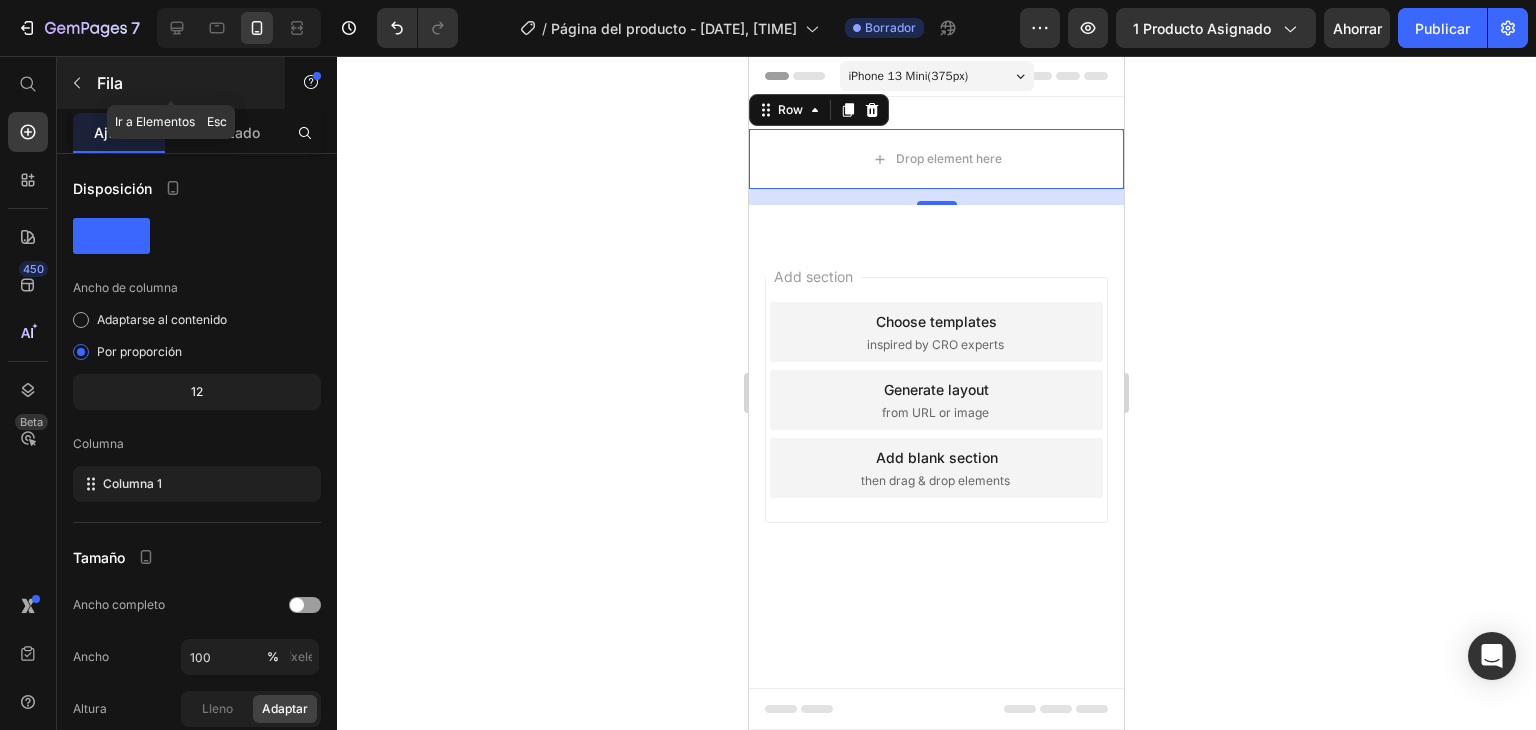 click 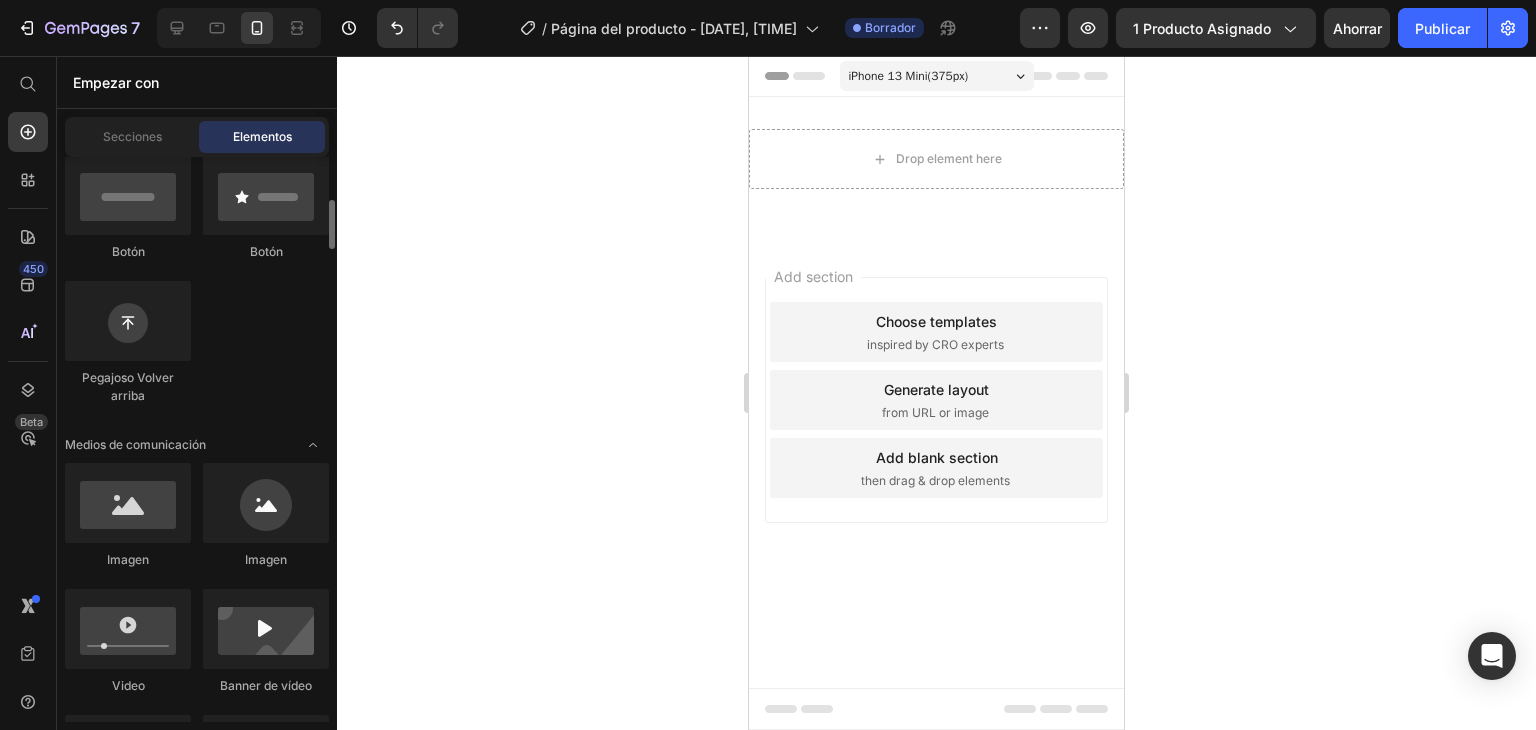 scroll, scrollTop: 600, scrollLeft: 0, axis: vertical 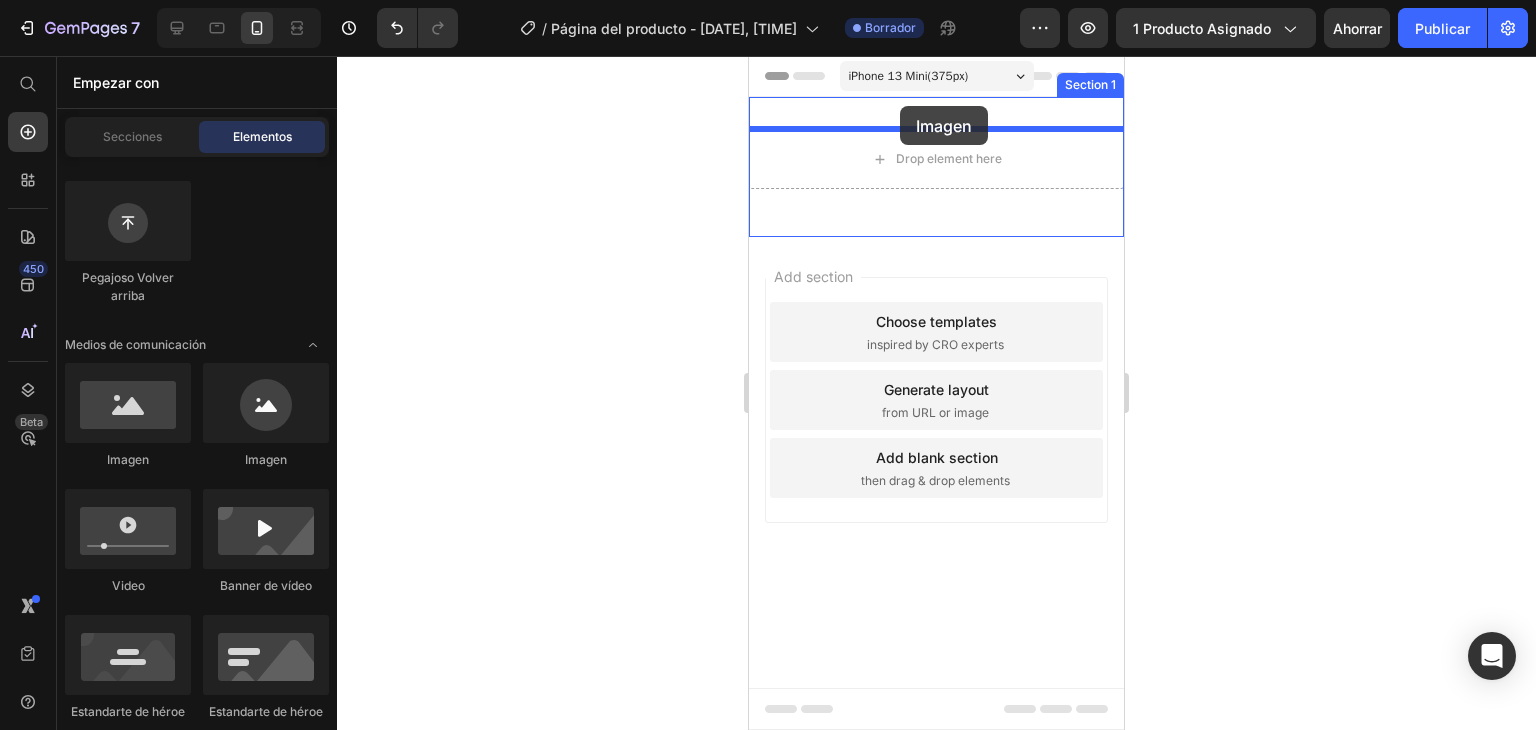 drag, startPoint x: 900, startPoint y: 477, endPoint x: 900, endPoint y: 106, distance: 371 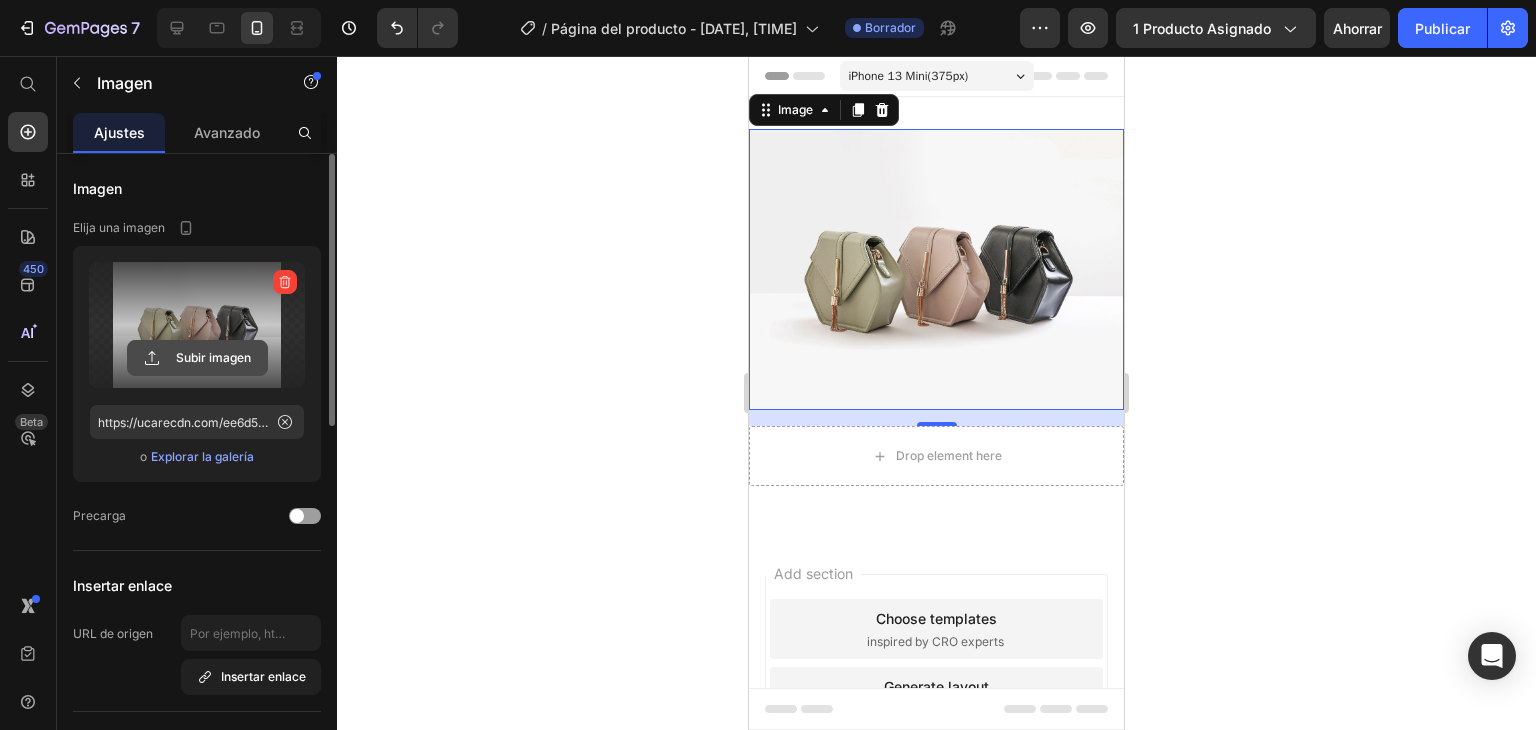 click 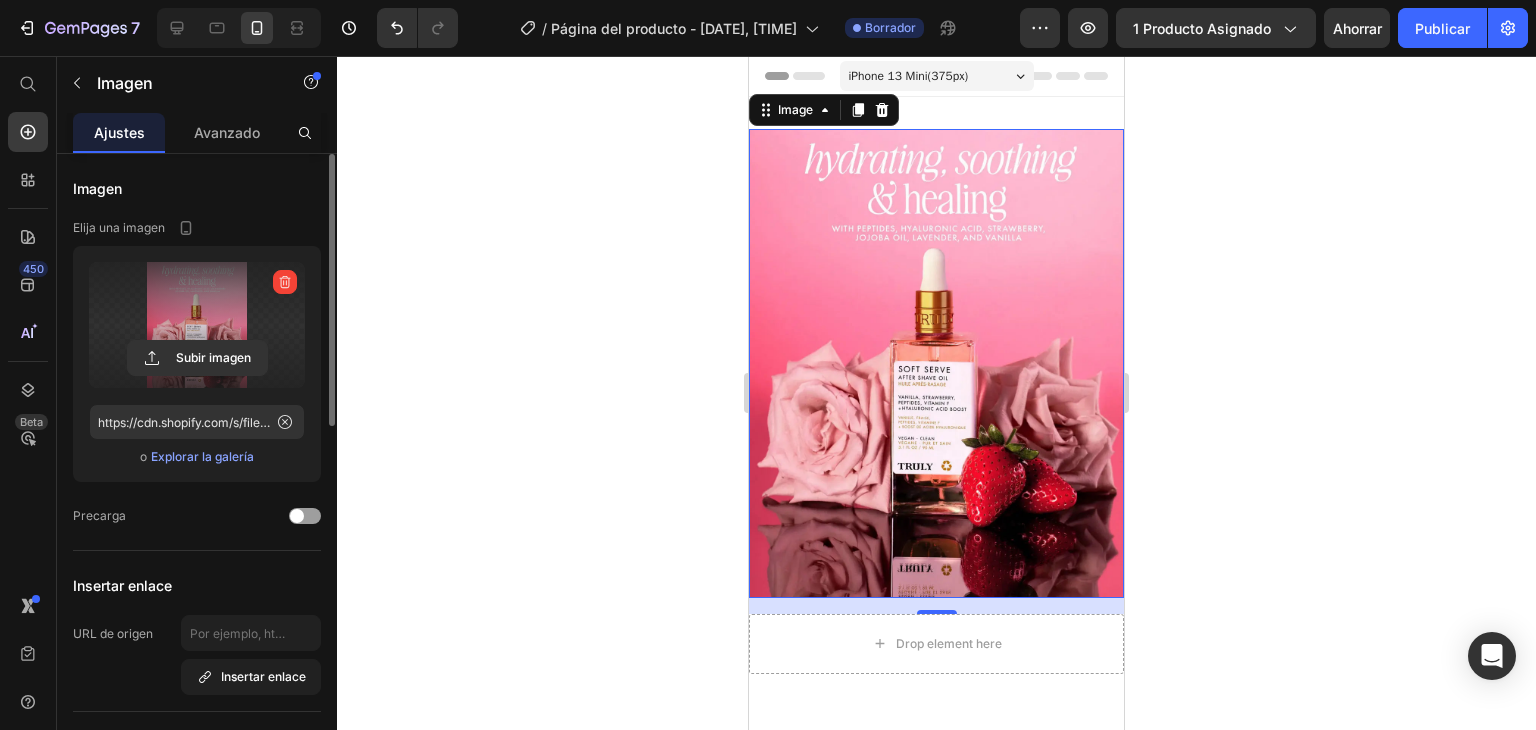 scroll, scrollTop: 100, scrollLeft: 0, axis: vertical 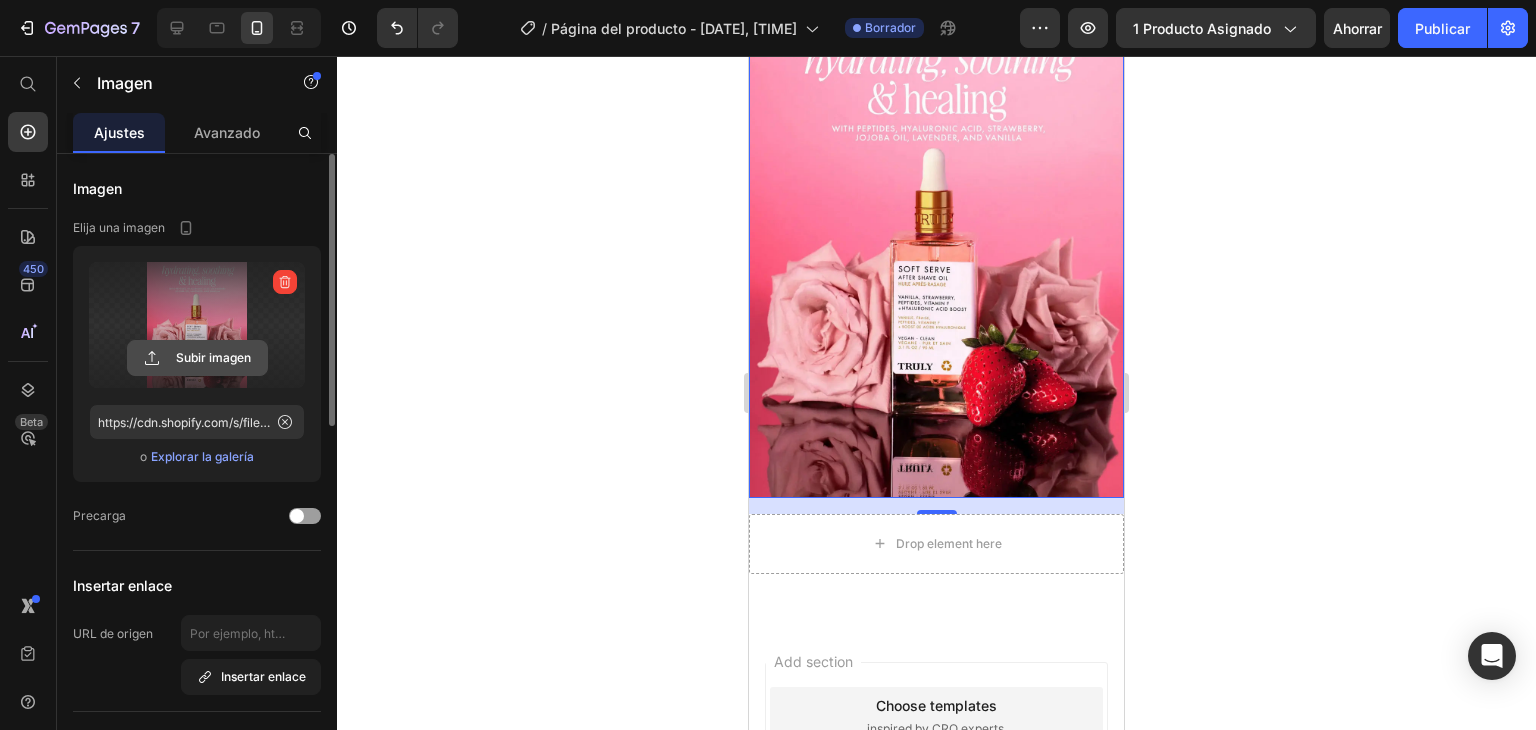 click 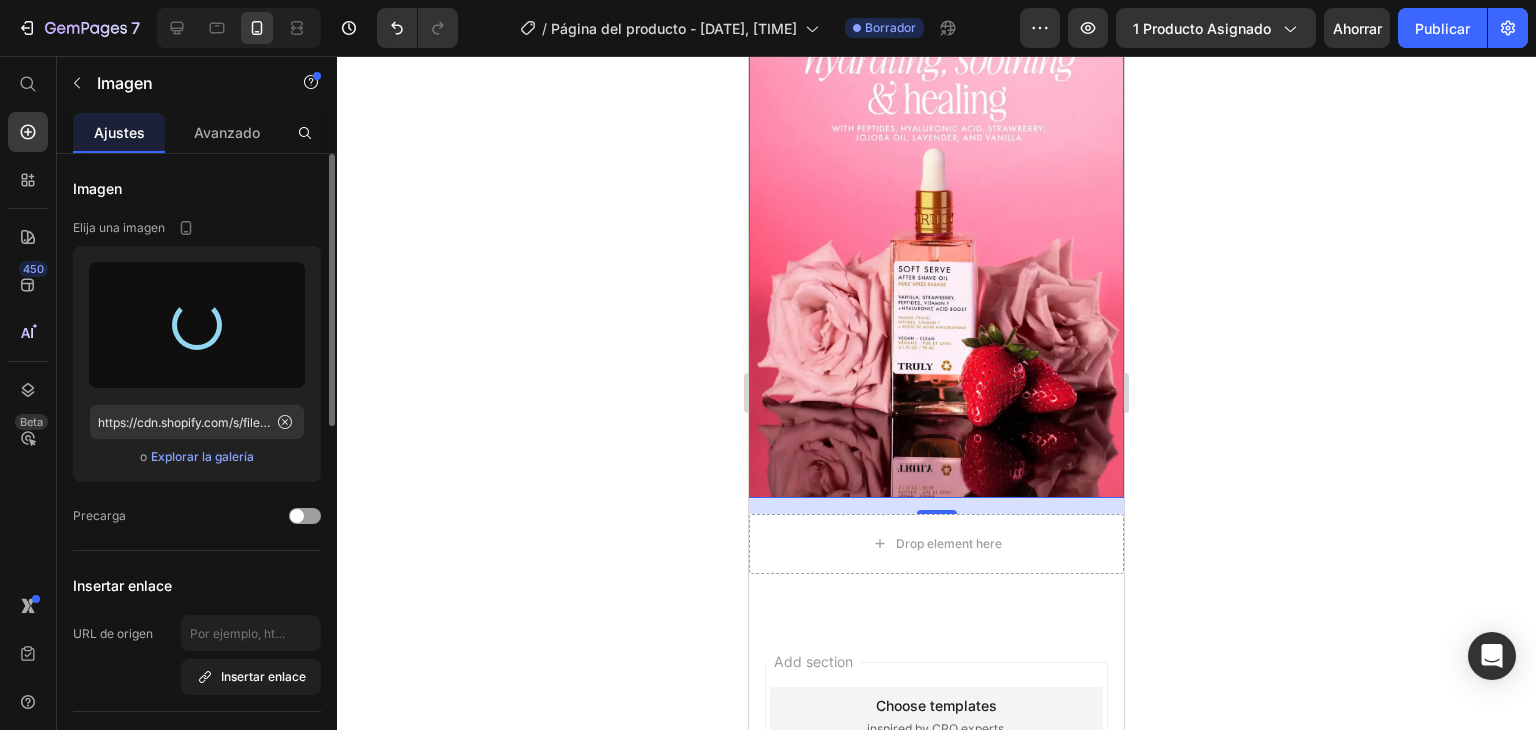 type on "https://cdn.shopify.com/s/files/1/0928/5638/5835/files/gempages_575136163048719204-84b5e821-513e-49f4-ac34-8b38be5319e7.jpg" 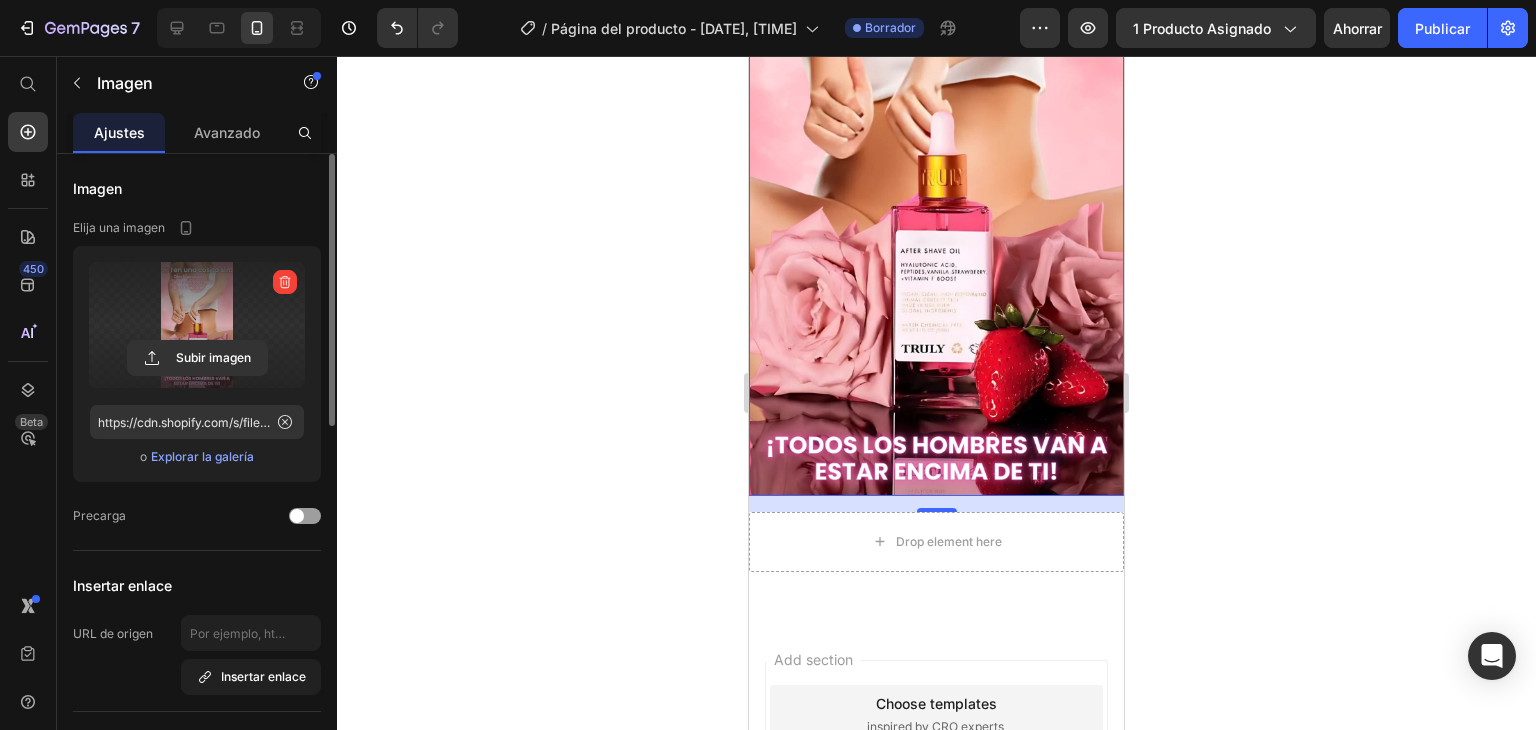 scroll, scrollTop: 450, scrollLeft: 0, axis: vertical 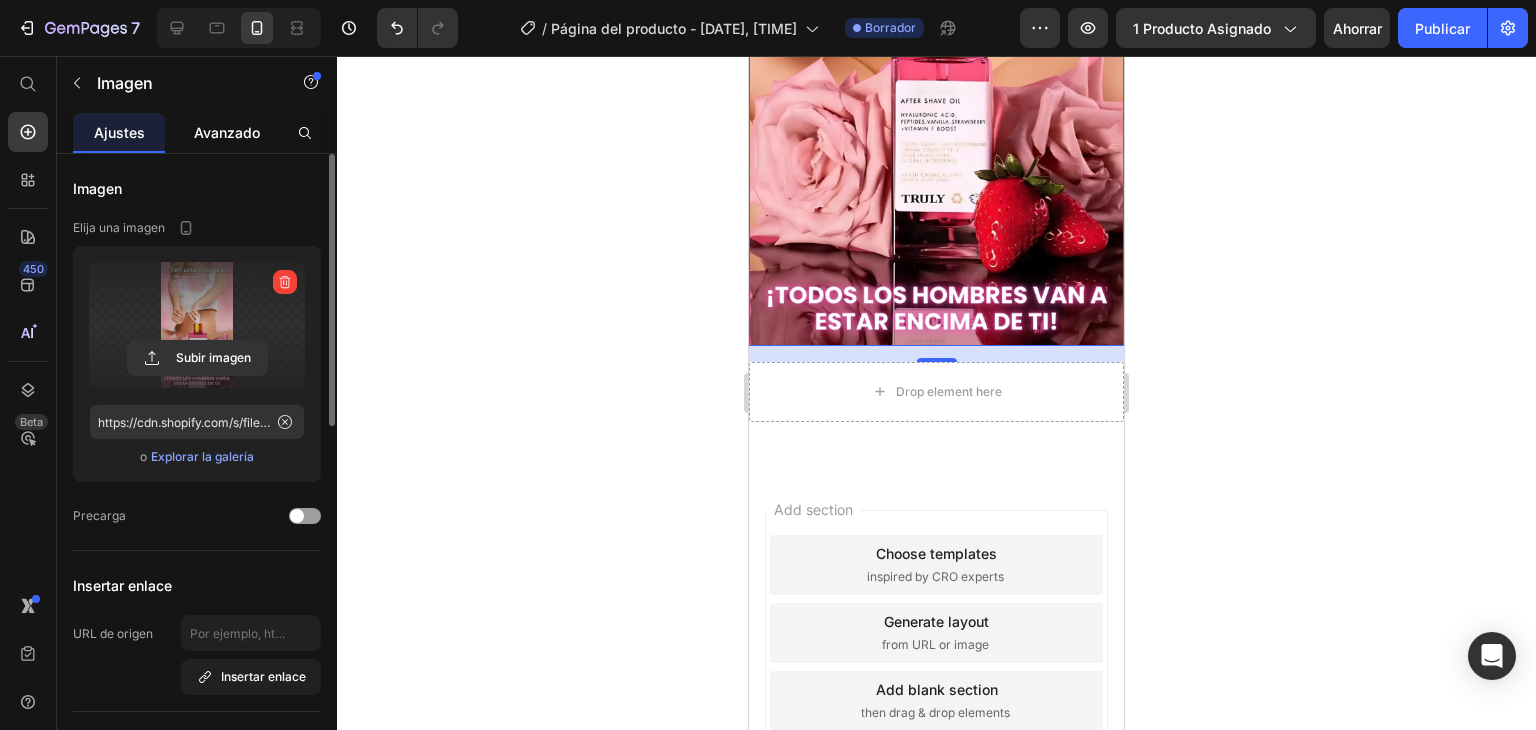 click on "Avanzado" at bounding box center (227, 132) 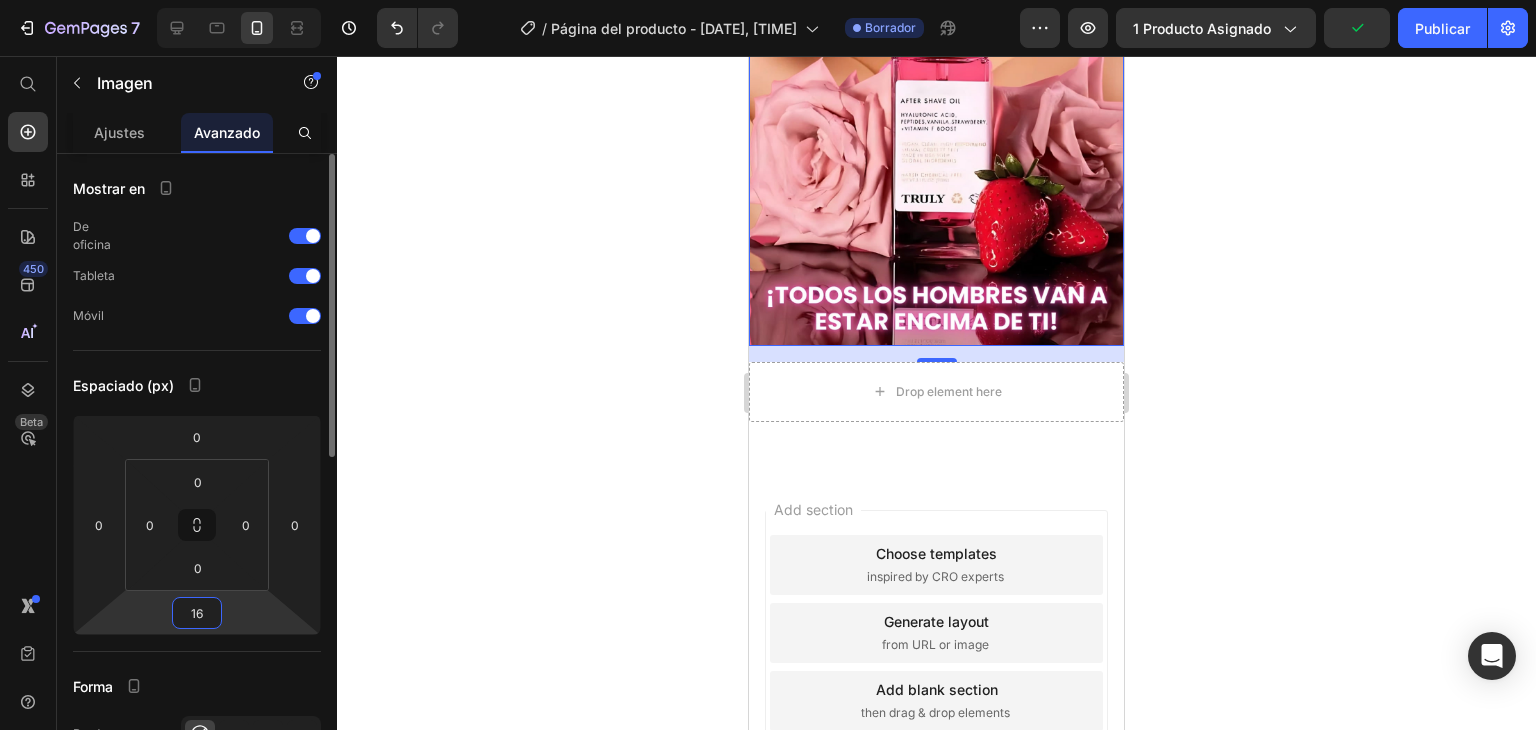 click on "16" at bounding box center (197, 613) 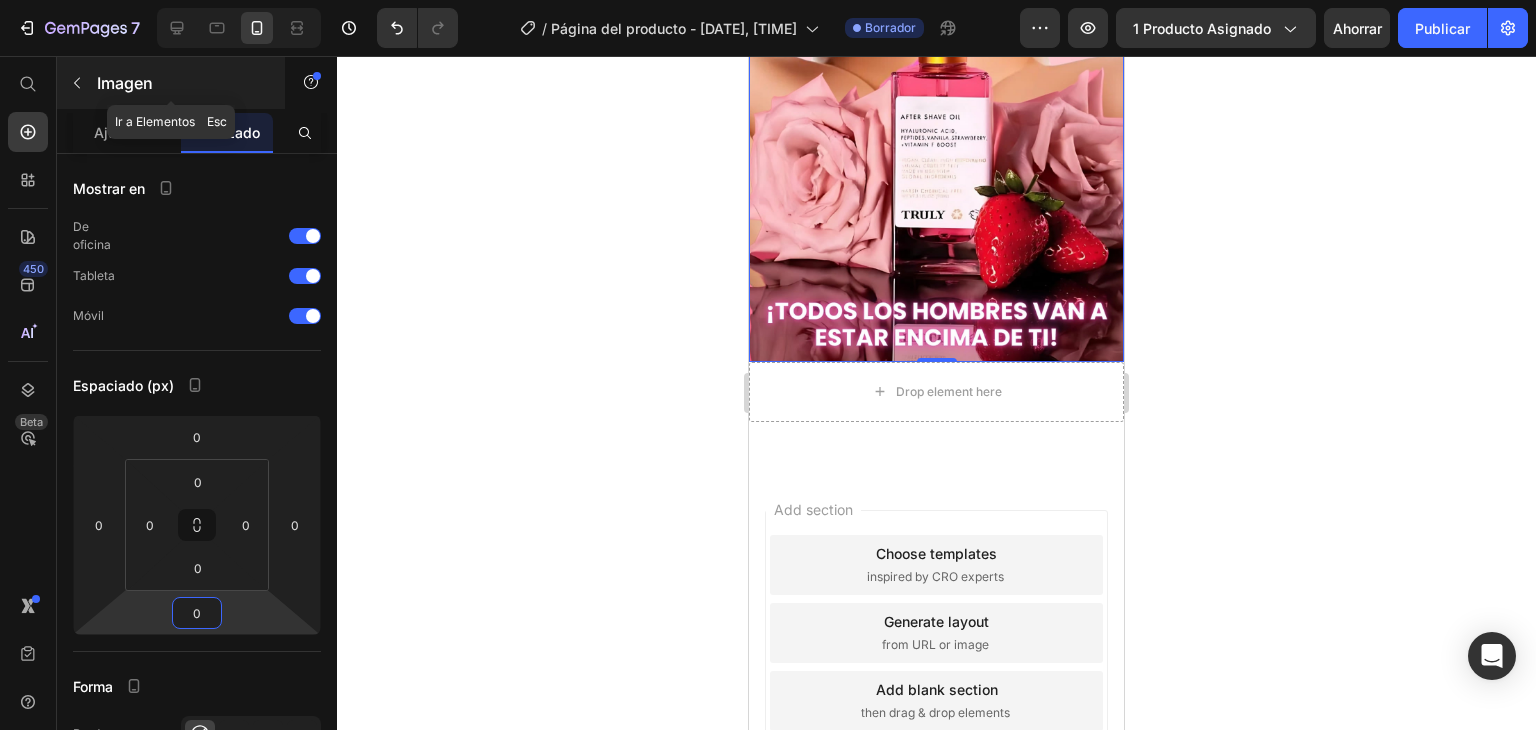 type on "0" 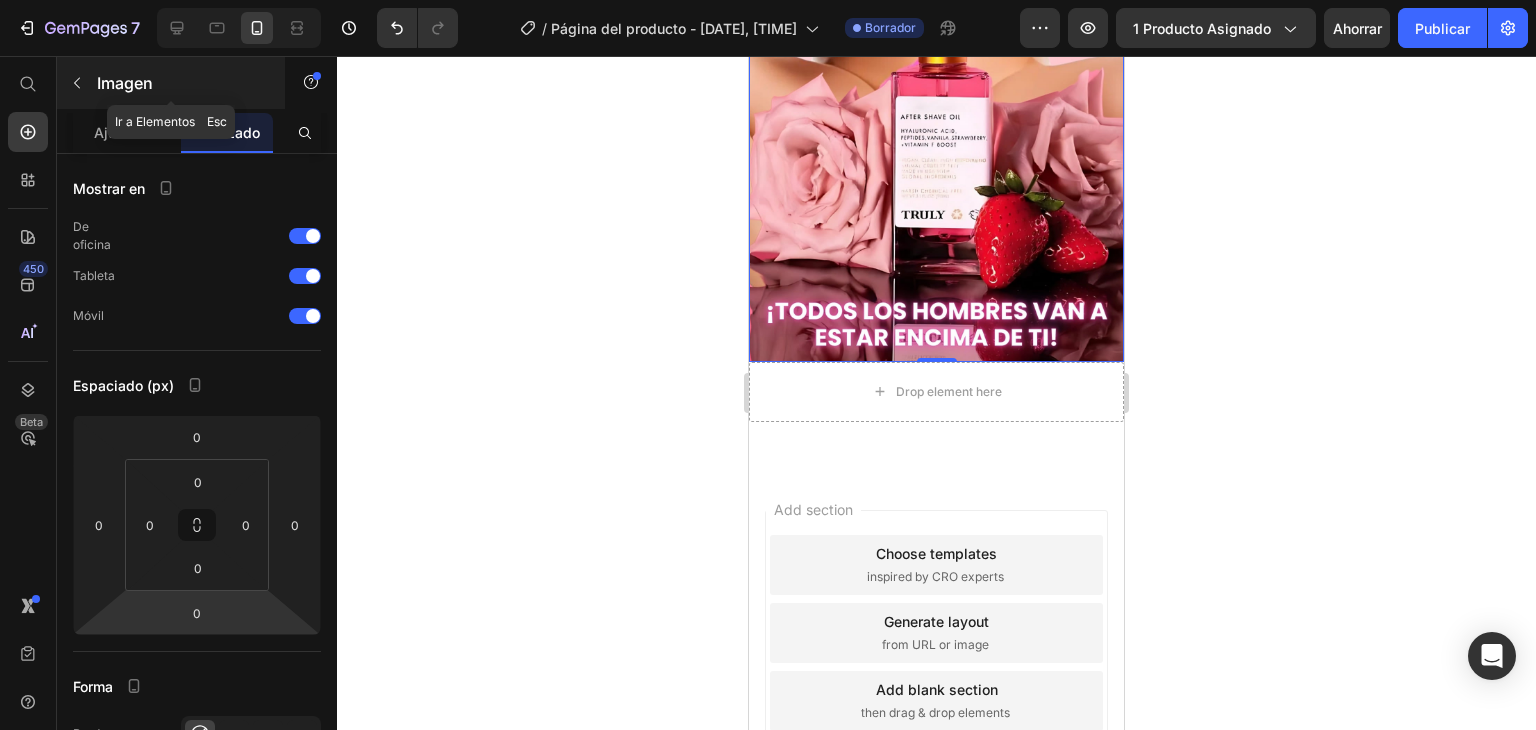 click 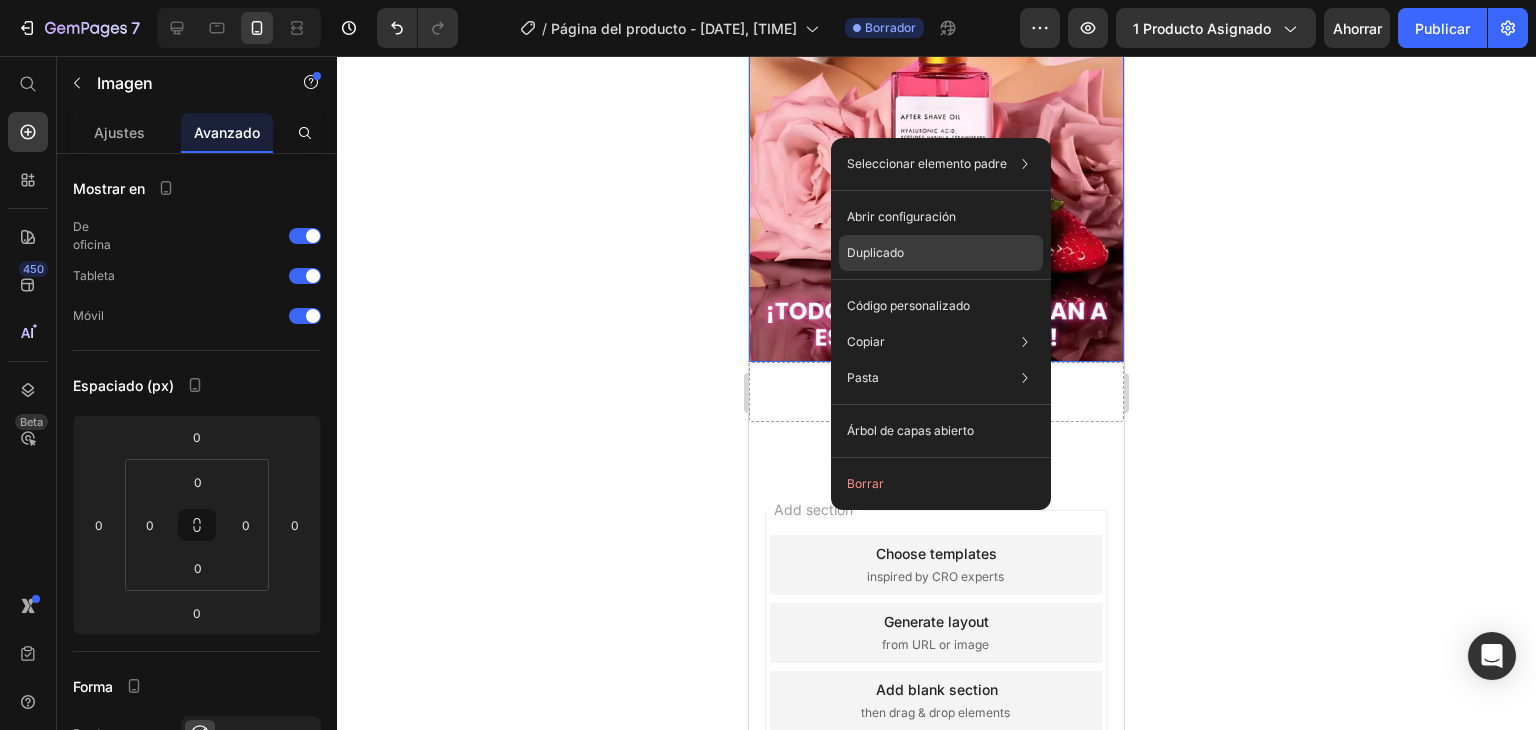 click on "Duplicado" 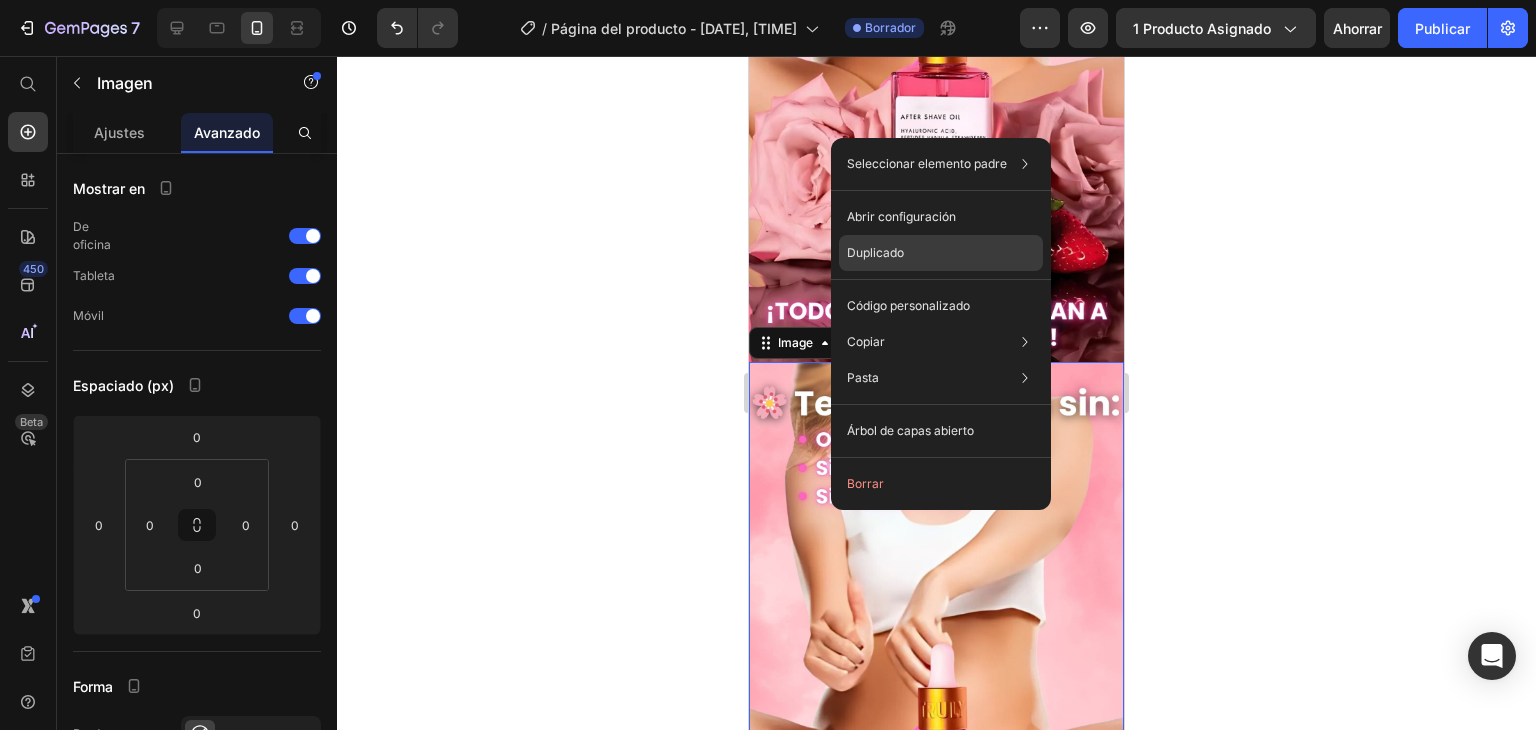 scroll, scrollTop: 643, scrollLeft: 0, axis: vertical 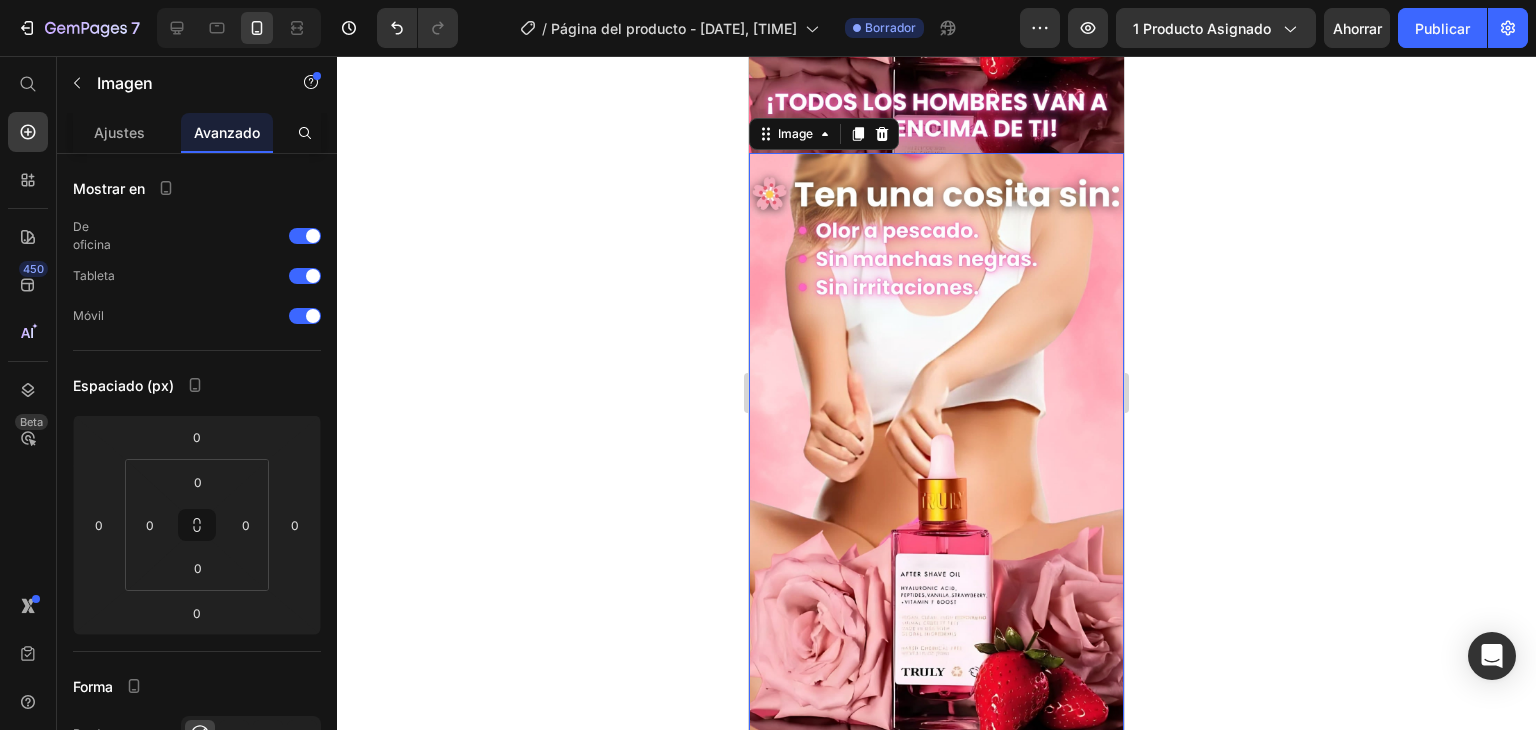 click at bounding box center [936, 486] 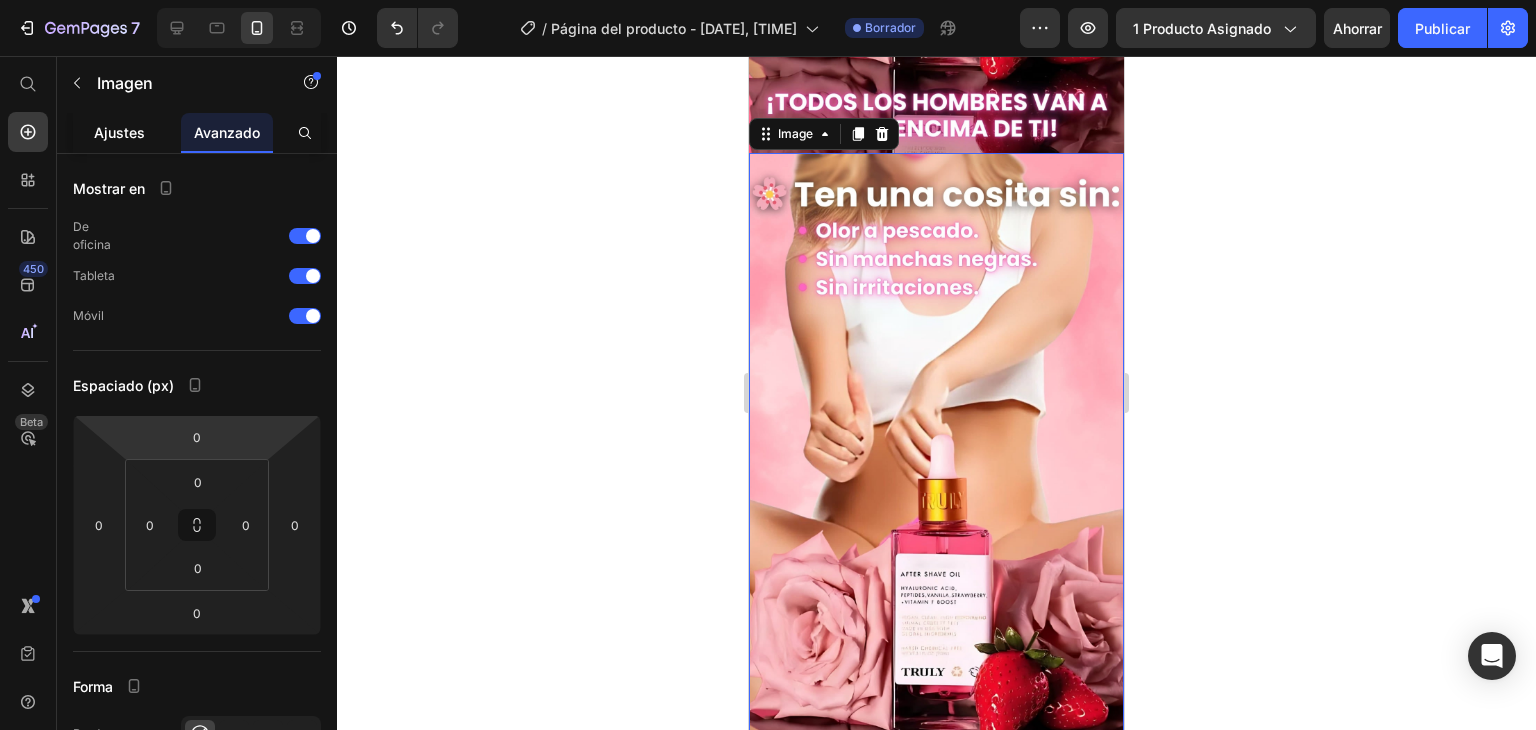 click on "Ajustes" at bounding box center [119, 132] 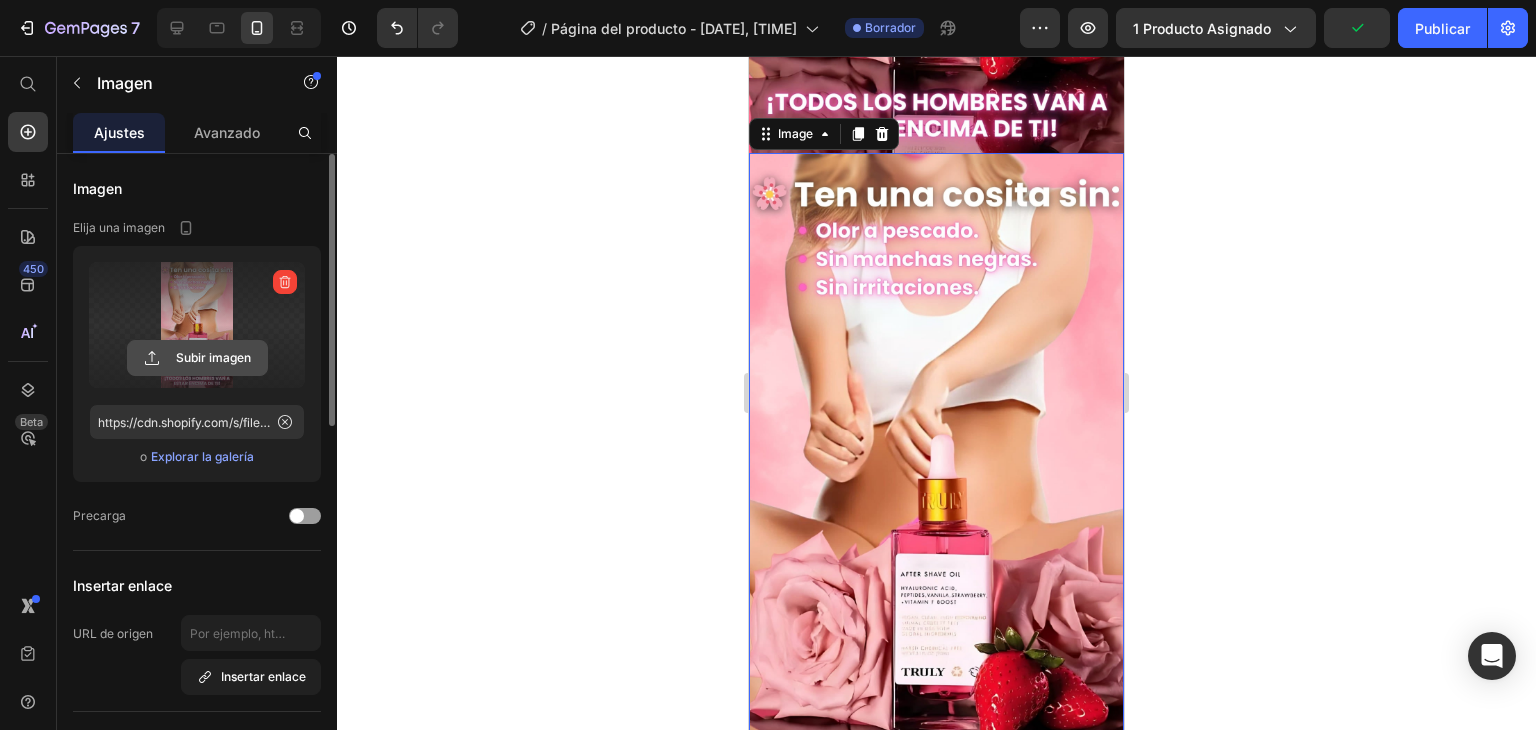click 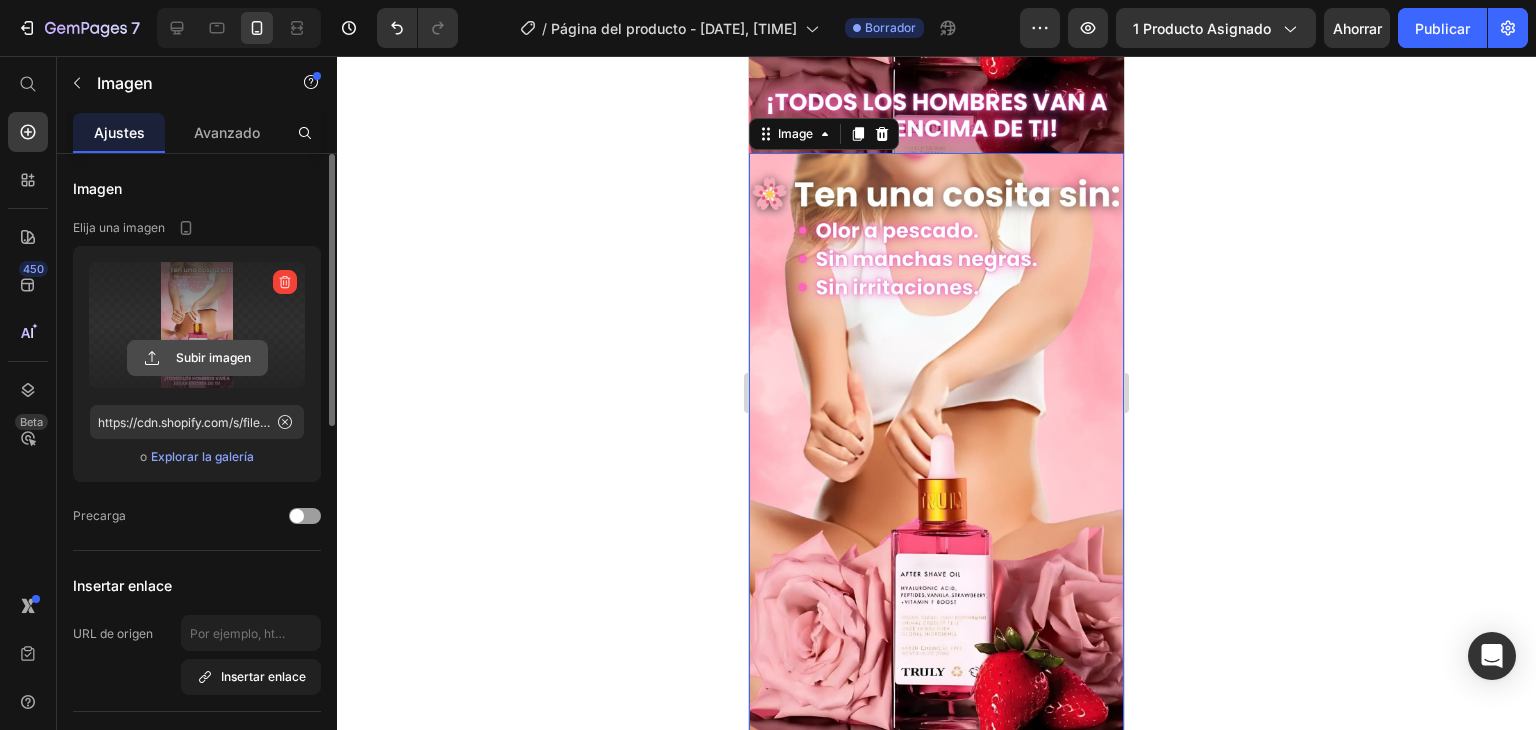 click 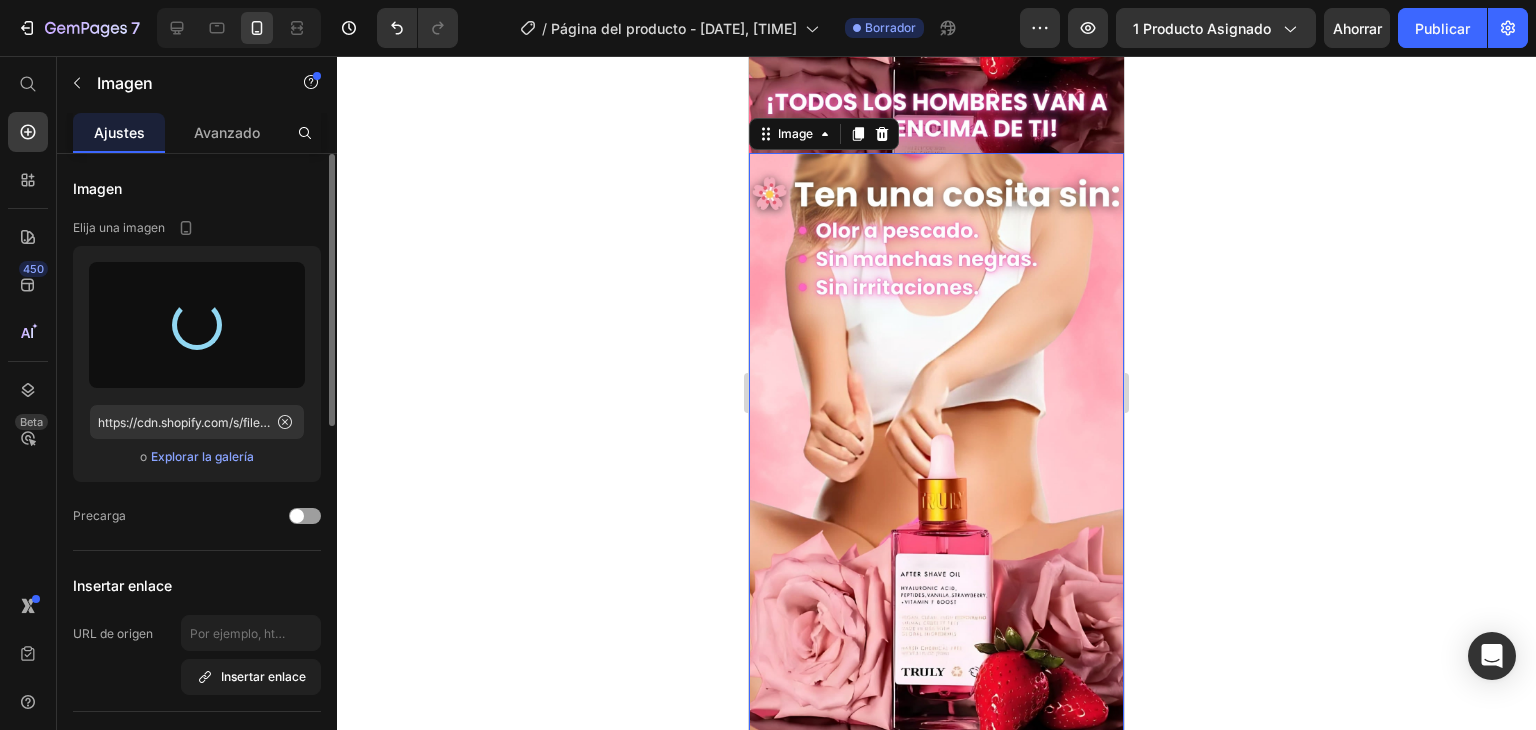 type on "https://cdn.shopify.com/s/files/1/0928/5638/5835/files/gempages_575136163048719204-3a64d29b-5c54-4432-97af-922108c3bdfe.jpg" 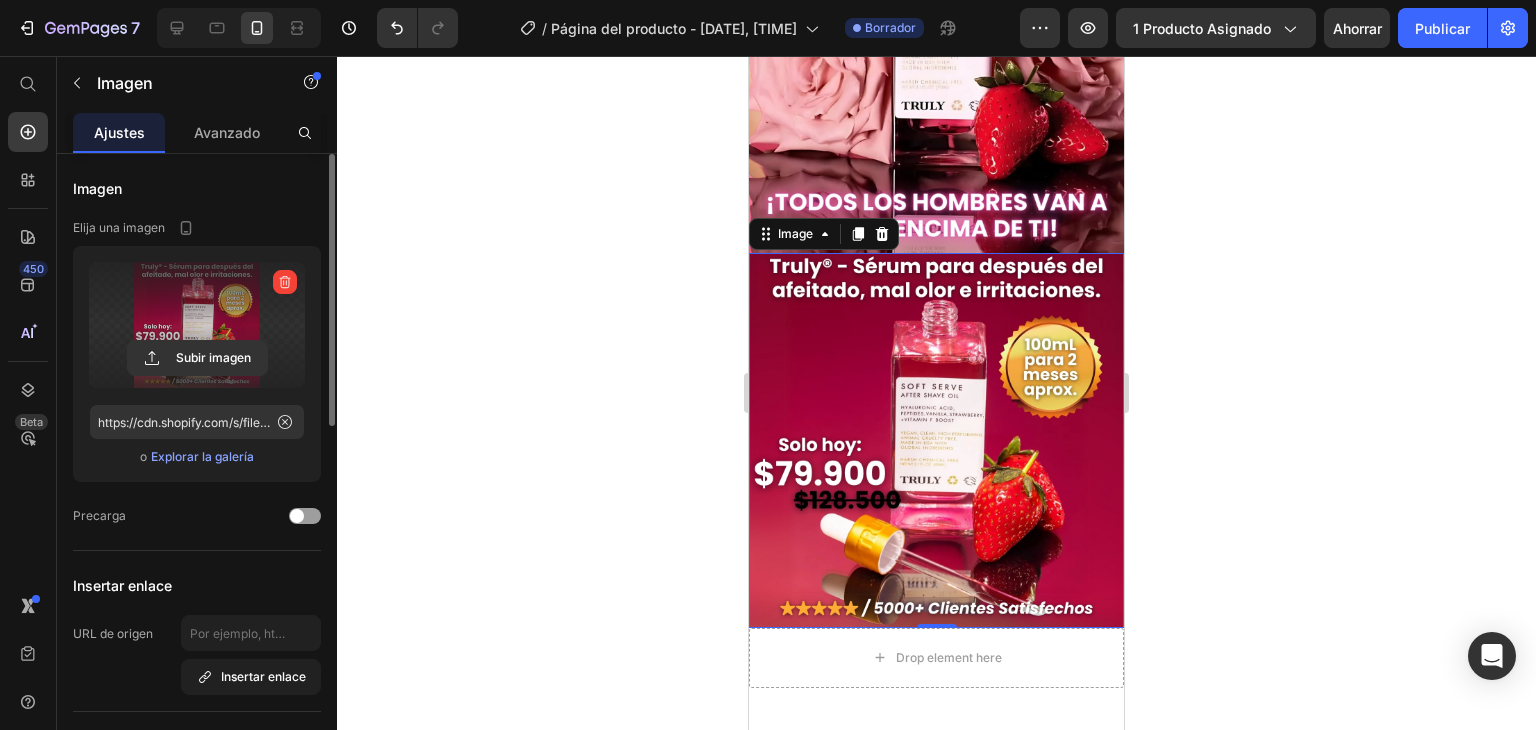 scroll, scrollTop: 743, scrollLeft: 0, axis: vertical 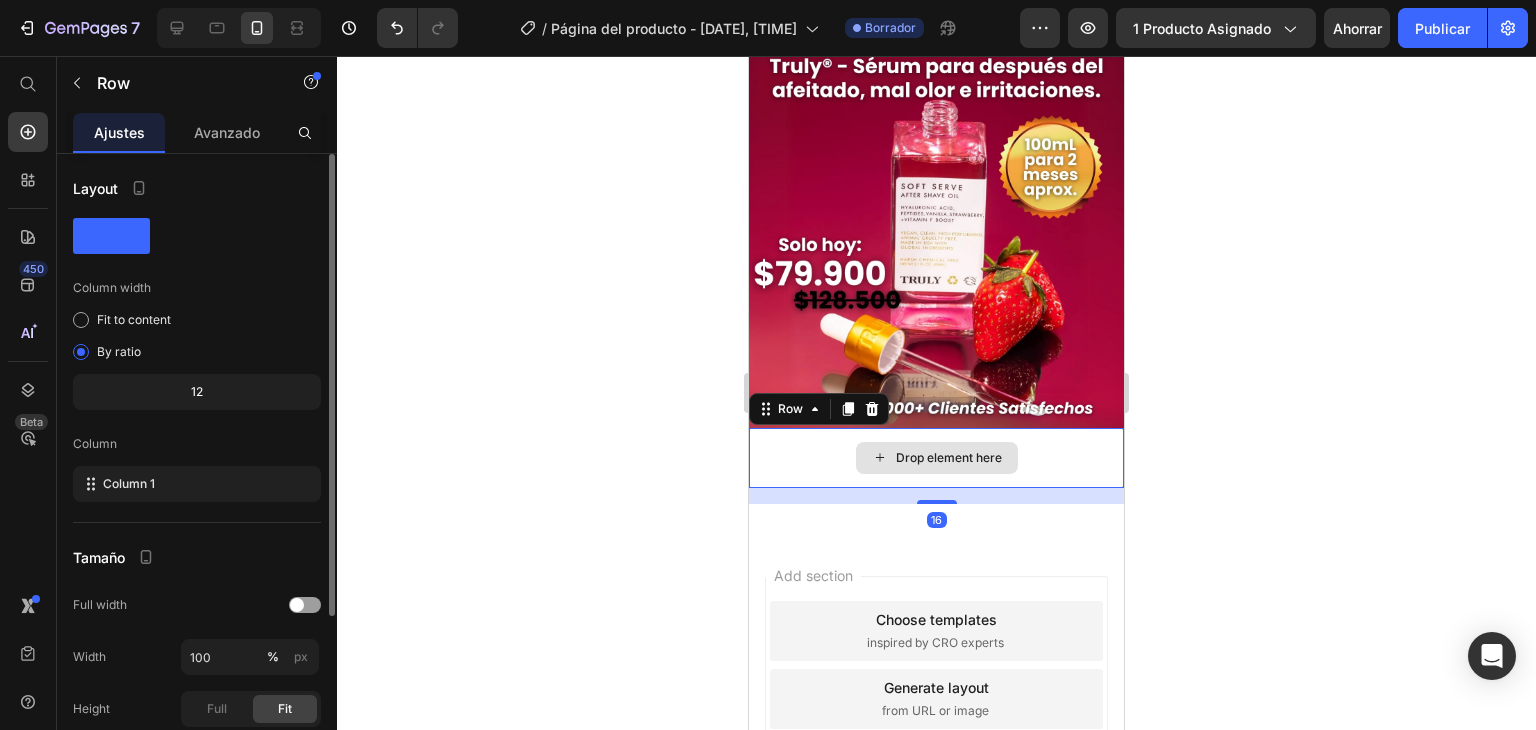 click on "Drop element here" at bounding box center [936, 458] 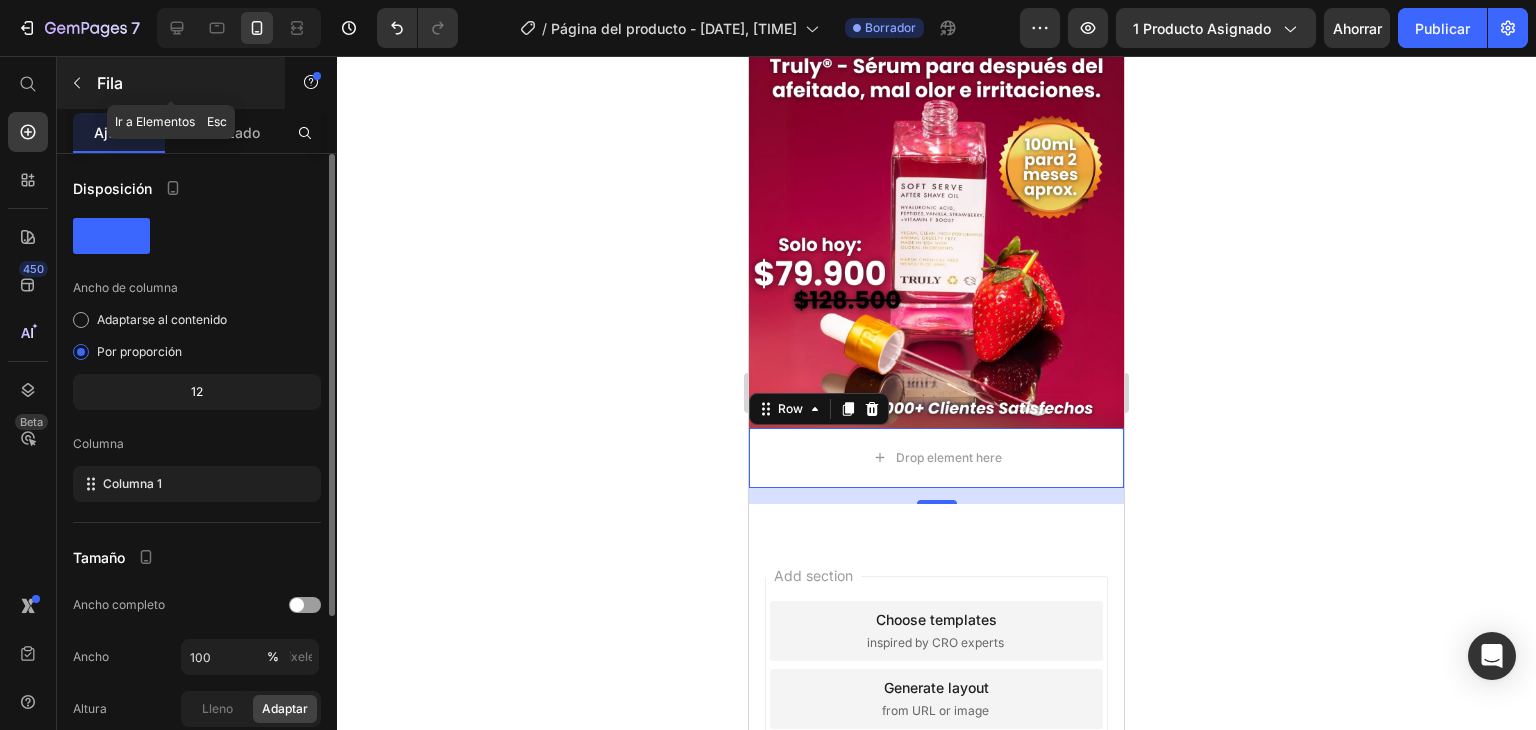 click at bounding box center [77, 83] 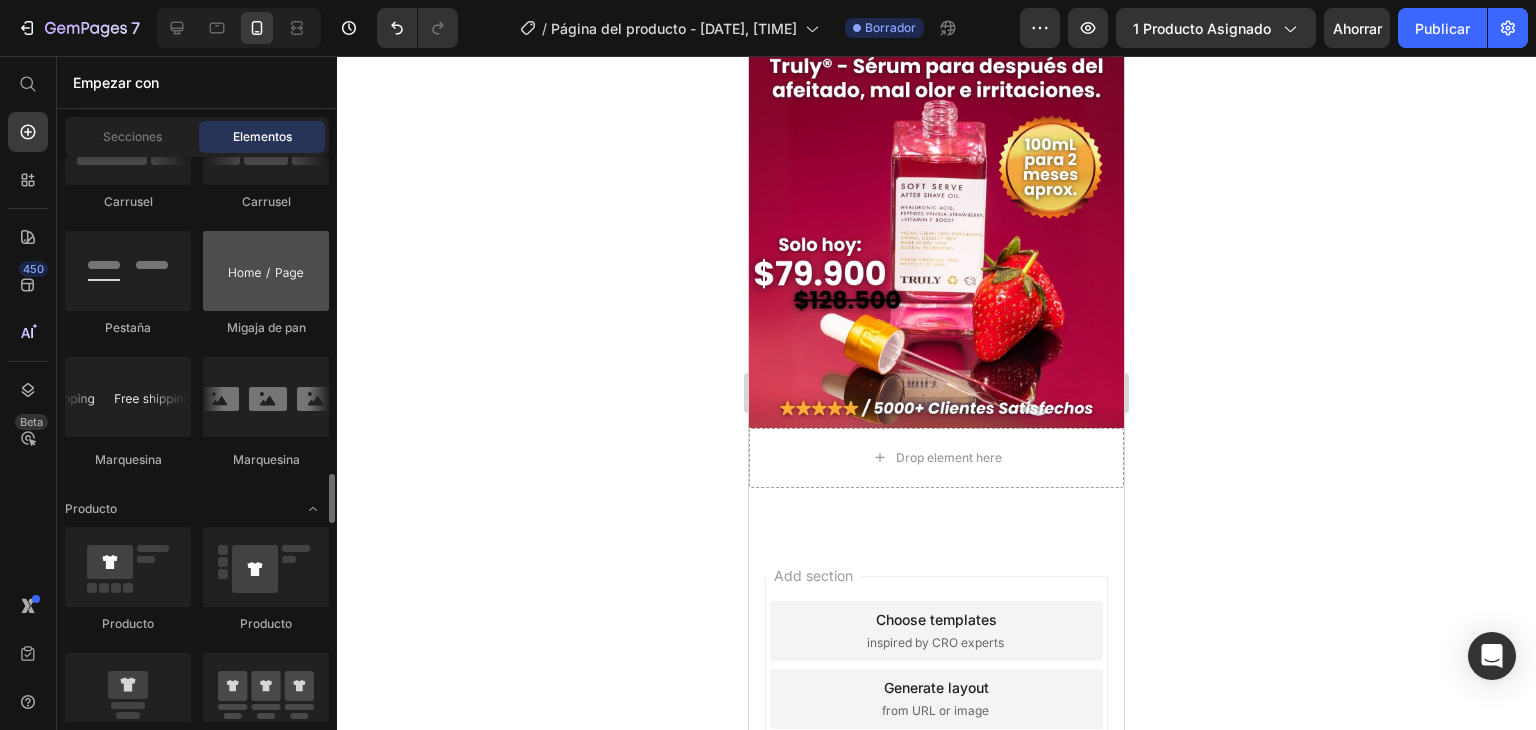 scroll, scrollTop: 2500, scrollLeft: 0, axis: vertical 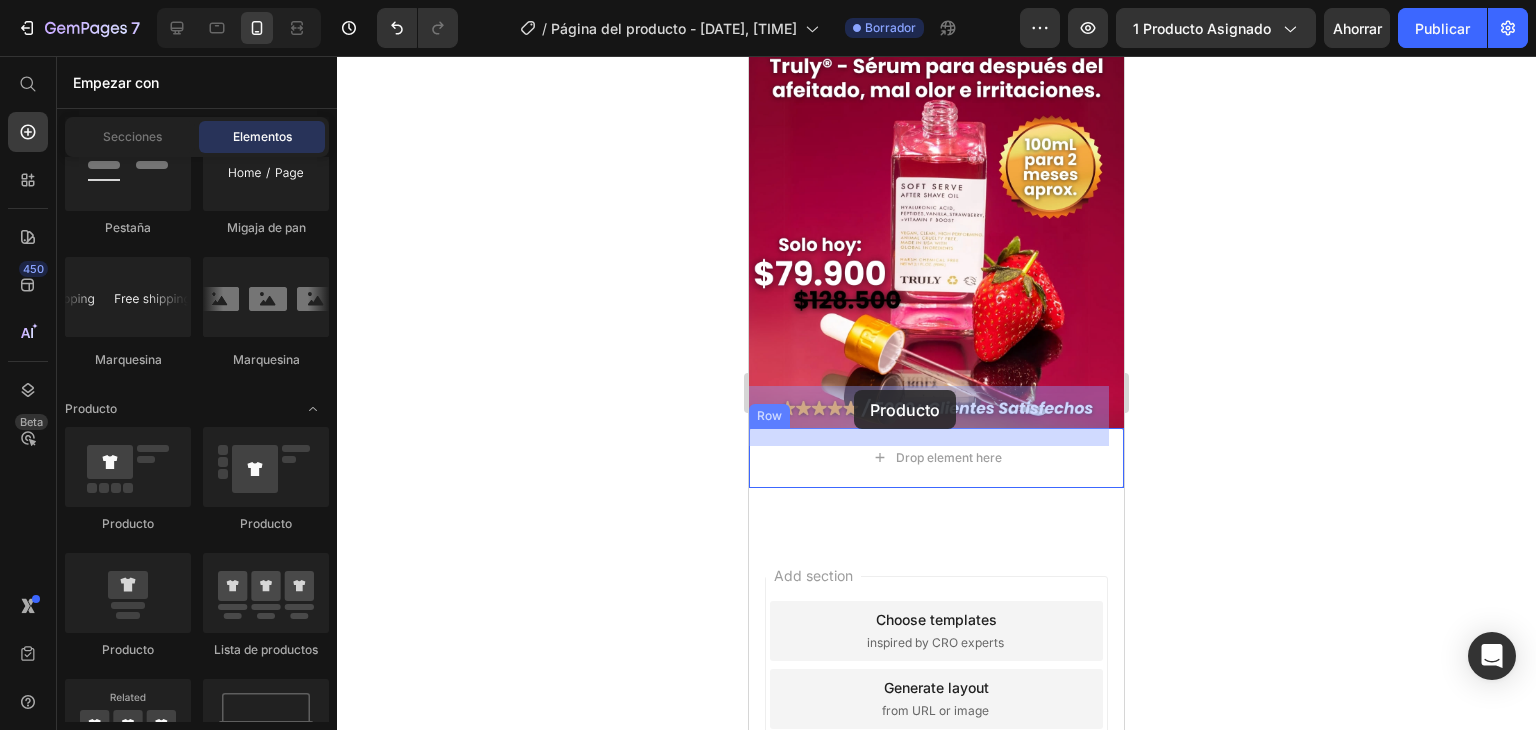 drag, startPoint x: 854, startPoint y: 527, endPoint x: 854, endPoint y: 390, distance: 137 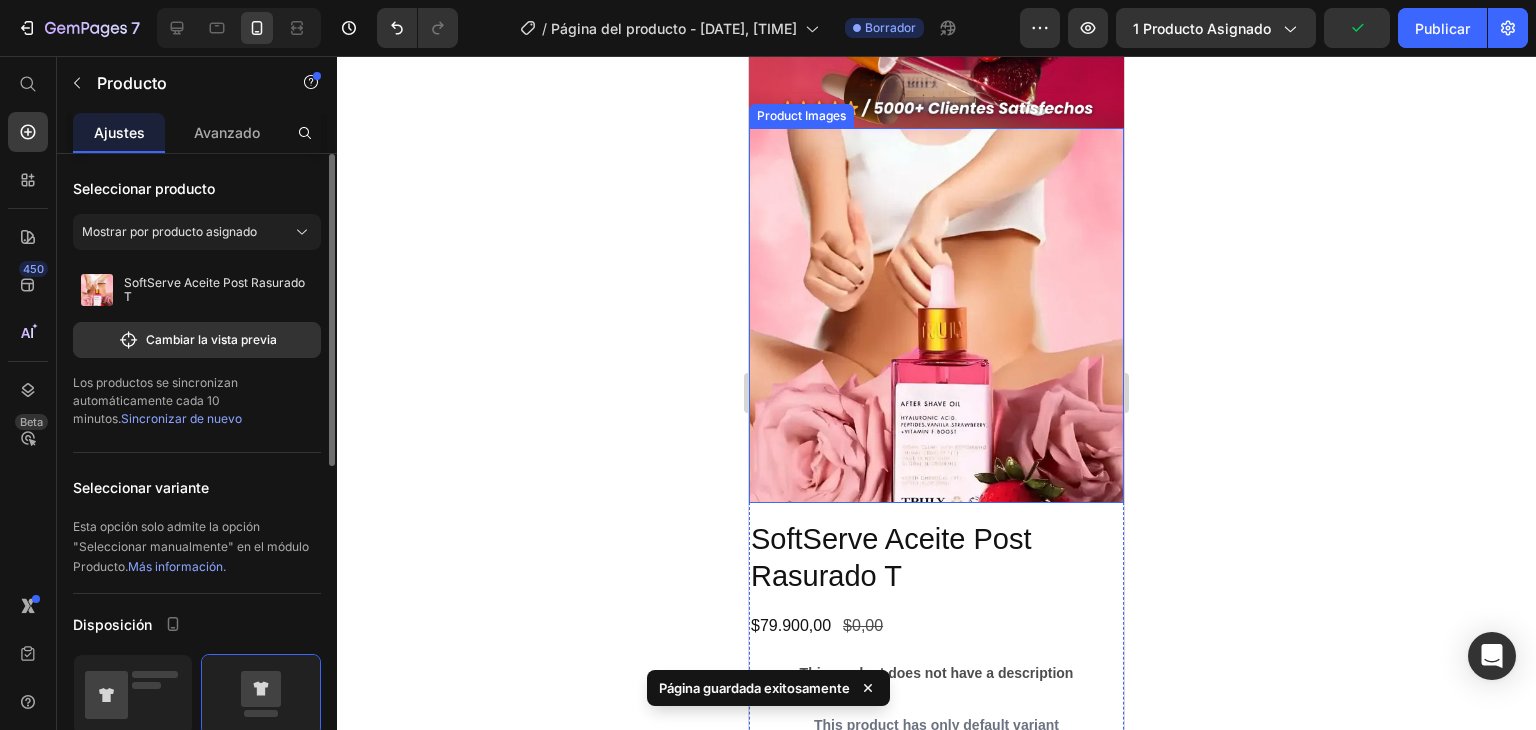 scroll, scrollTop: 1143, scrollLeft: 0, axis: vertical 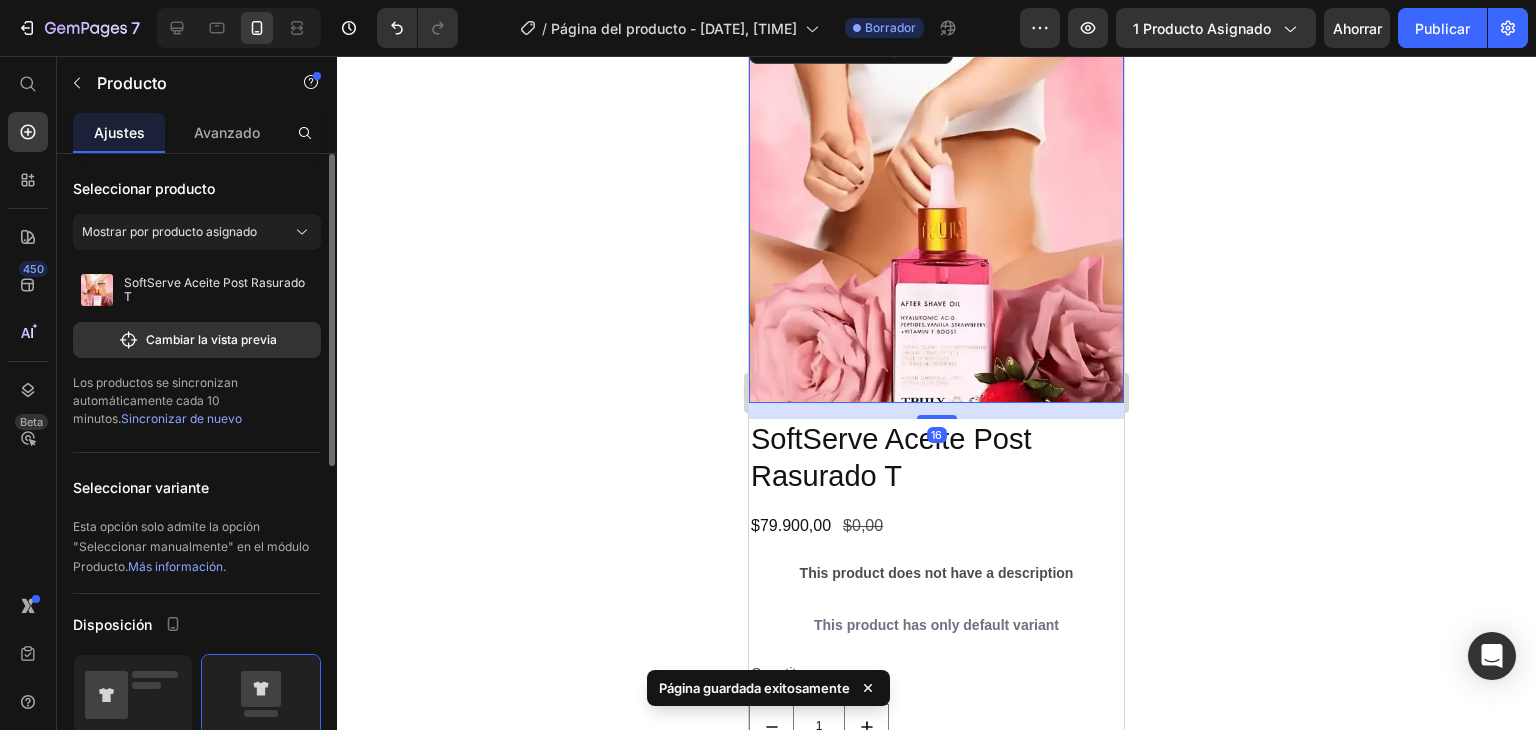 click at bounding box center (936, 215) 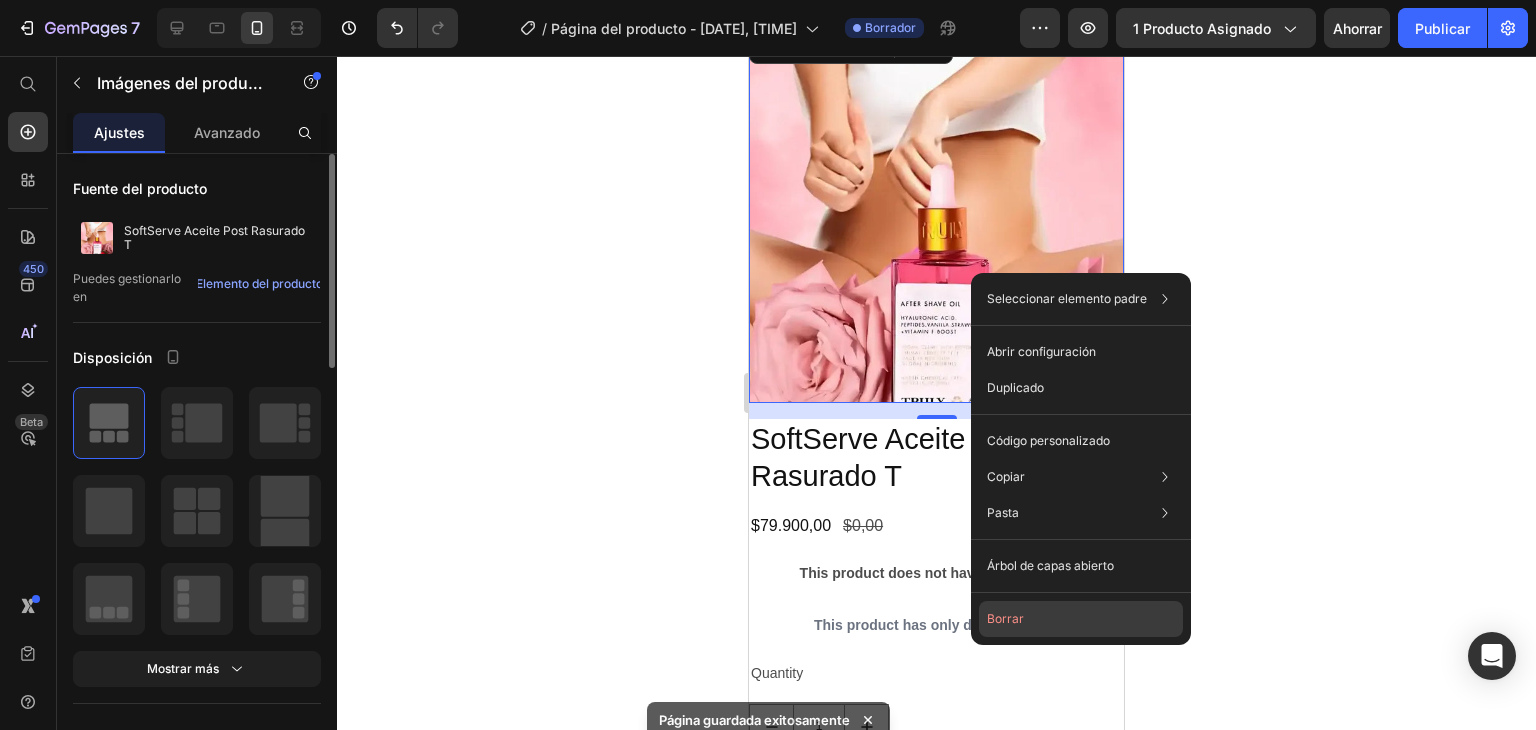 click on "Borrar" 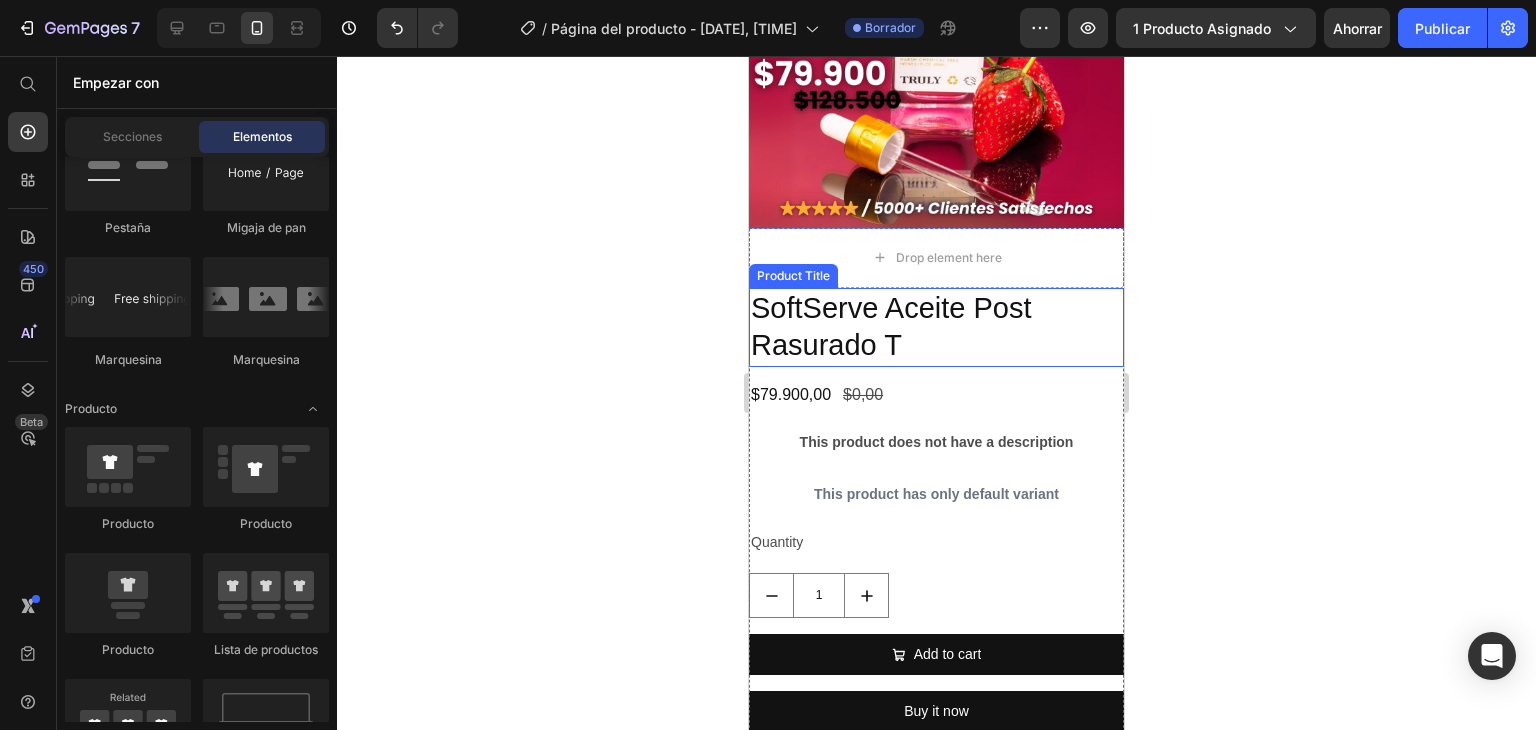 scroll, scrollTop: 843, scrollLeft: 0, axis: vertical 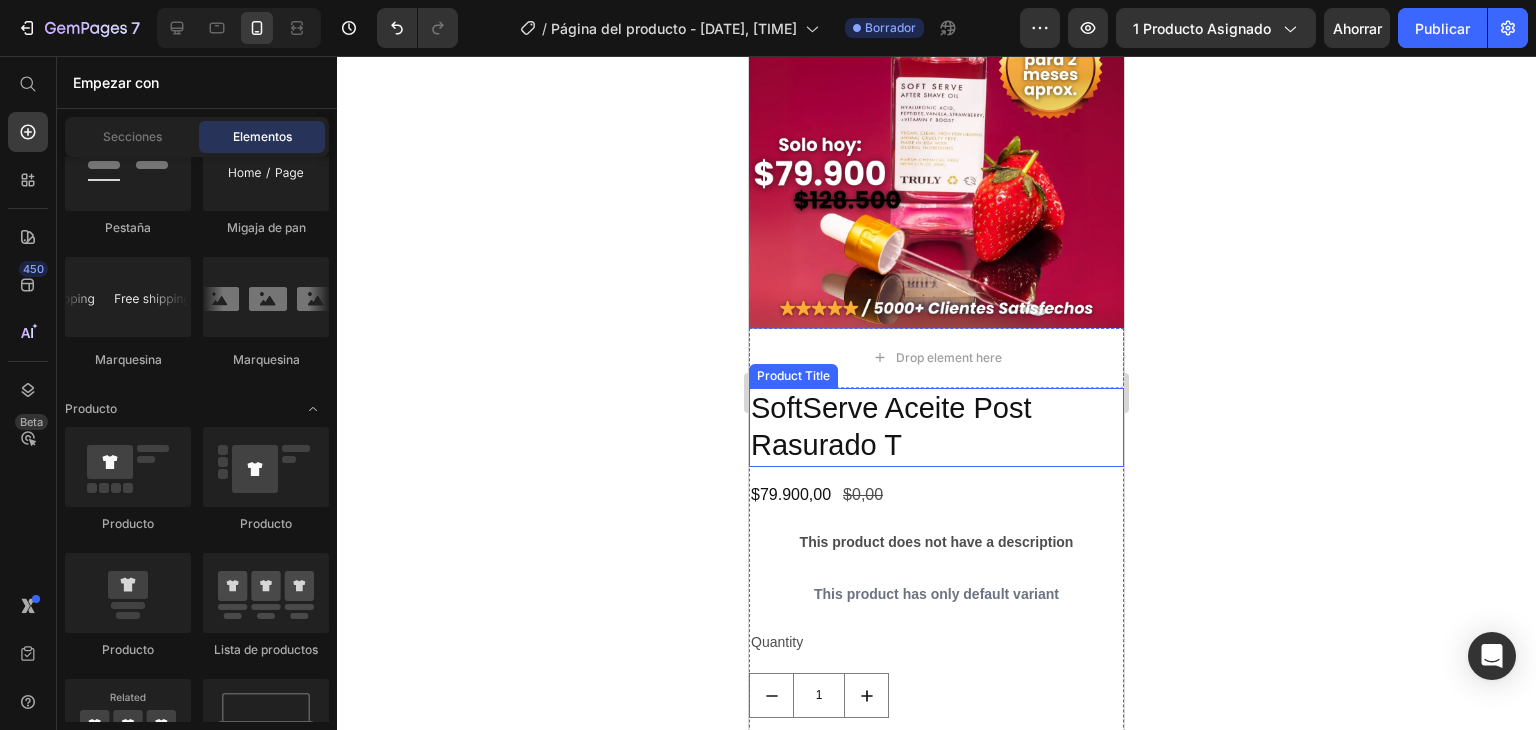 click on "SoftServe Aceite Post Rasurado T" at bounding box center [936, 427] 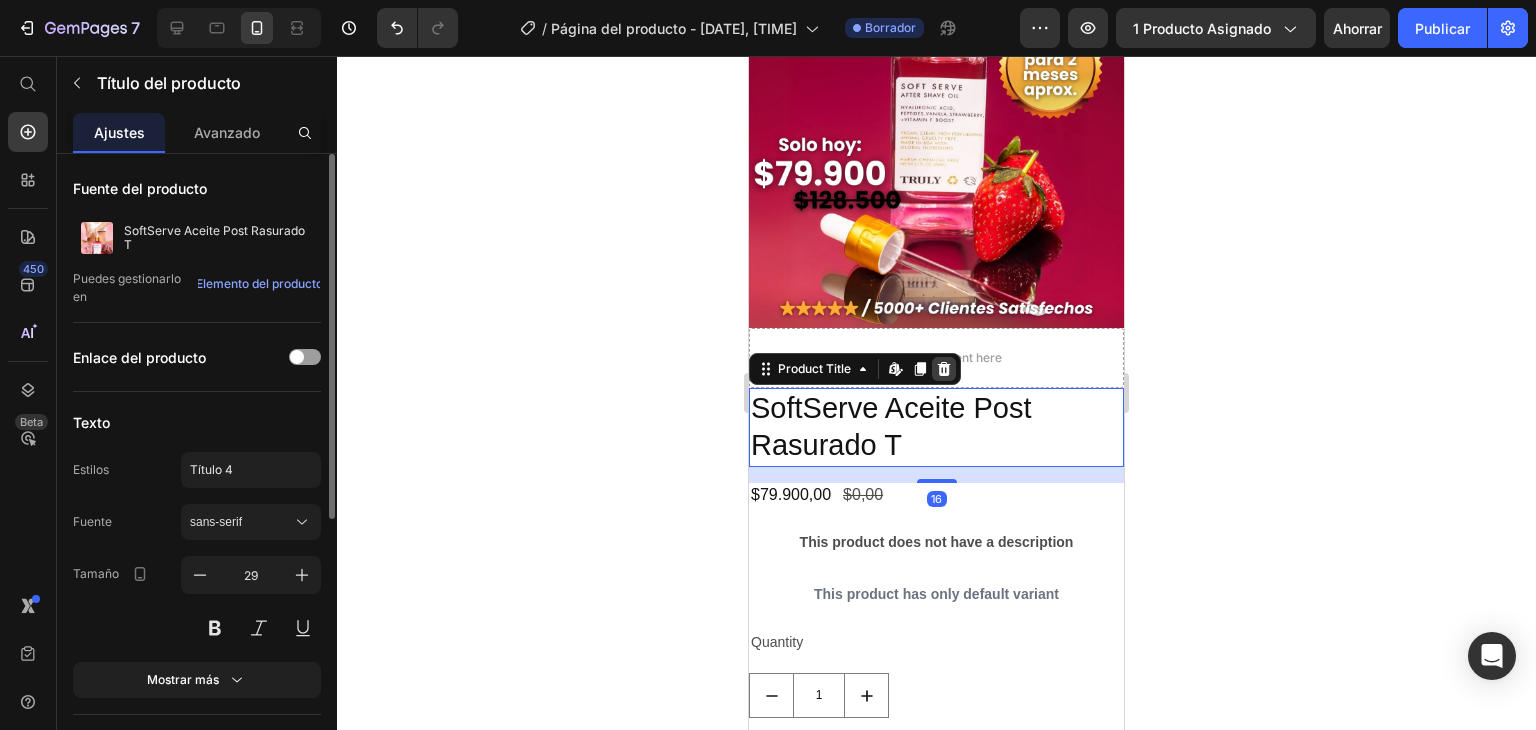 click 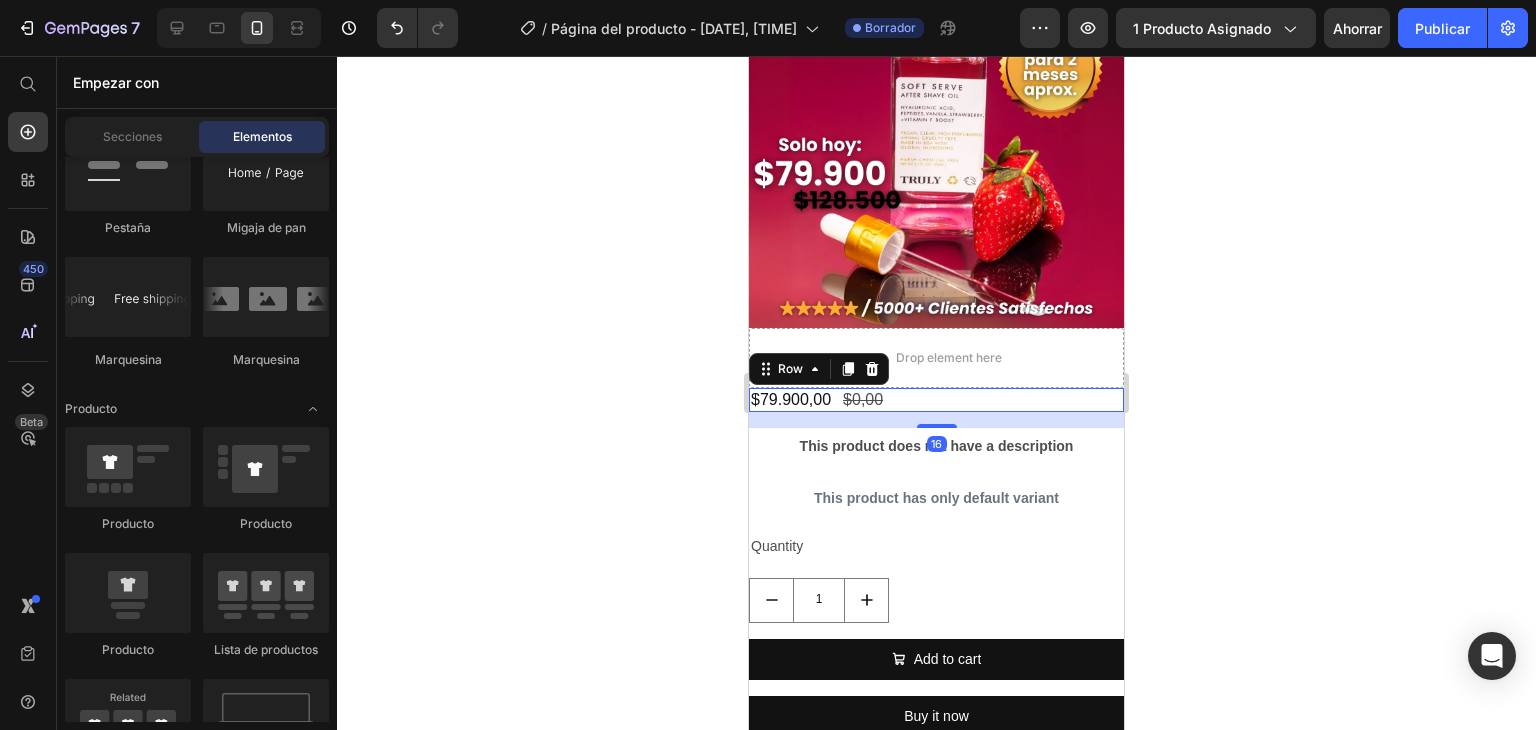click on "$79.900,00 Product Price $0,00 Product Price Row   16" at bounding box center [936, 400] 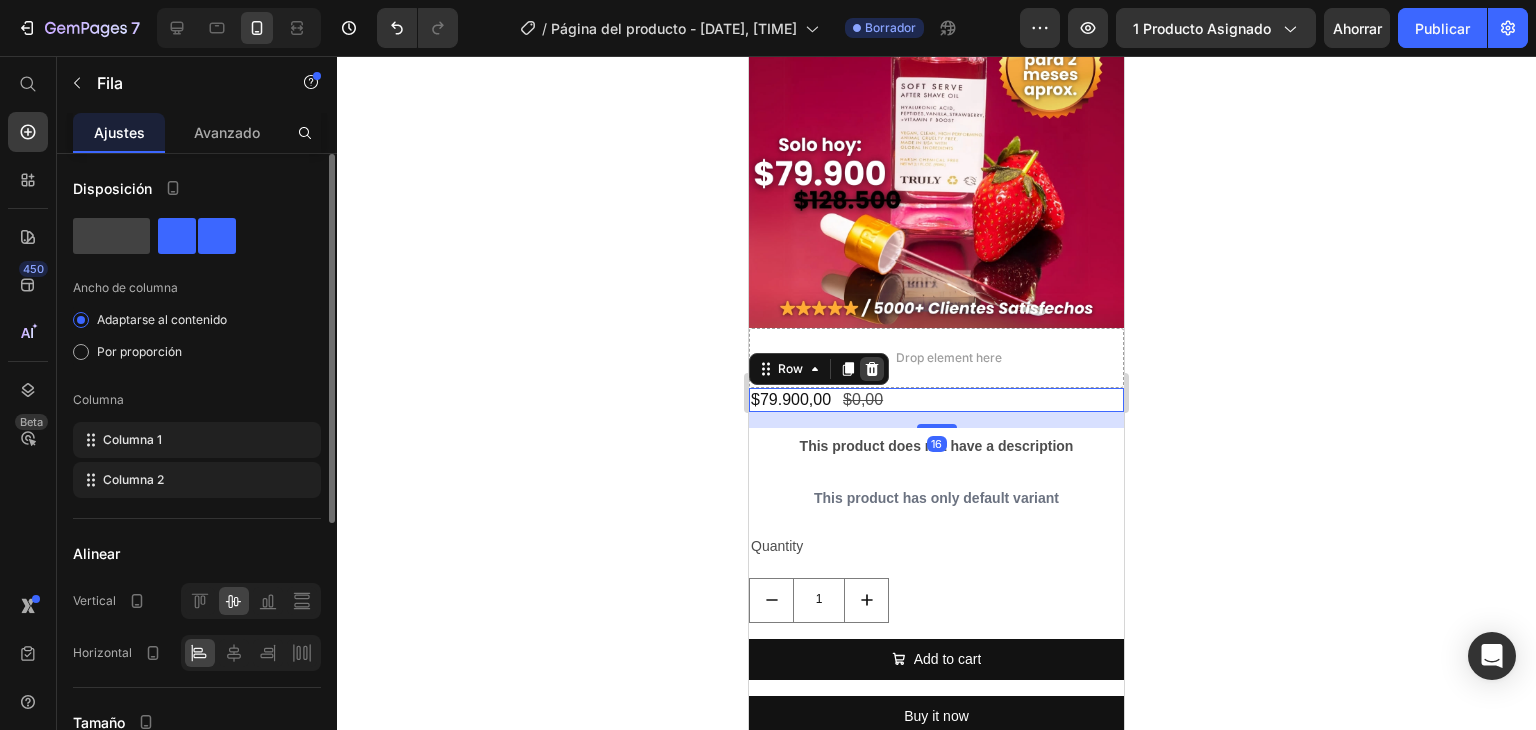 click 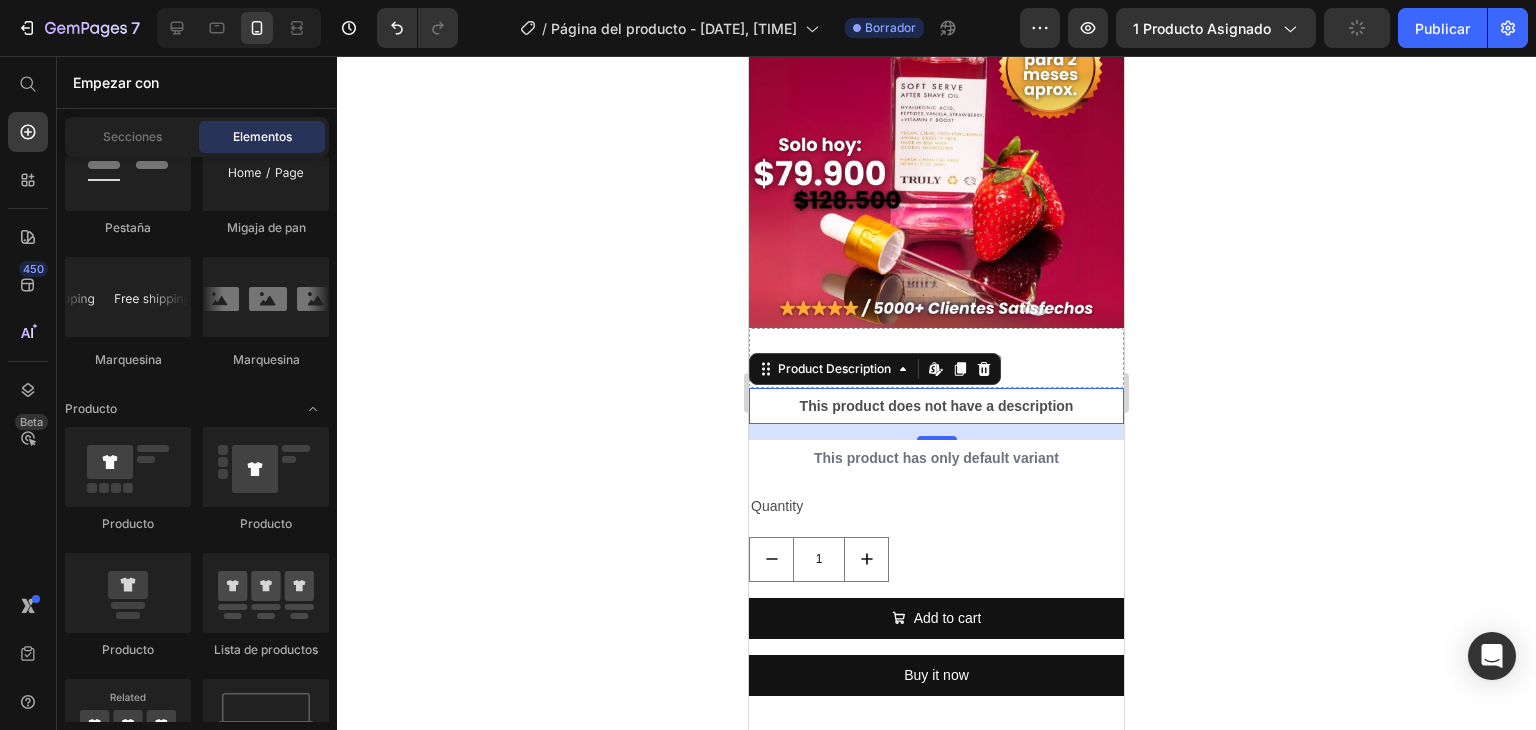 click on "This product does not have a description" at bounding box center [936, 406] 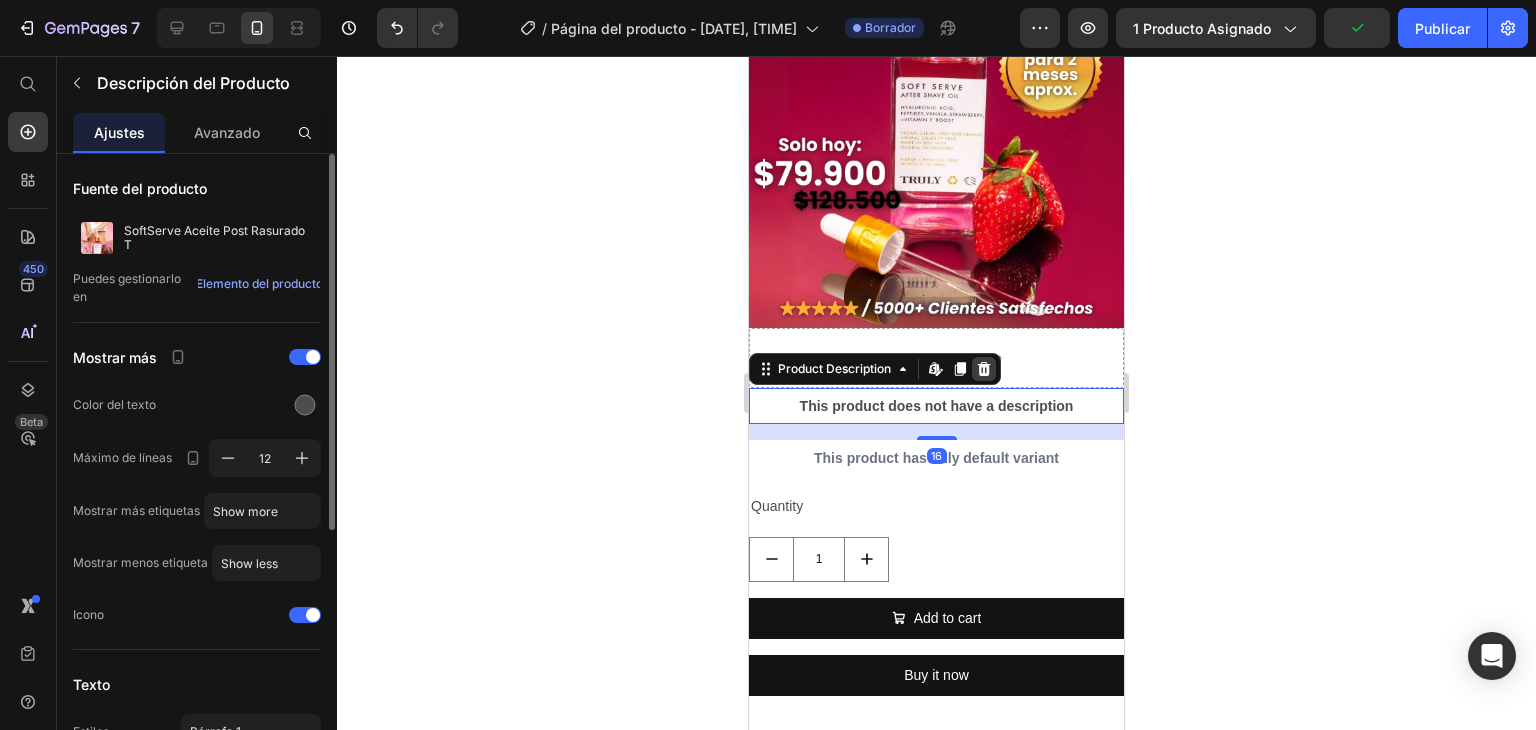 click 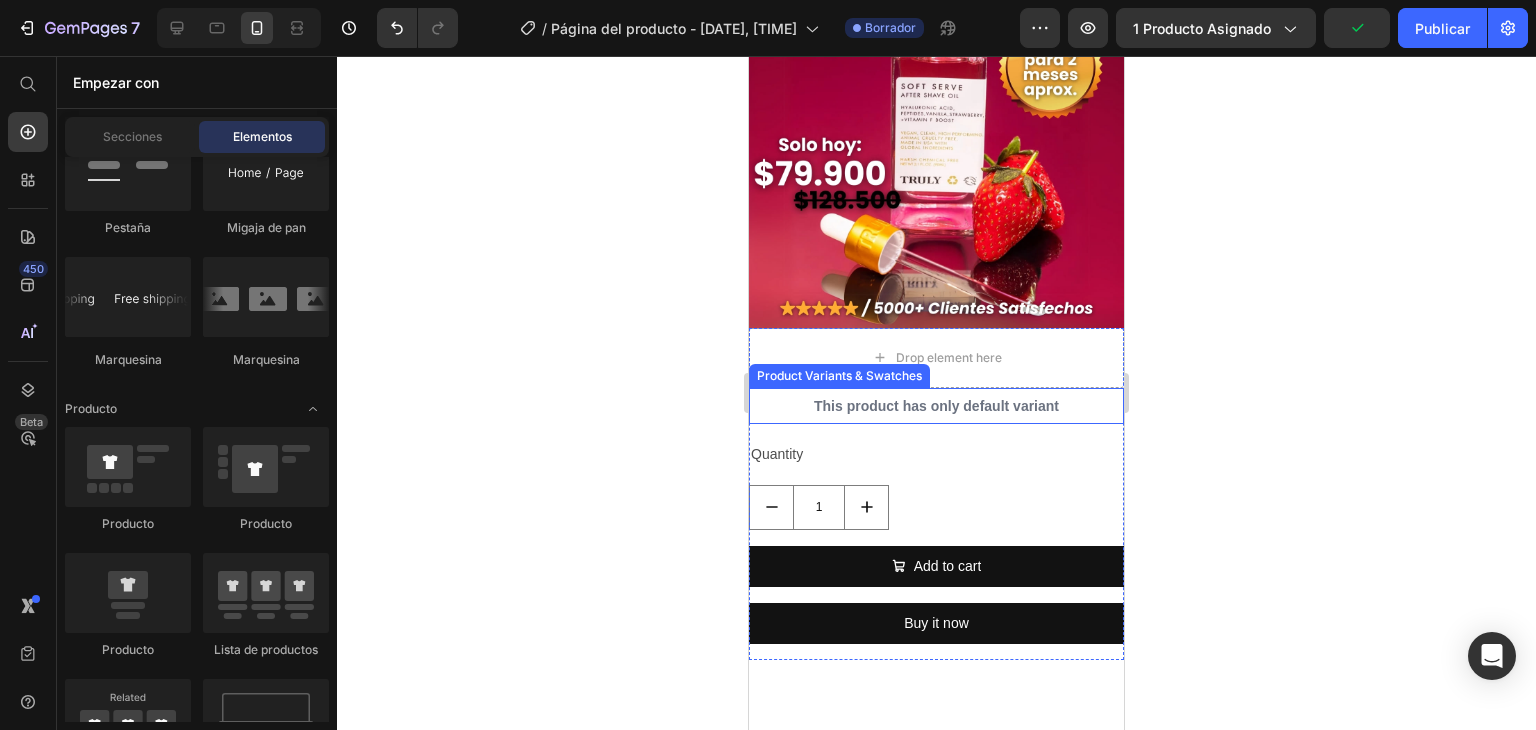 click on "This product has only default variant" at bounding box center [936, 406] 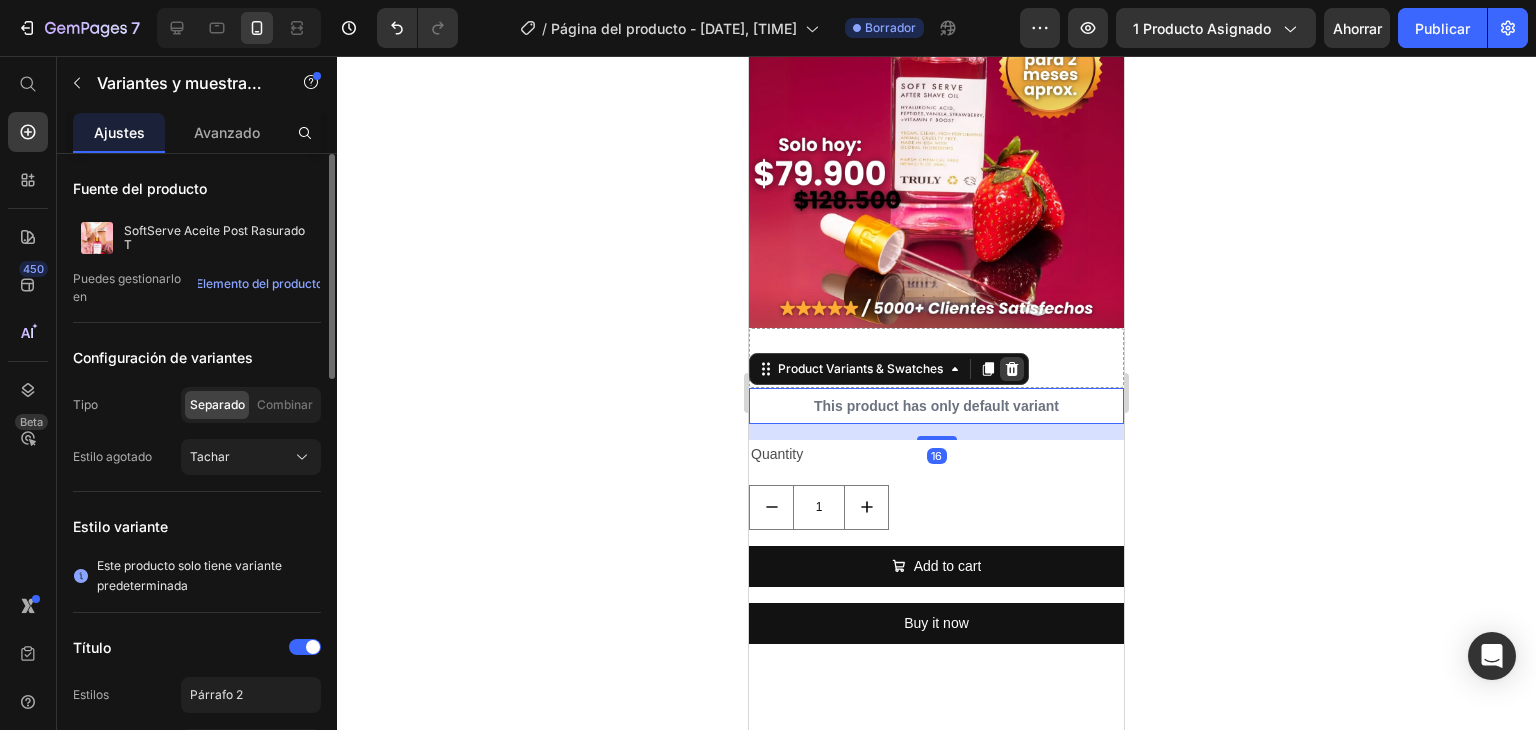 click 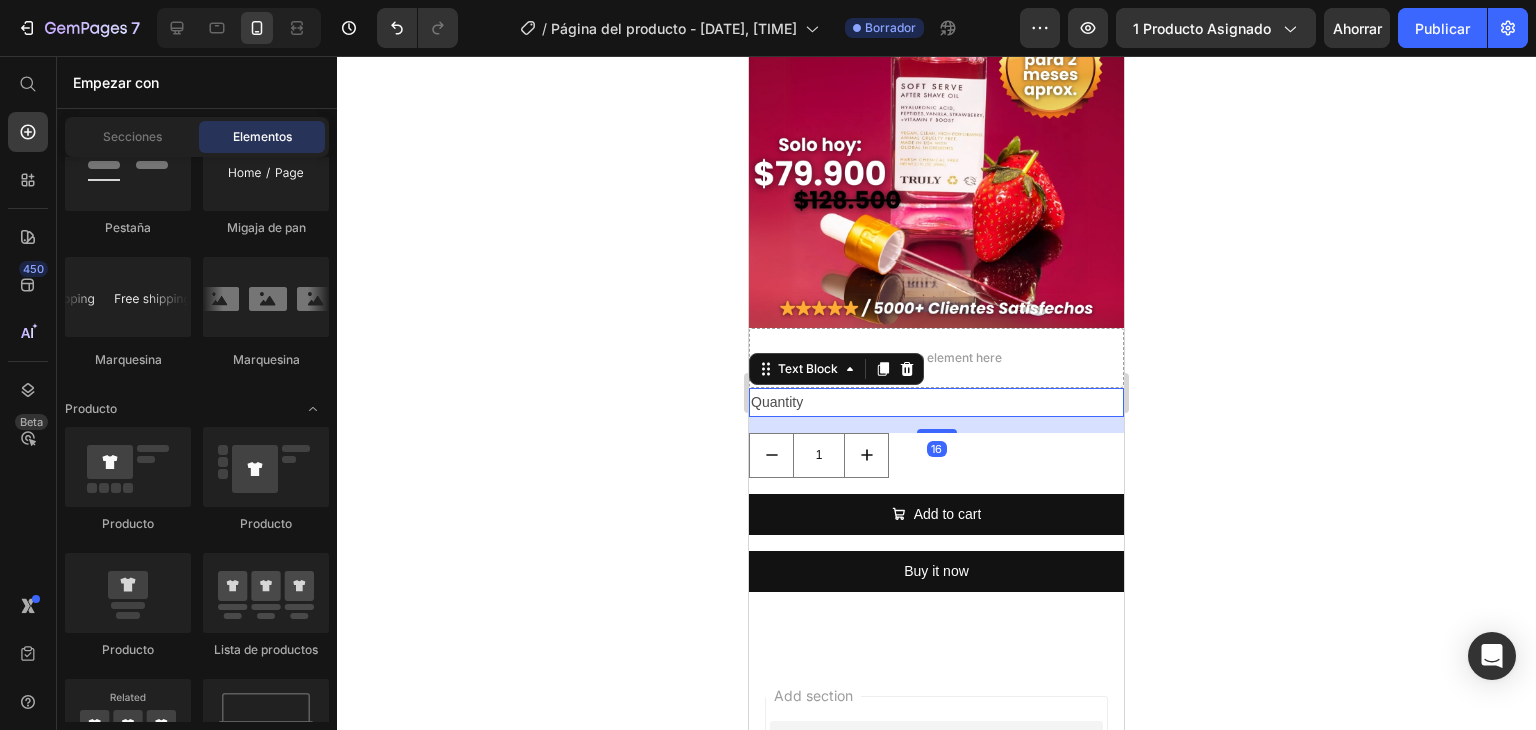 click on "Quantity" at bounding box center (936, 402) 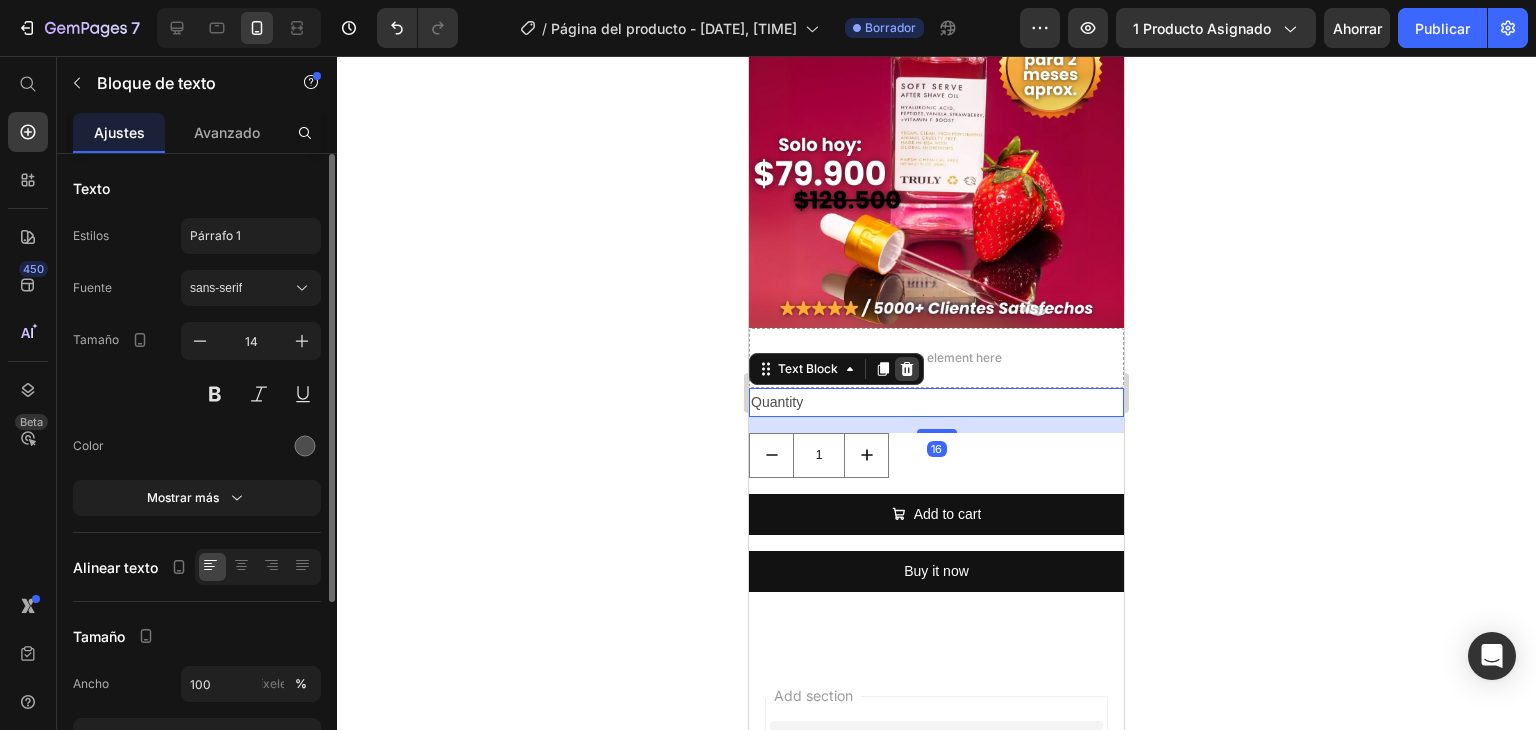 click 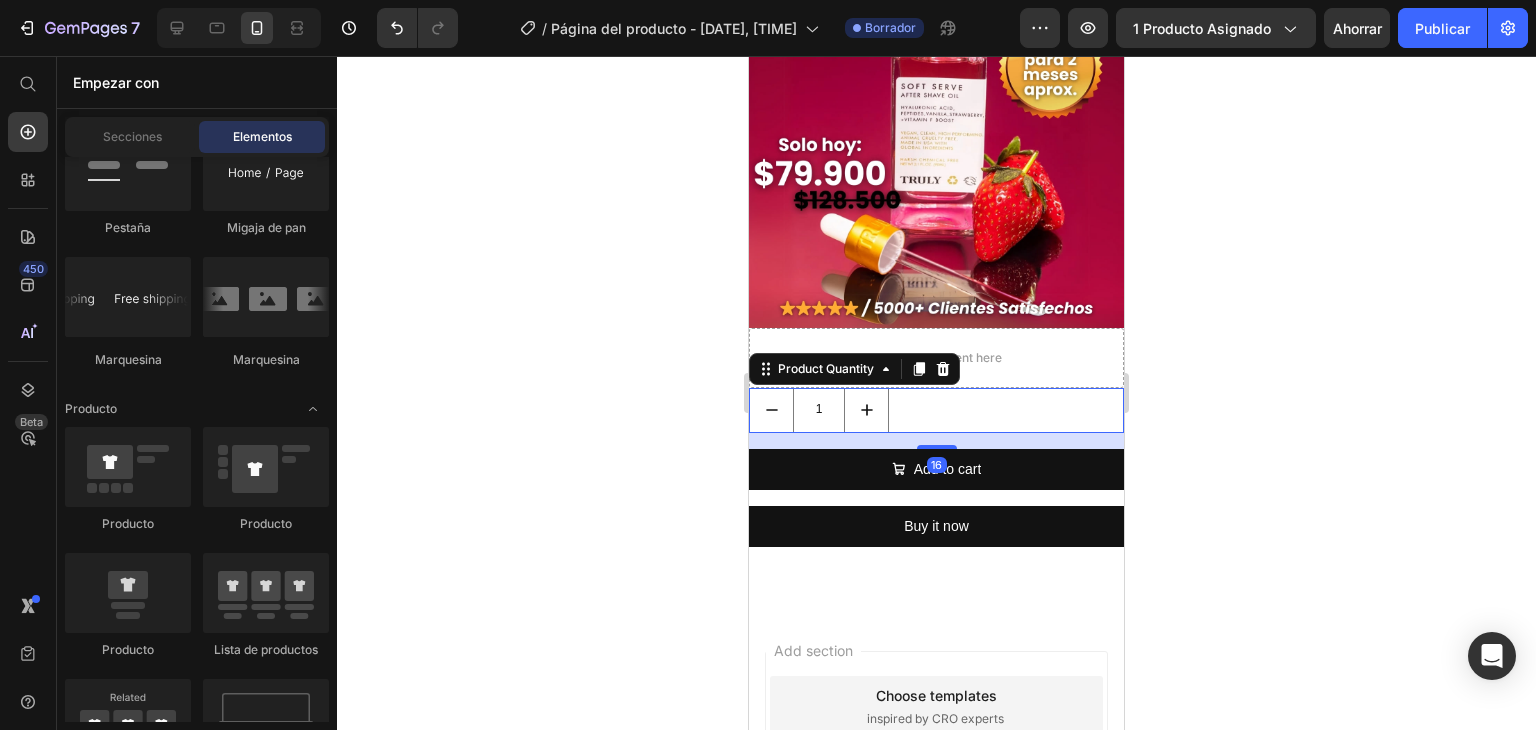 click on "1" at bounding box center [936, 410] 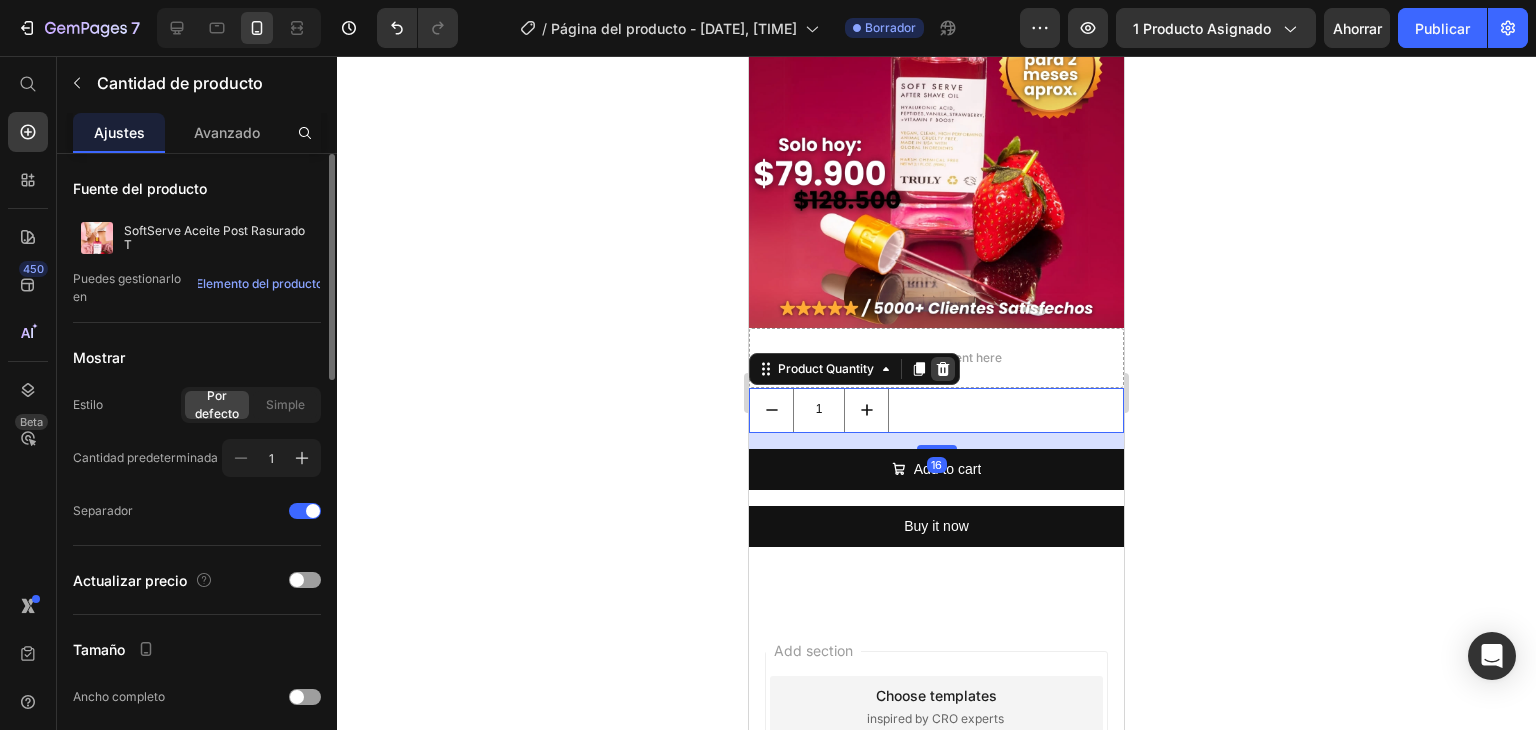 click at bounding box center (943, 369) 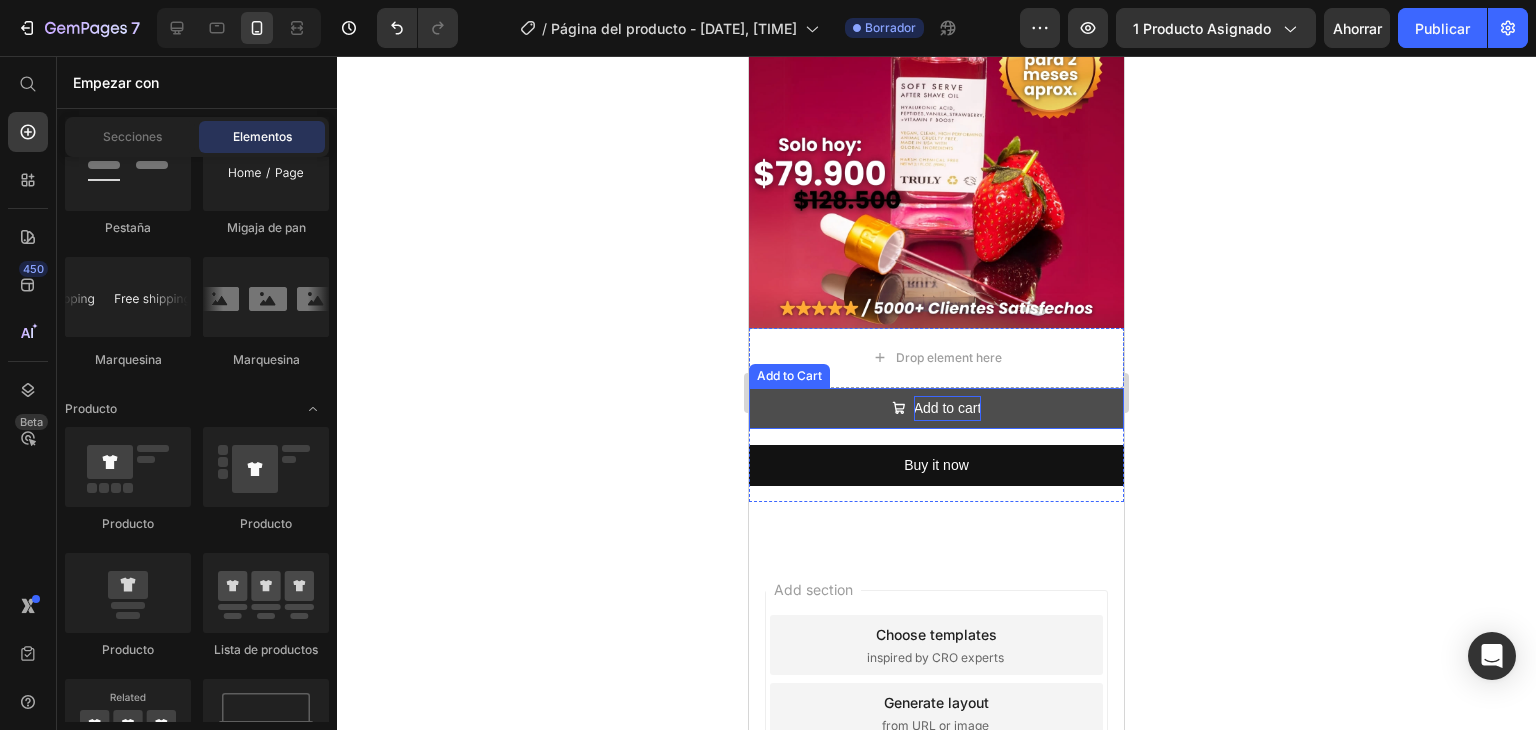 click on "Add to cart" at bounding box center (948, 408) 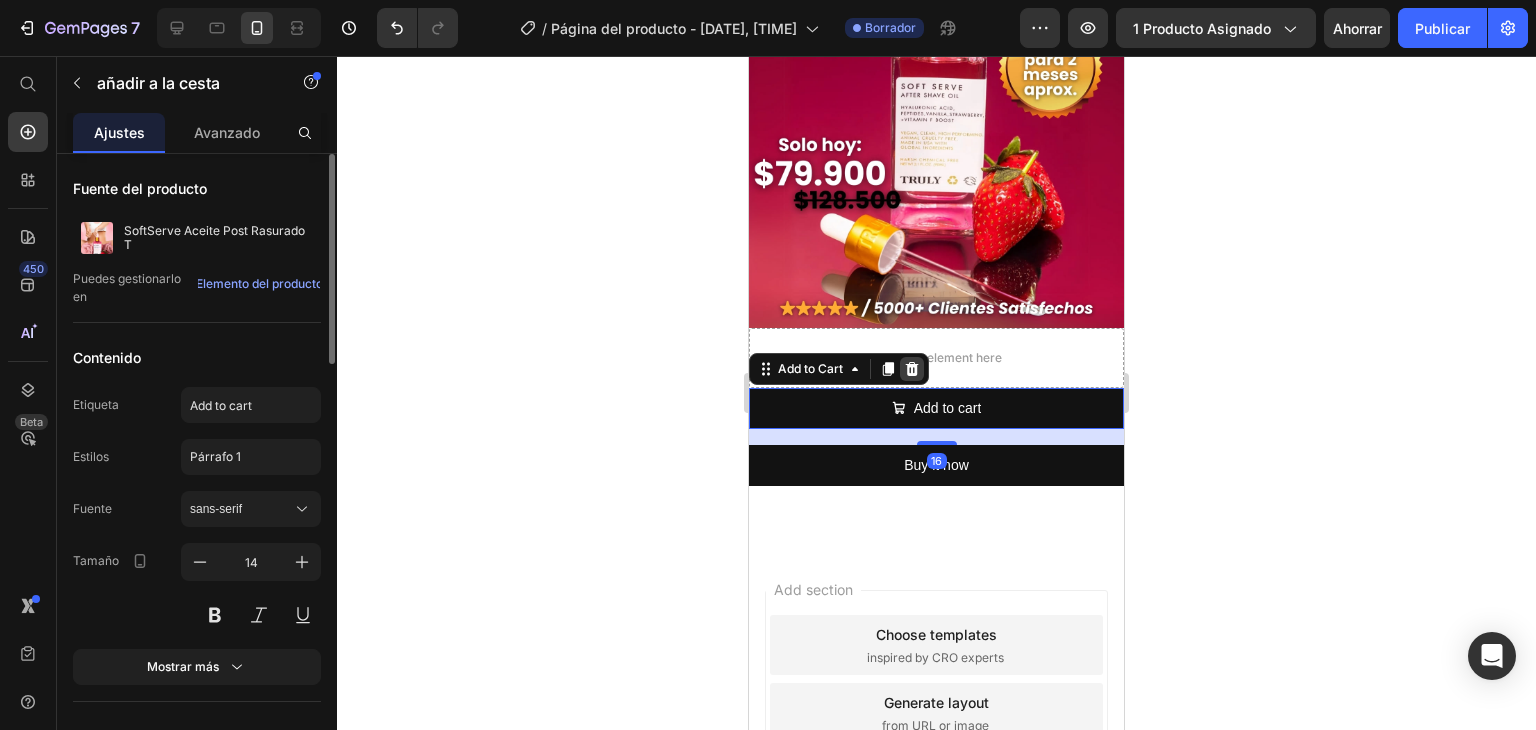 click 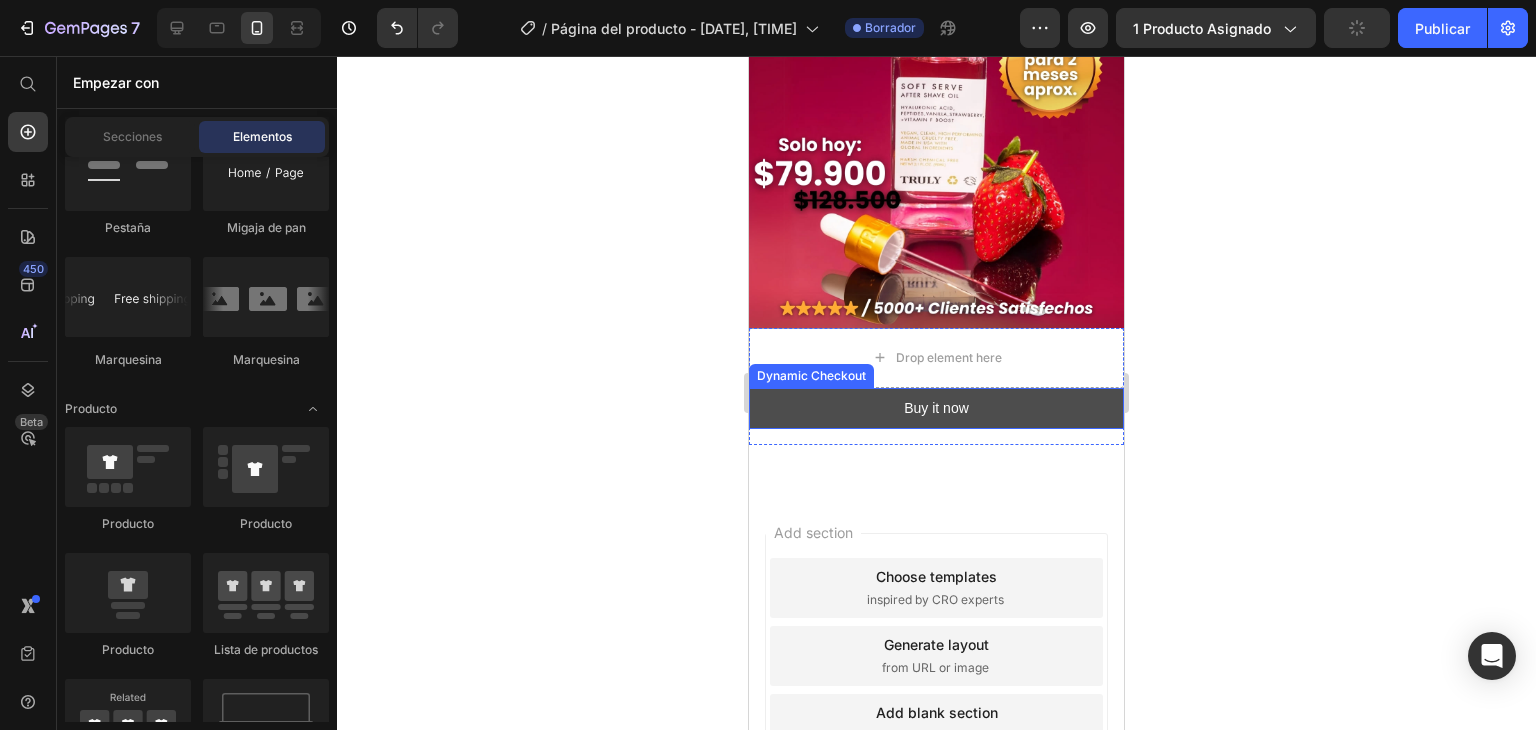 click on "Buy it now" at bounding box center (936, 408) 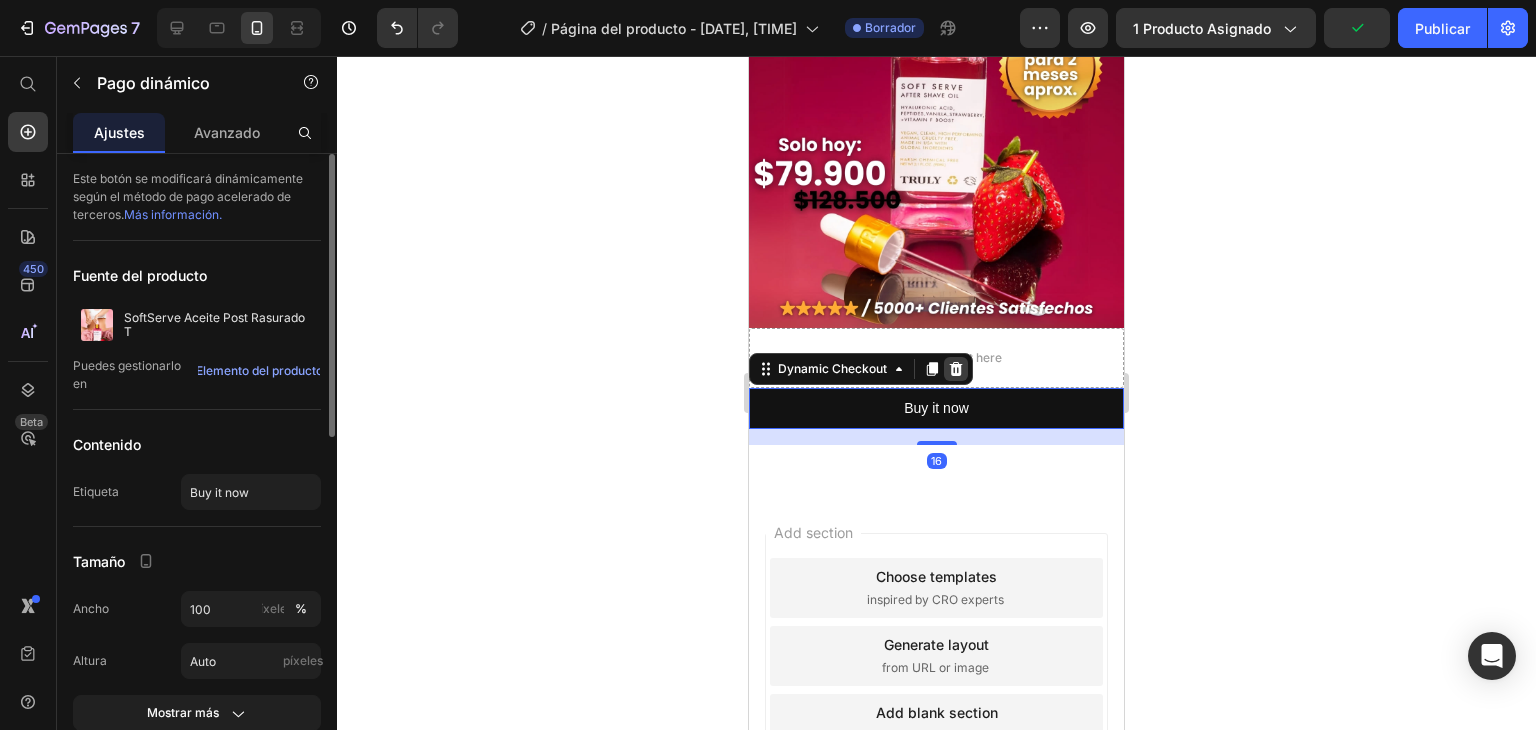 click 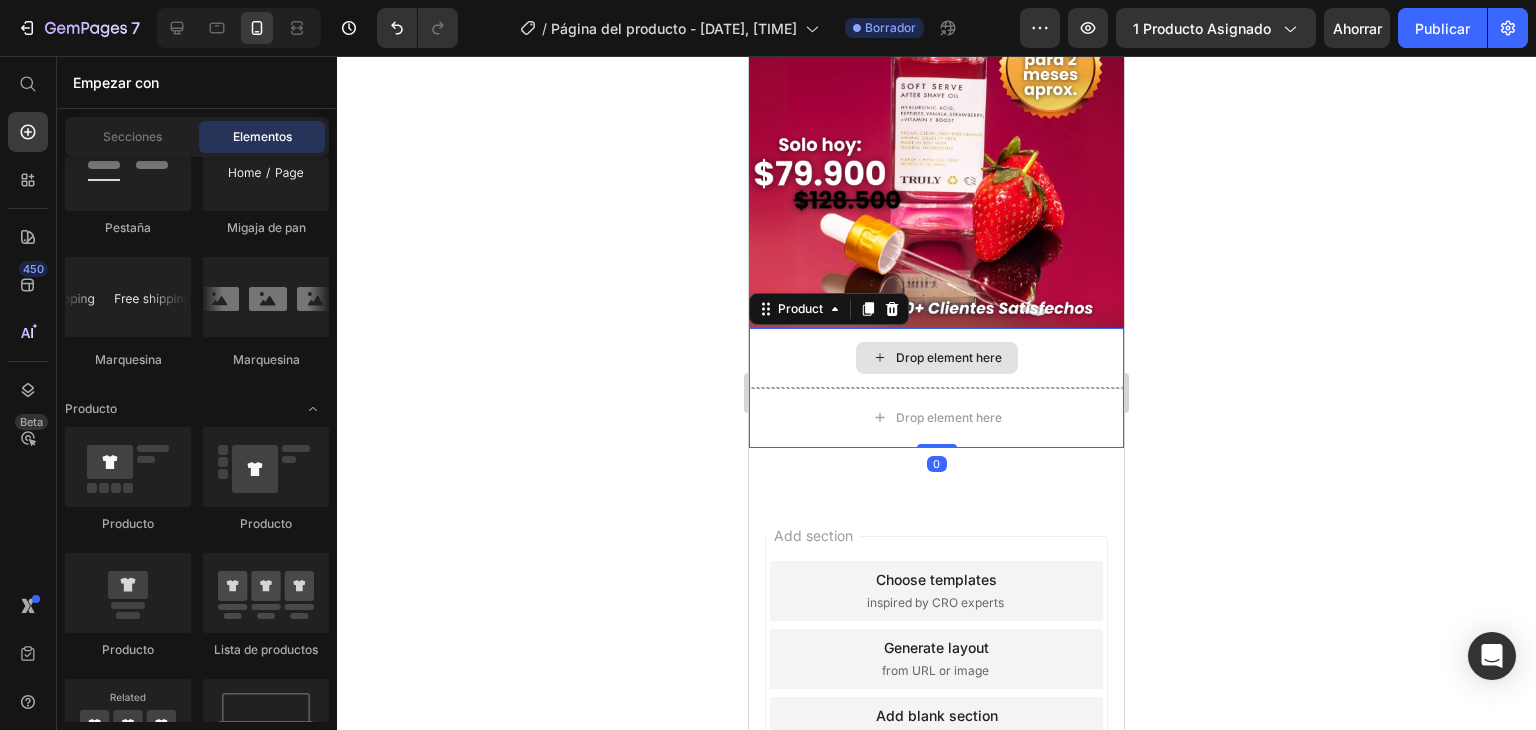 click on "Drop element here" at bounding box center (936, 358) 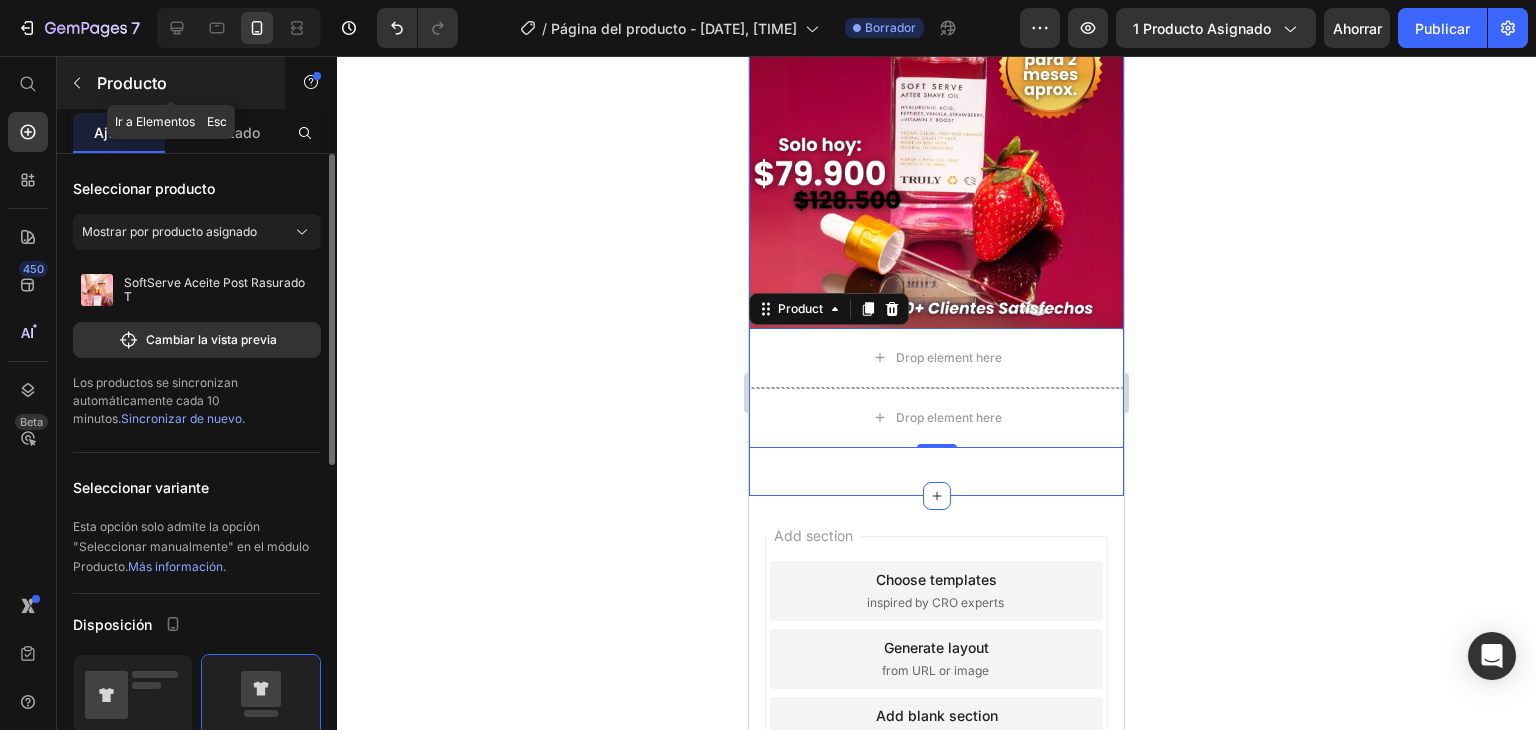 click 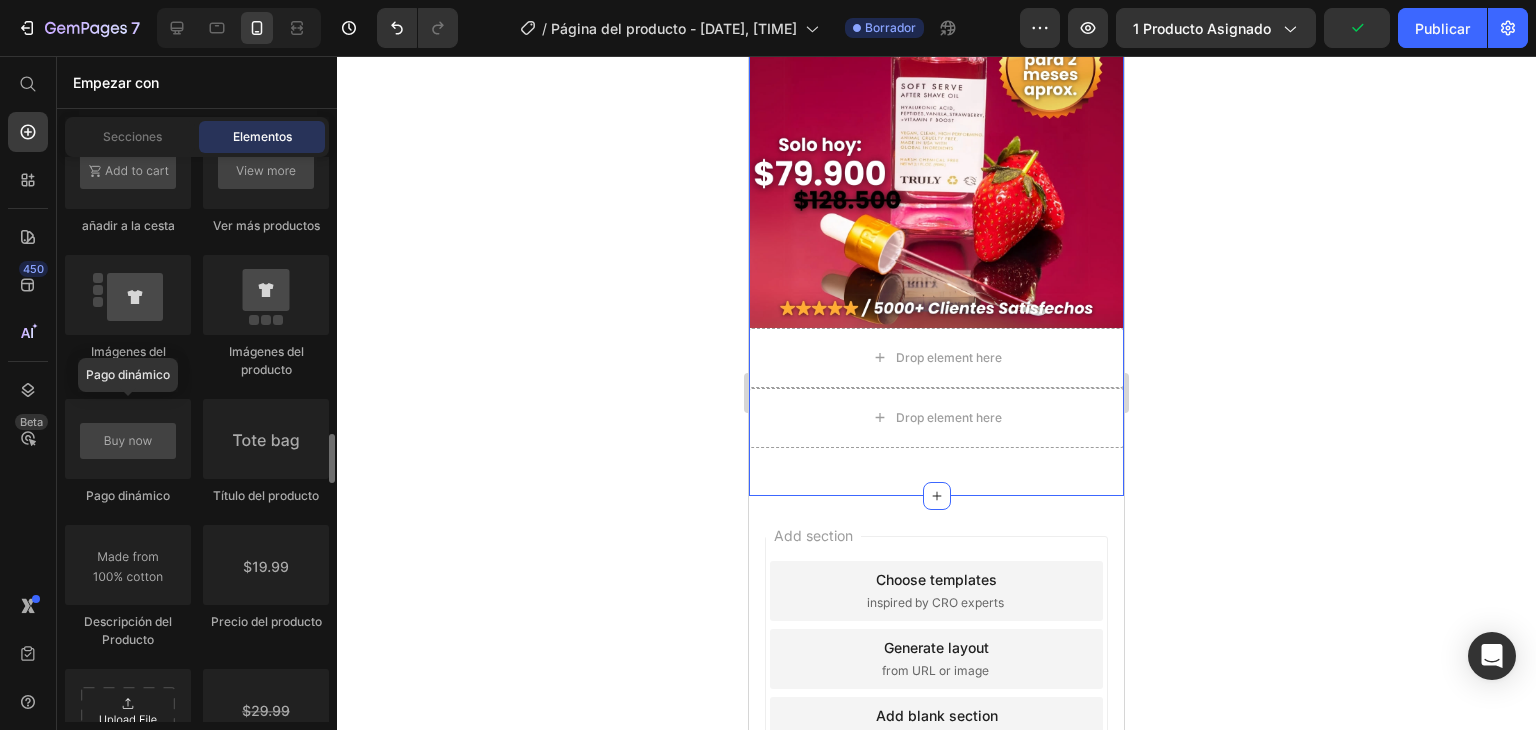 scroll, scrollTop: 3300, scrollLeft: 0, axis: vertical 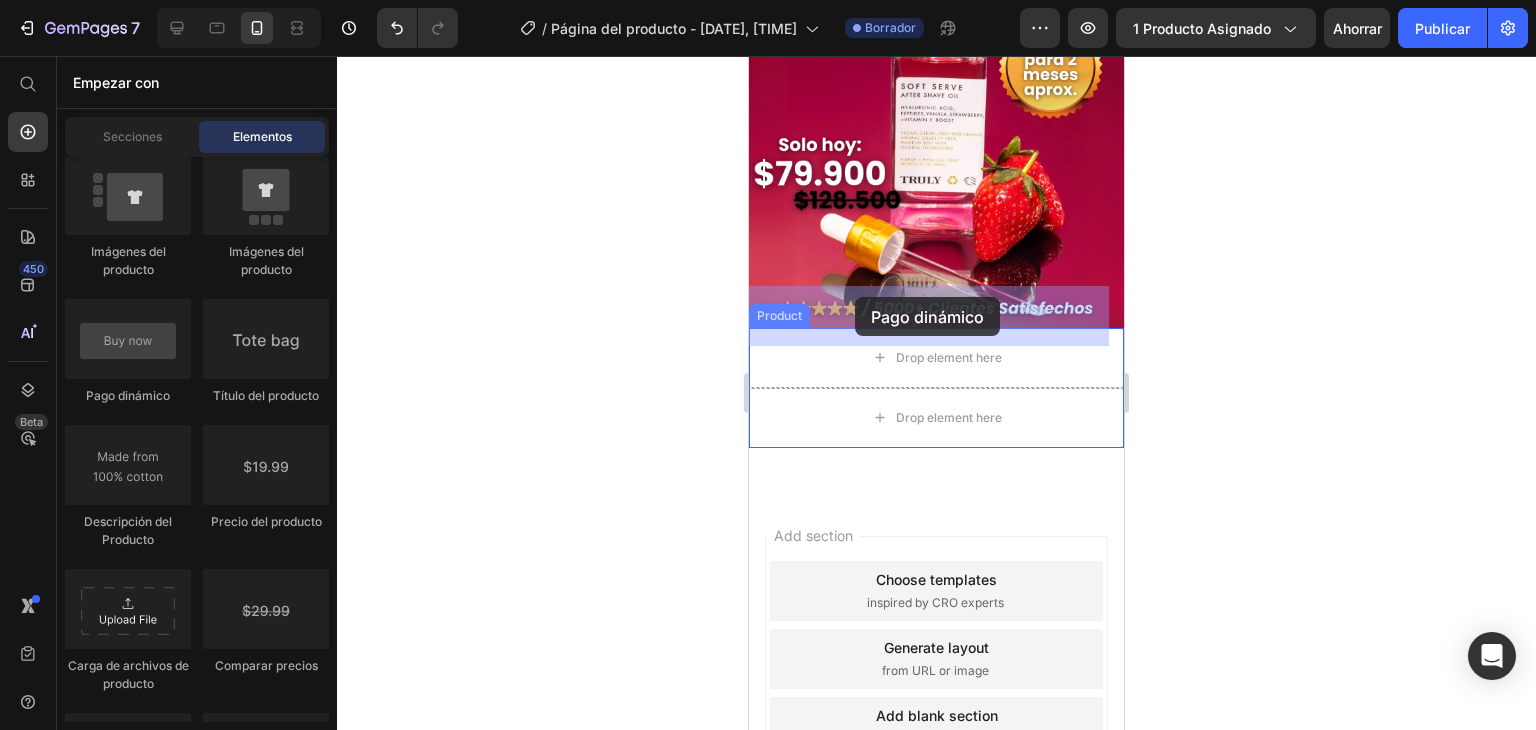 drag, startPoint x: 869, startPoint y: 381, endPoint x: 855, endPoint y: 297, distance: 85.158676 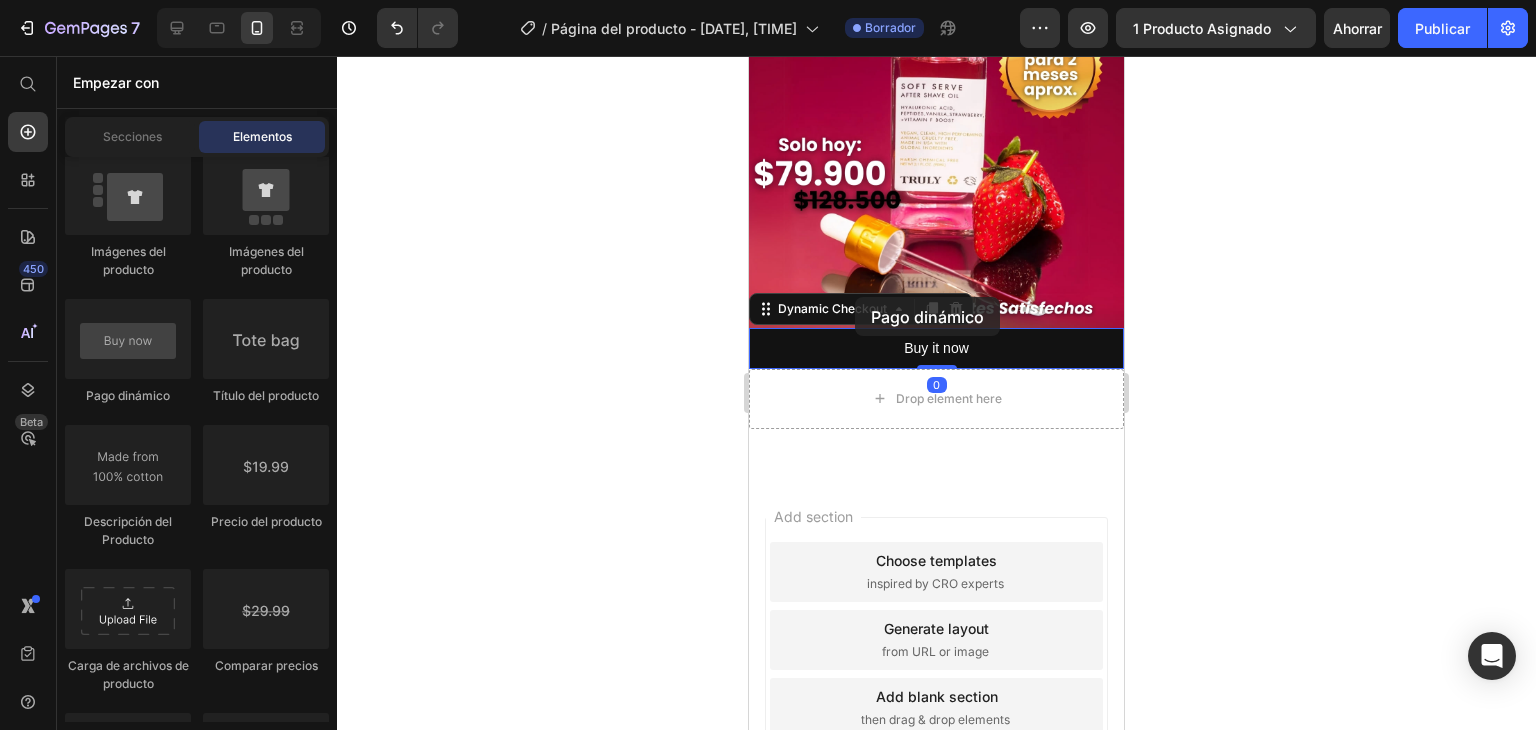 scroll, scrollTop: 836, scrollLeft: 0, axis: vertical 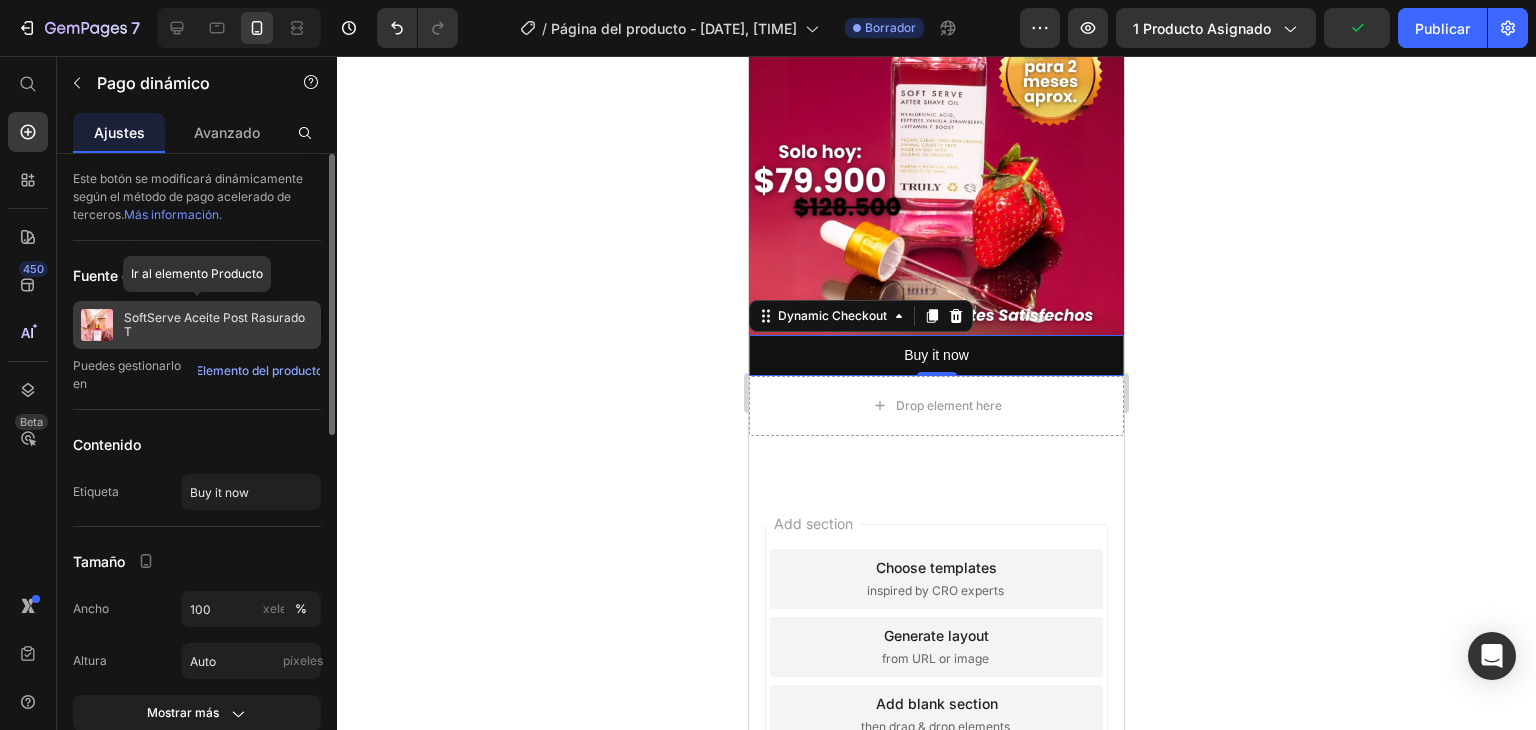 click on "SoftServe Aceite Post Rasurado T" at bounding box center [218, 325] 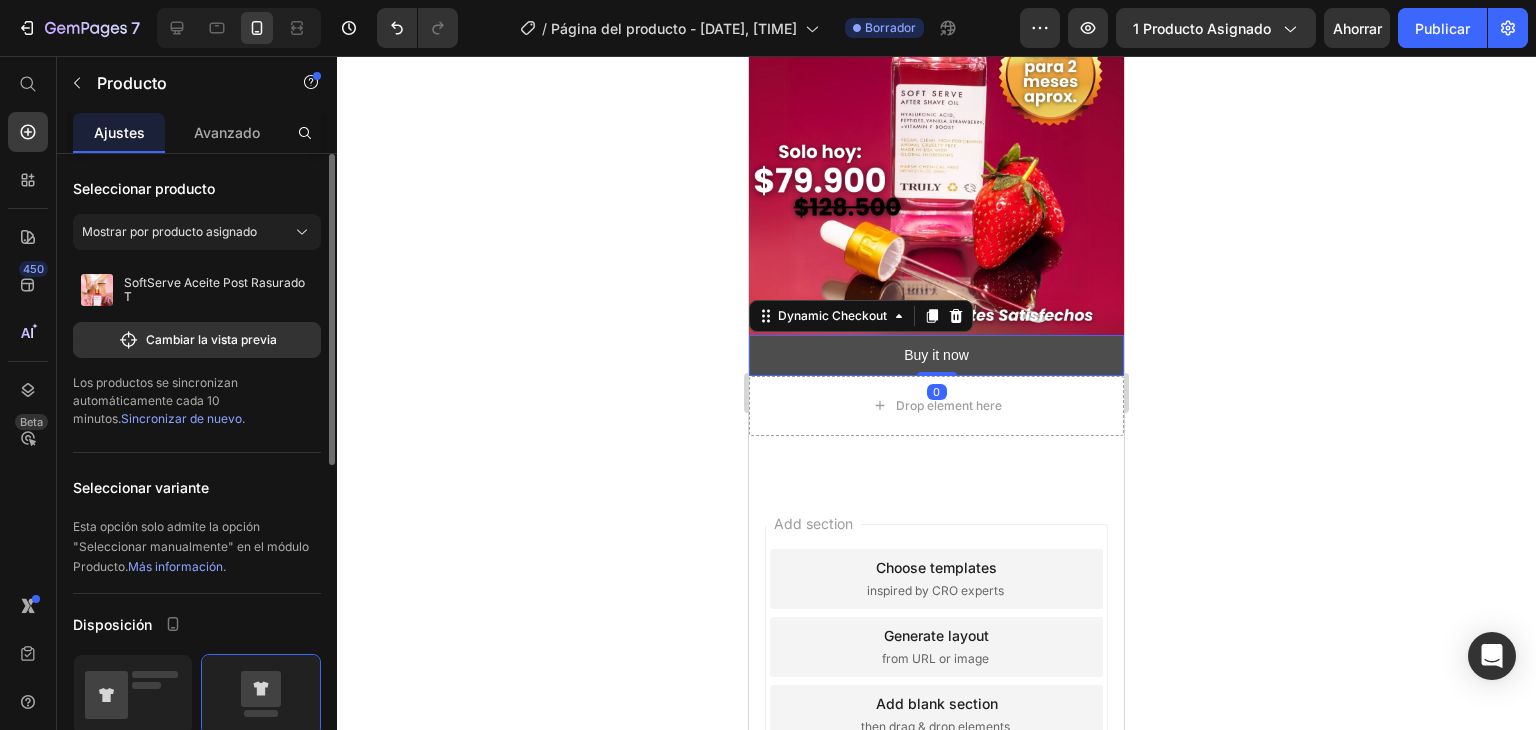 click on "Buy it now" at bounding box center [936, 355] 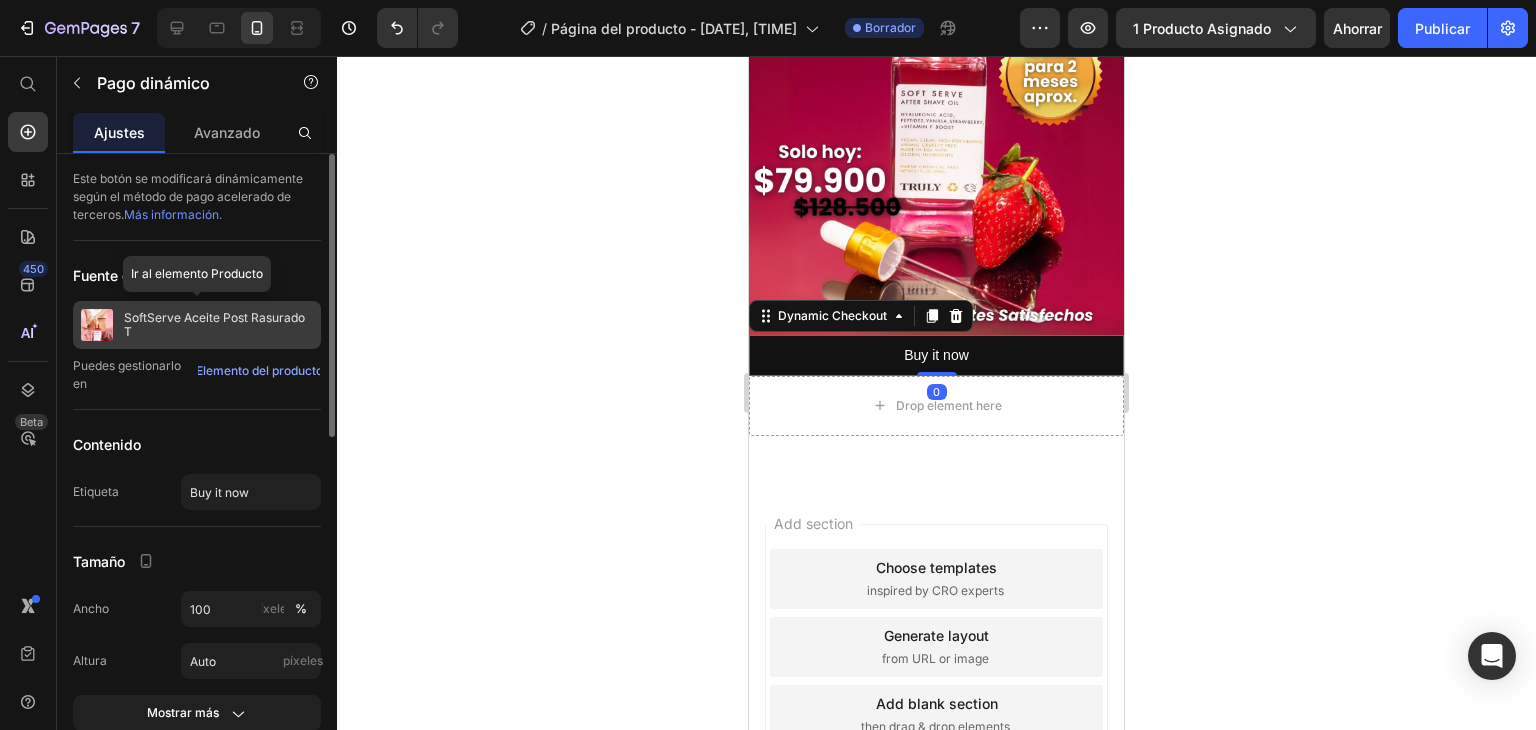click on "SoftServe Aceite Post Rasurado T" at bounding box center (218, 325) 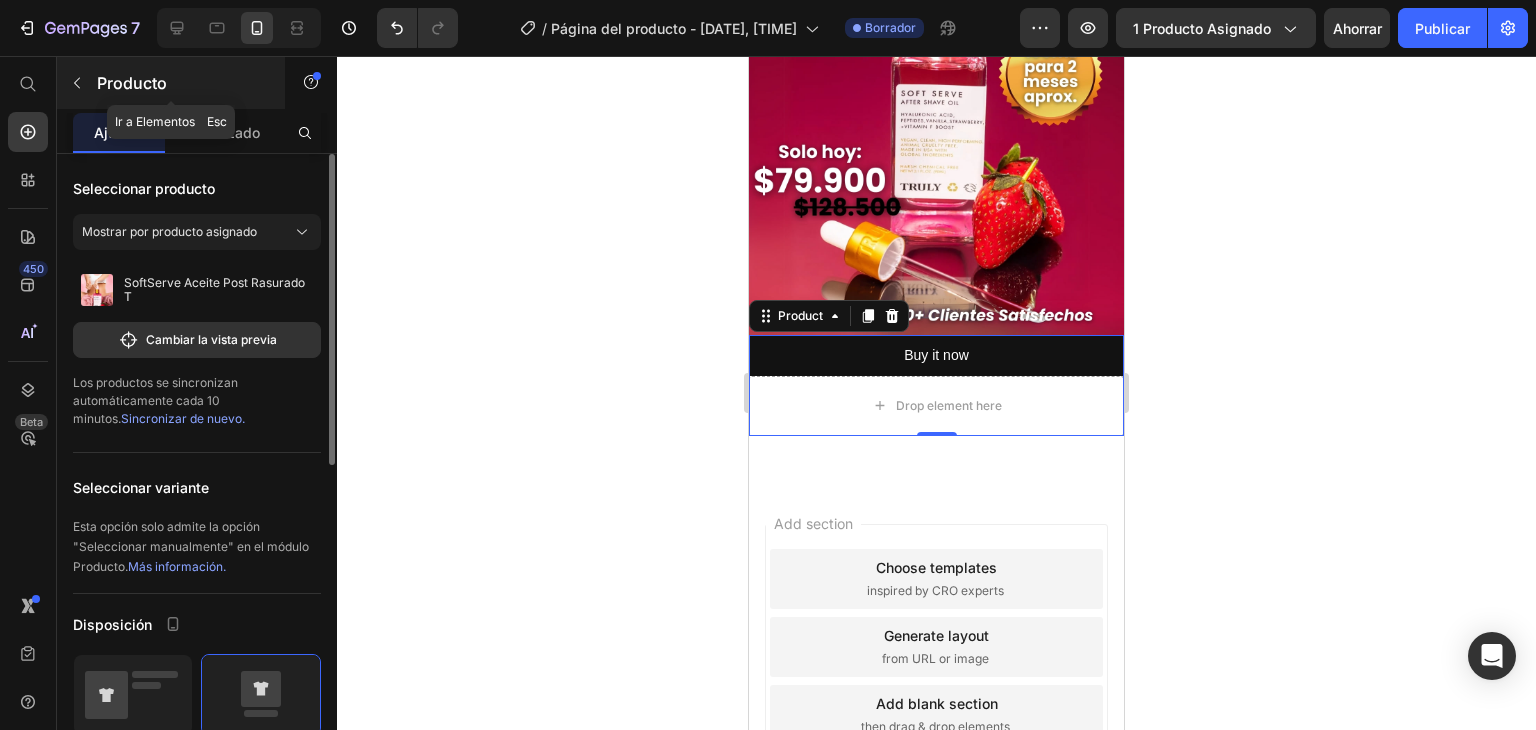 click on "Producto" at bounding box center (171, 83) 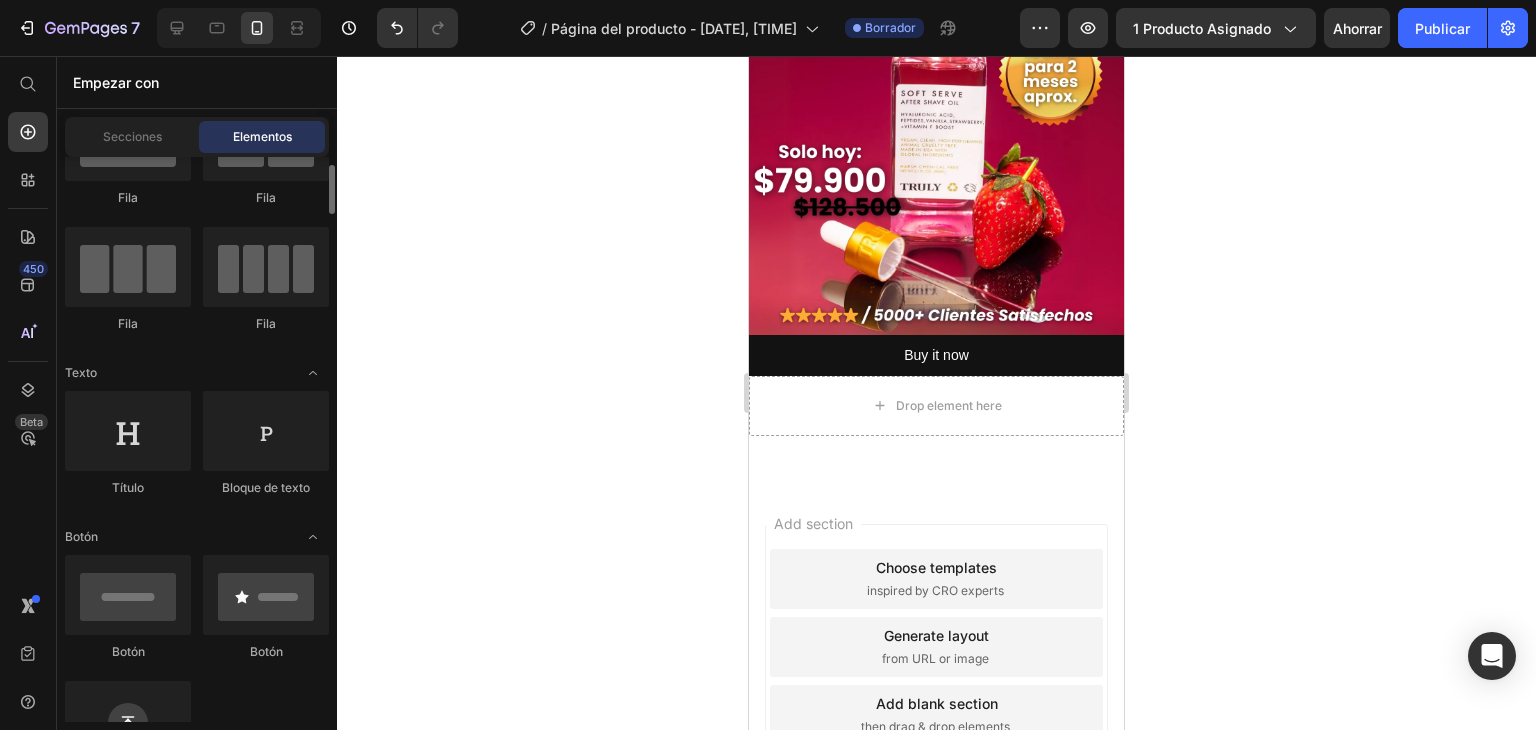 scroll, scrollTop: 500, scrollLeft: 0, axis: vertical 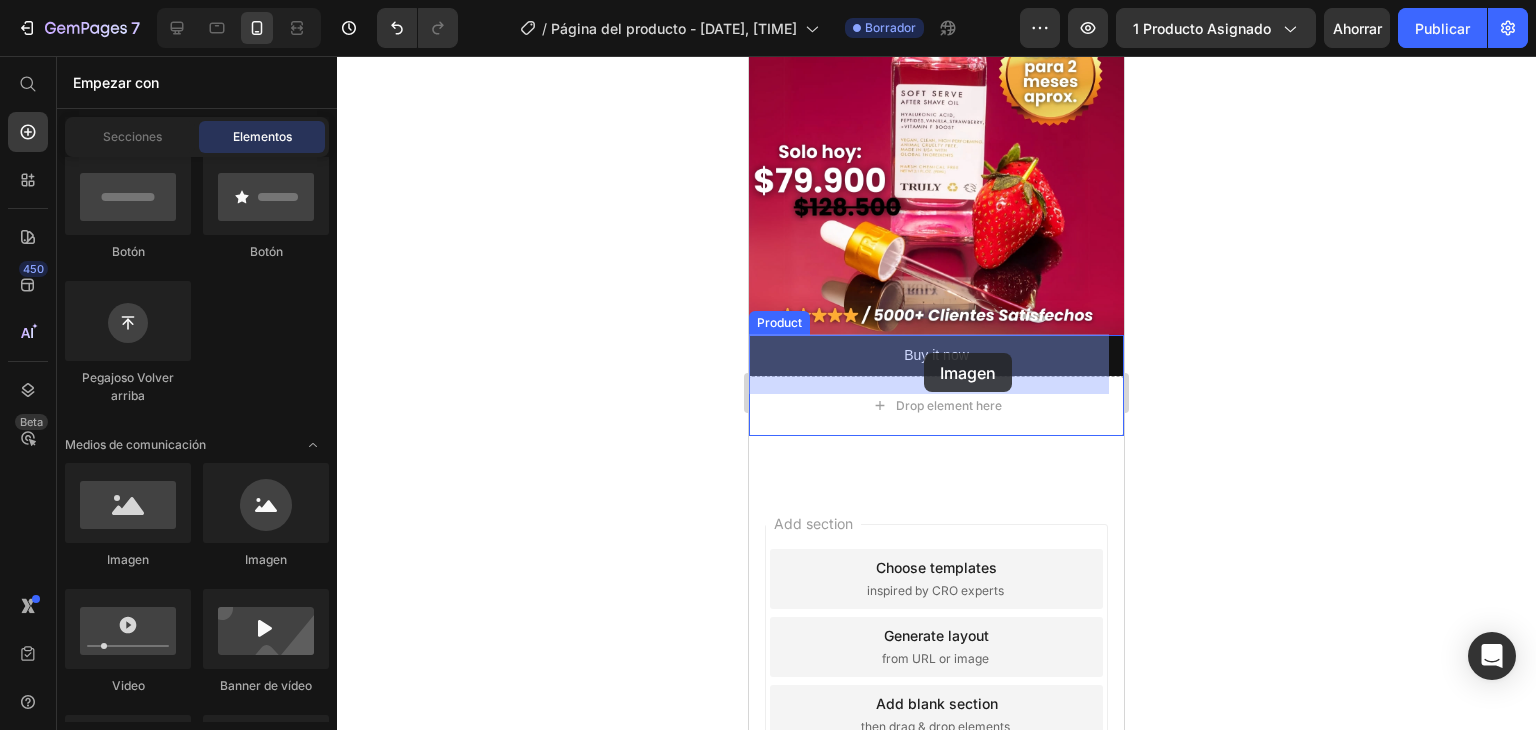 drag, startPoint x: 891, startPoint y: 547, endPoint x: 924, endPoint y: 353, distance: 196.78668 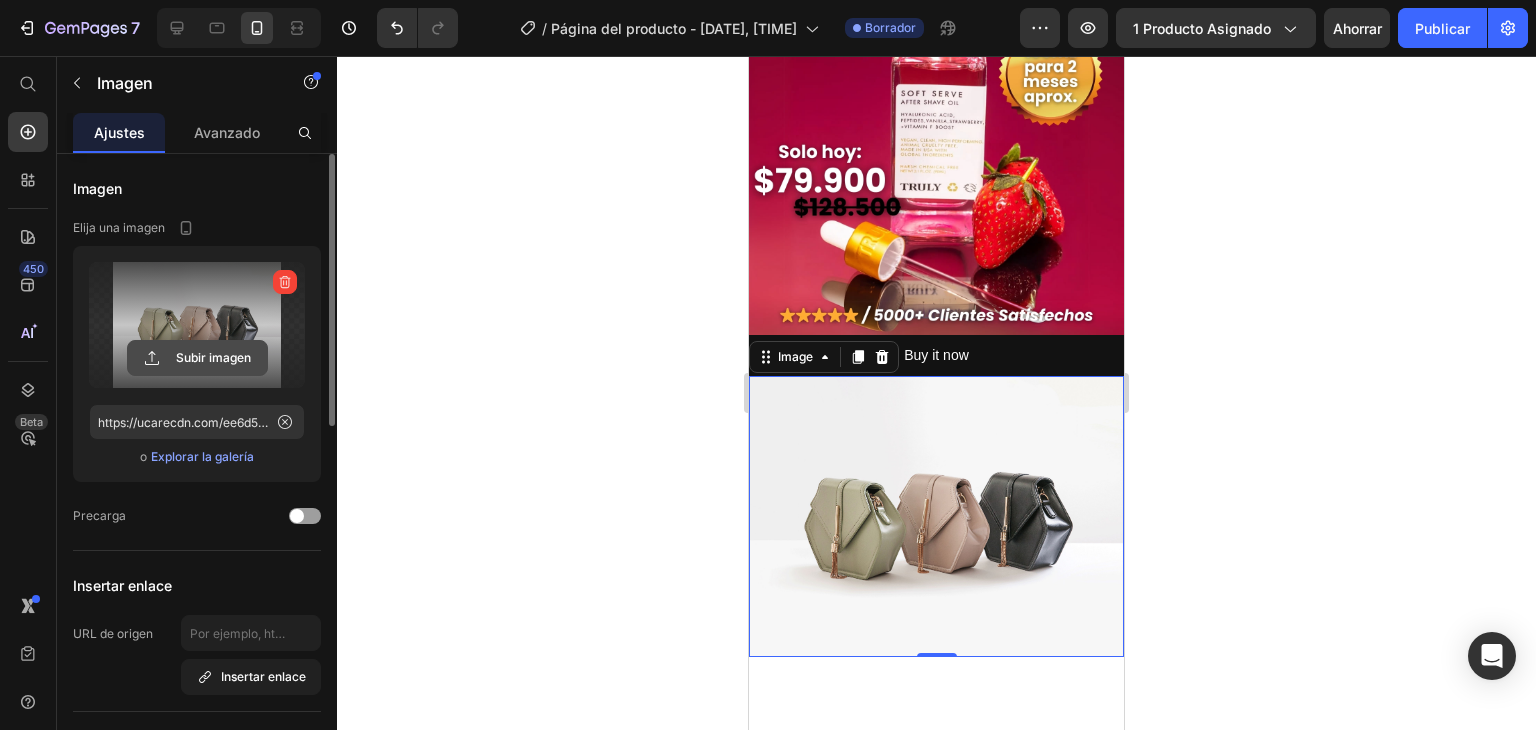 click 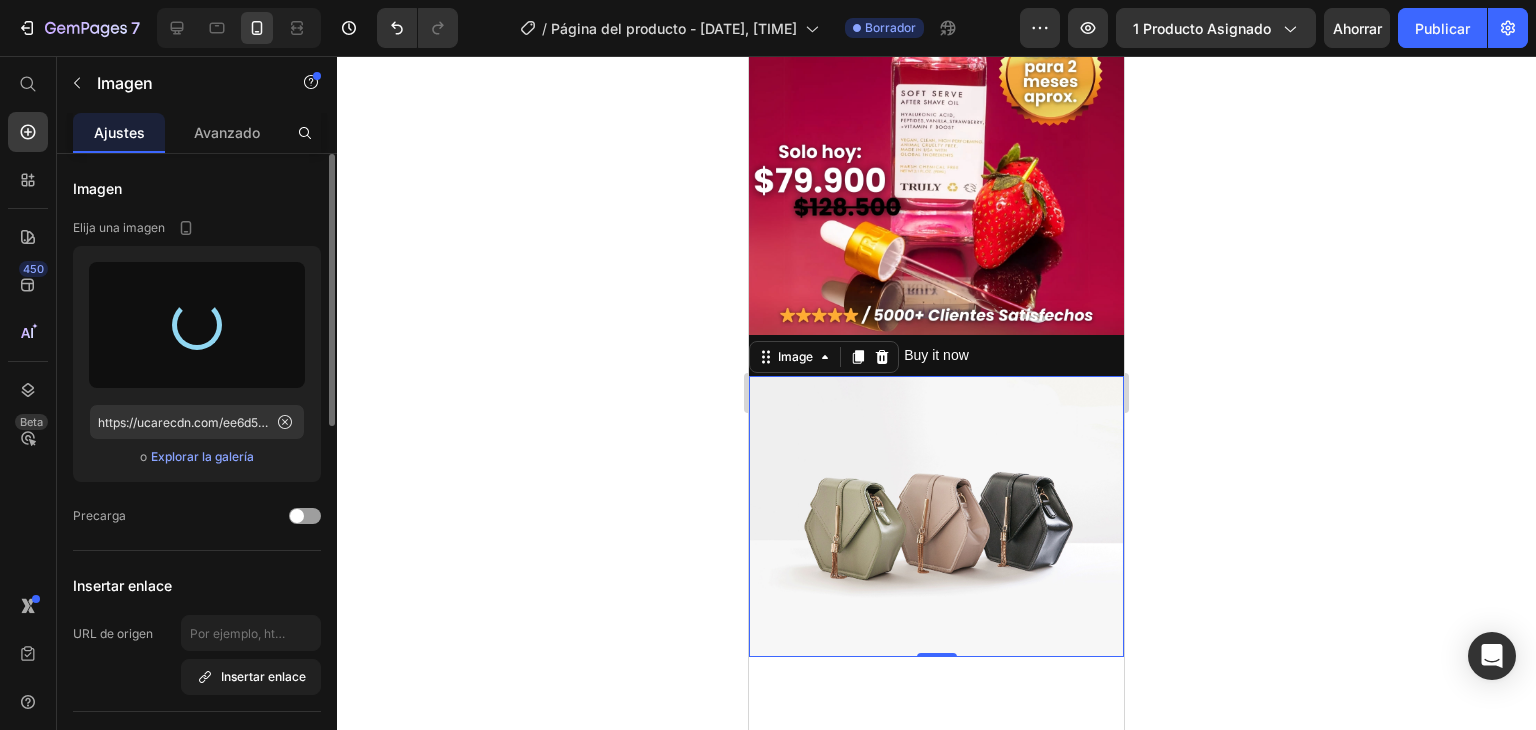 type on "https://cdn.shopify.com/s/files/1/0928/5638/5835/files/gempages_575136163048719204-b33b068e-f4d0-4be8-a7bb-76d645a0cd03.jpg" 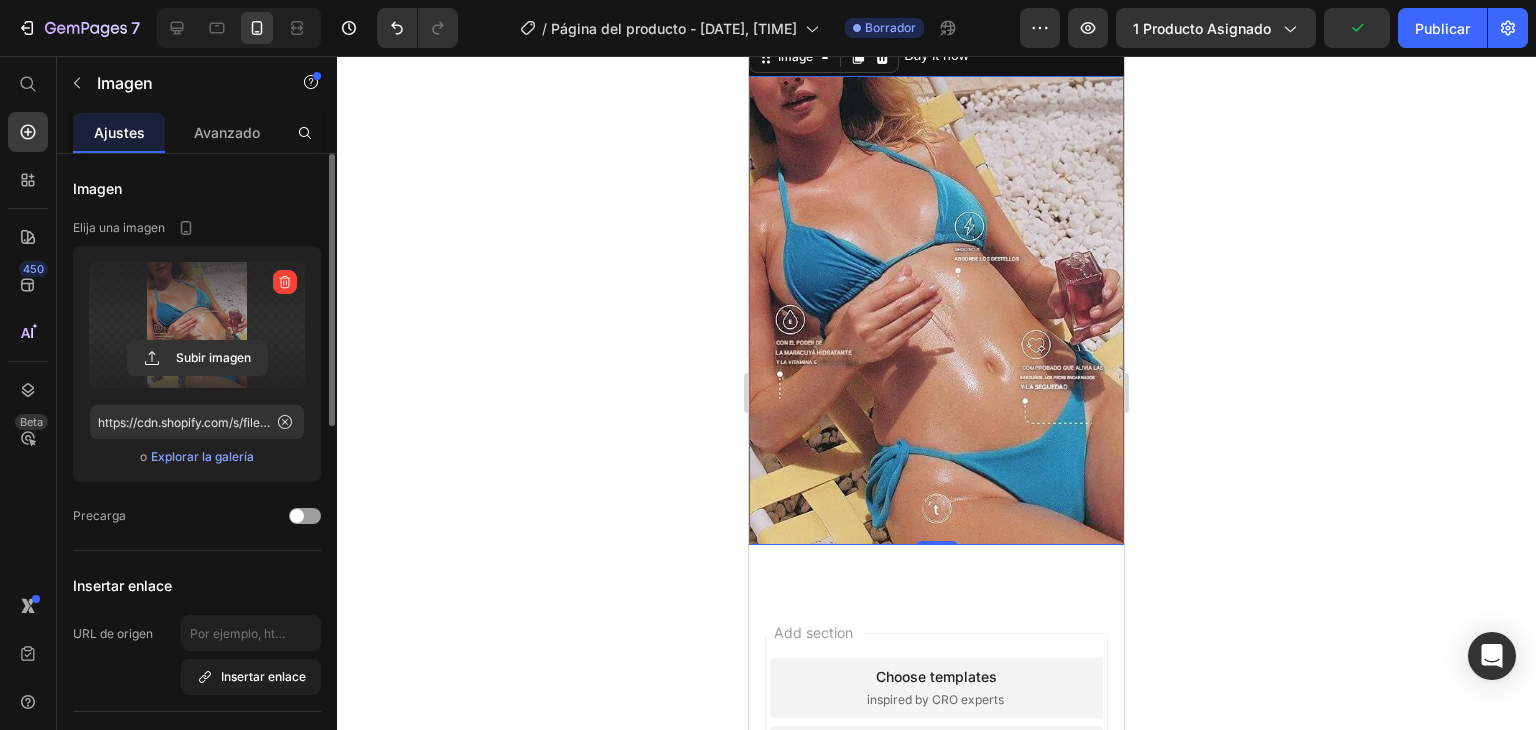 scroll, scrollTop: 936, scrollLeft: 0, axis: vertical 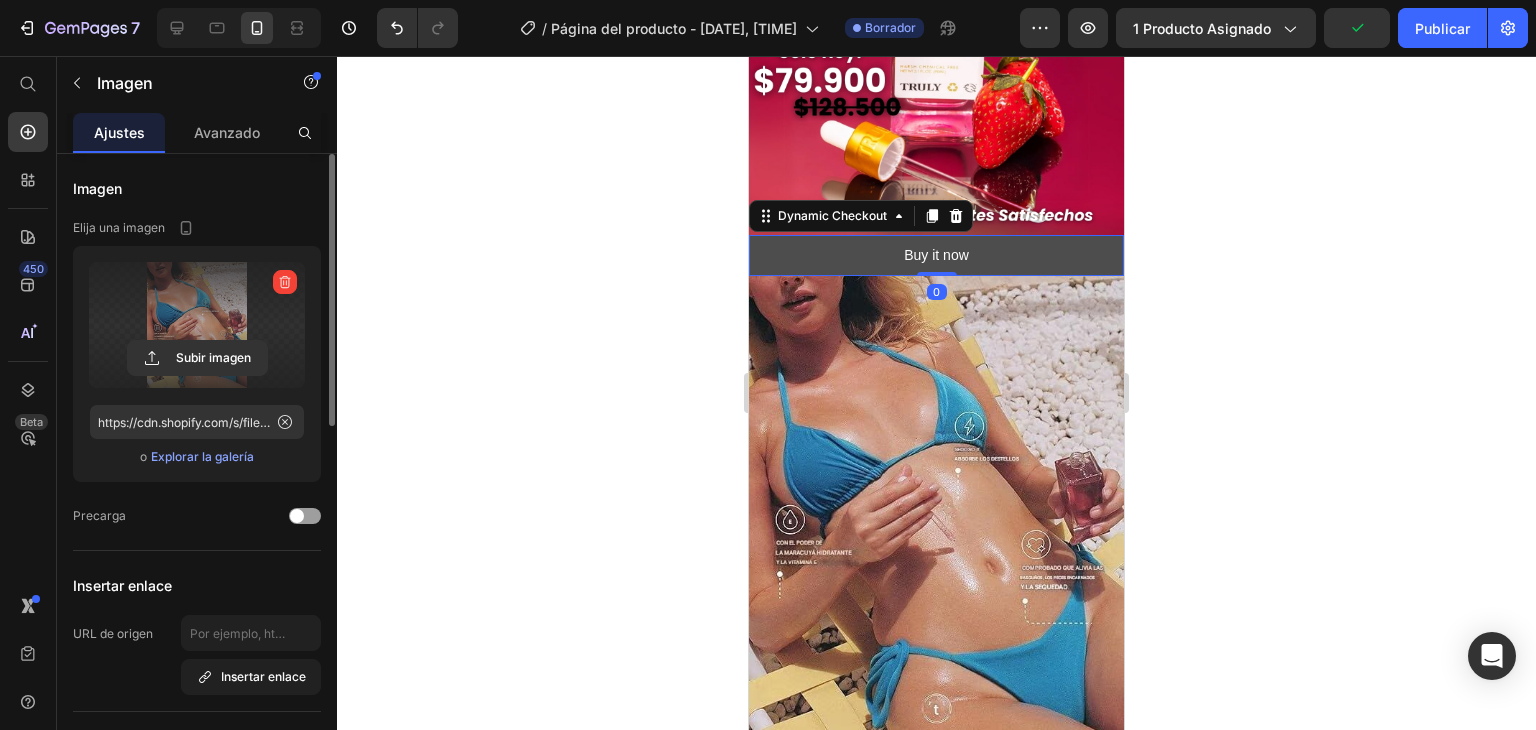 click on "Buy it now" at bounding box center [936, 255] 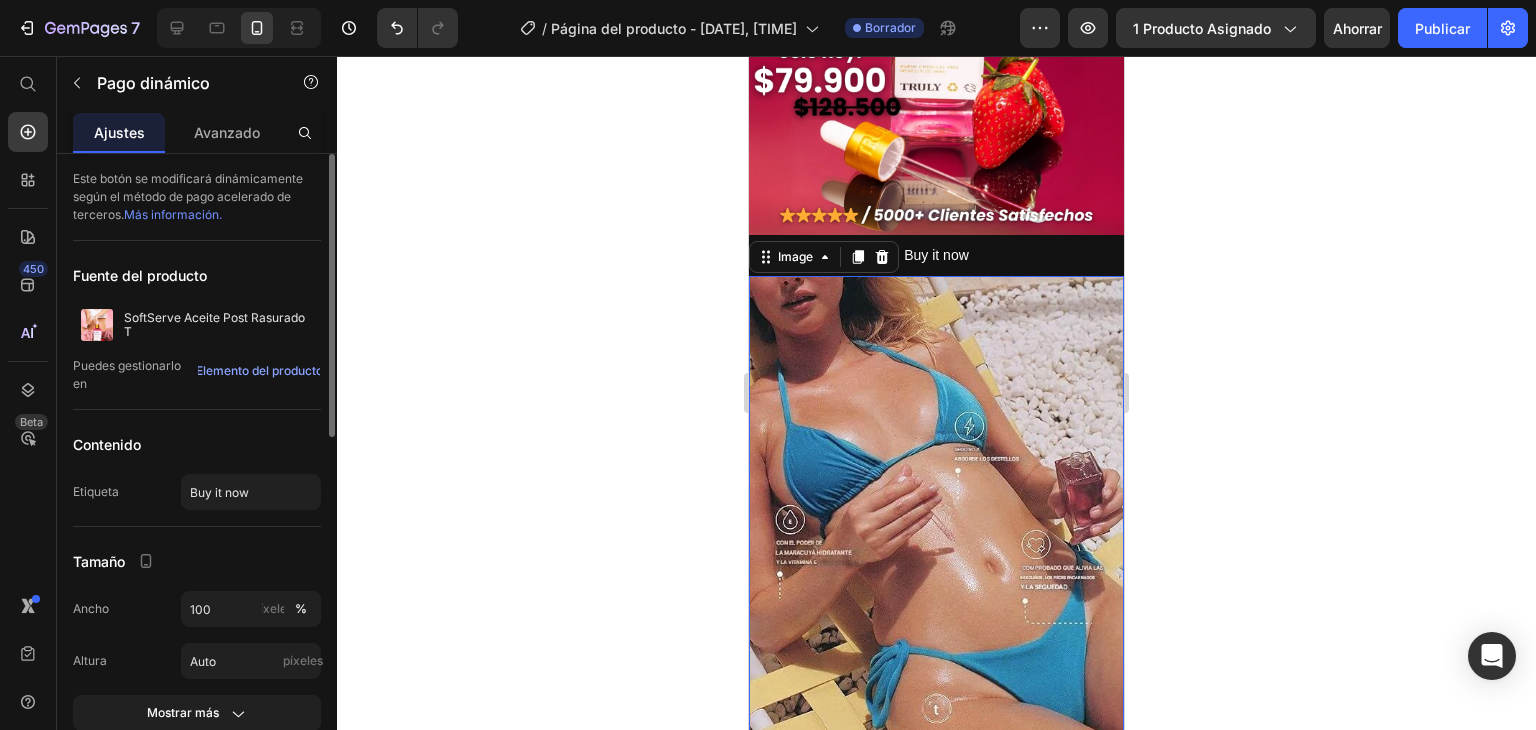 click at bounding box center (936, 510) 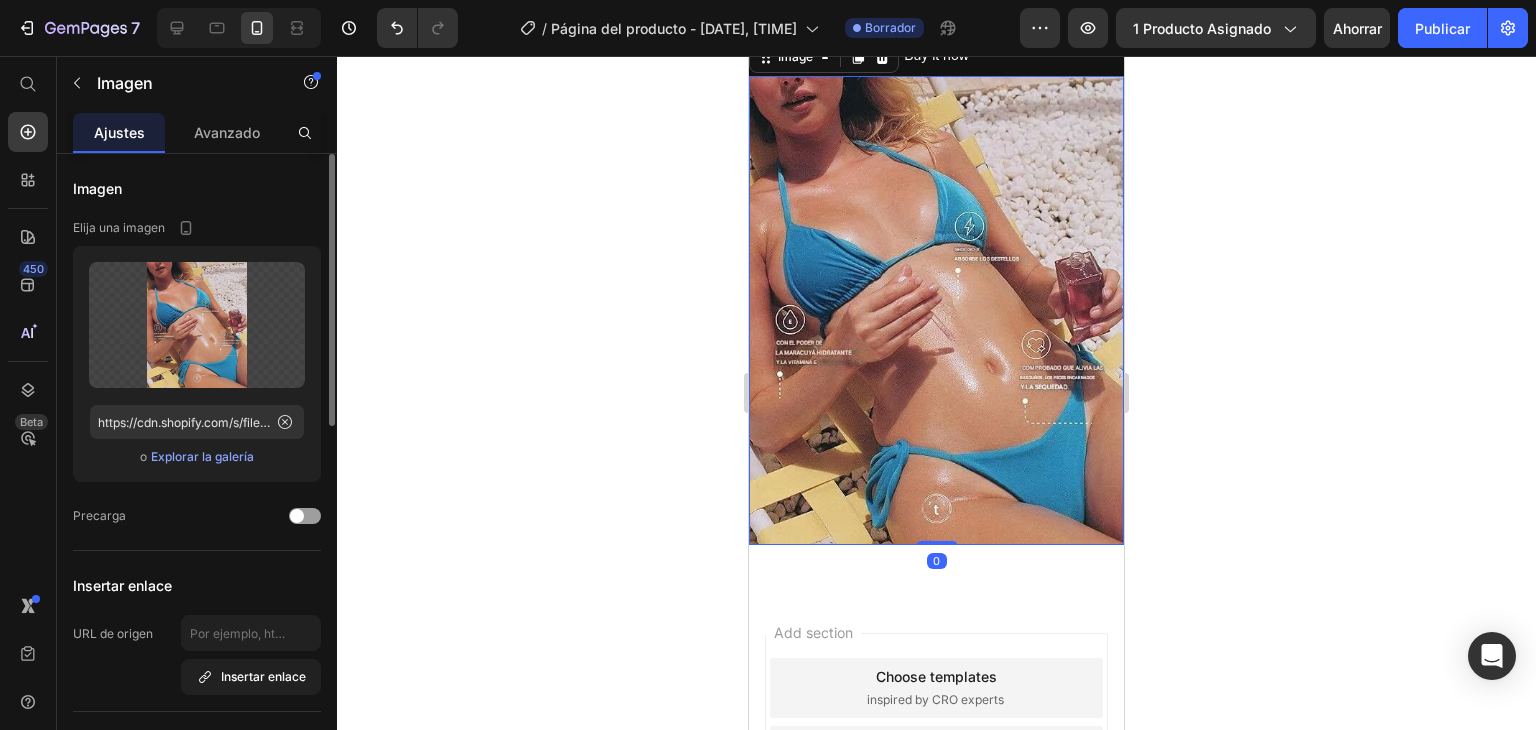 scroll, scrollTop: 1225, scrollLeft: 0, axis: vertical 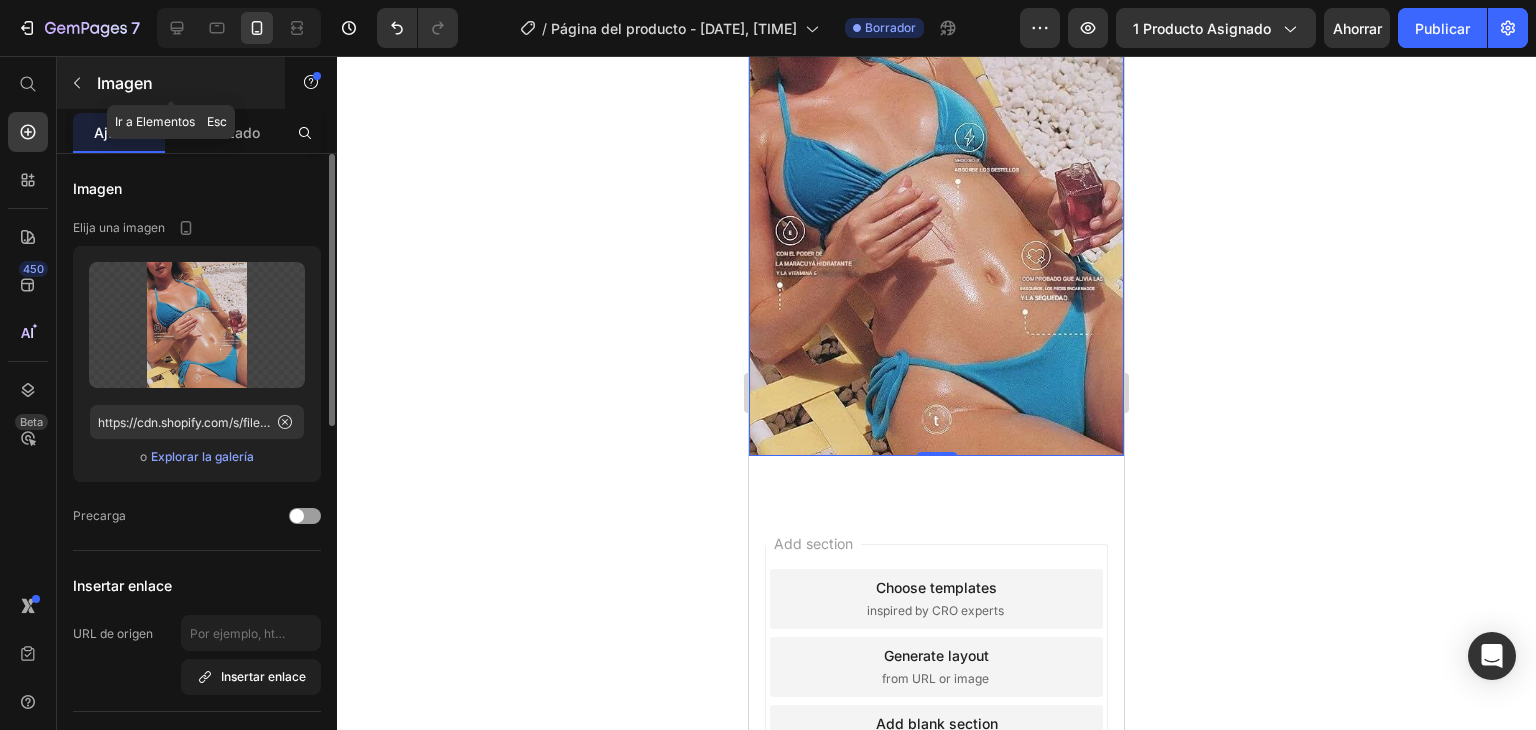 click 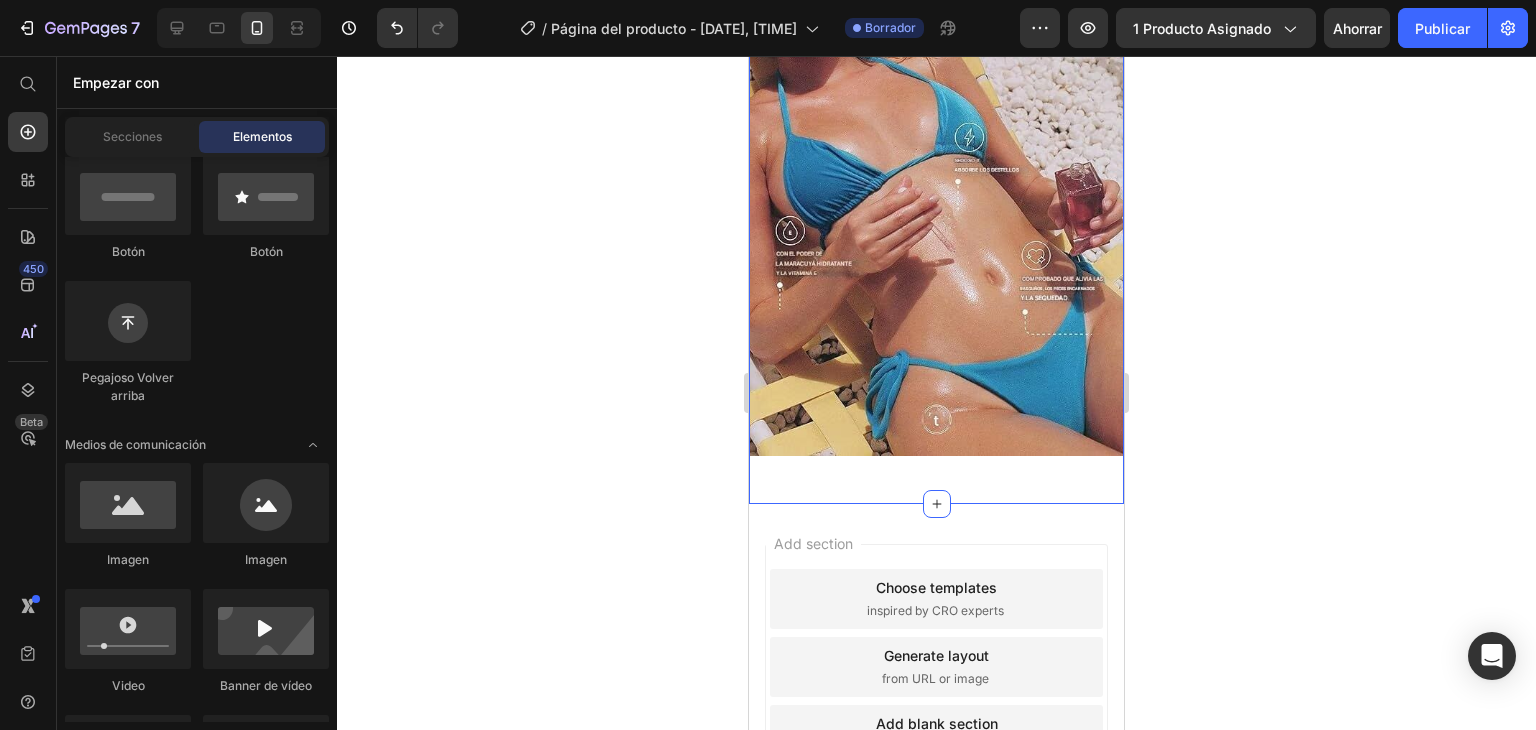 click on "Image Image Buy it now Dynamic Checkout Image Product Row Section 1   You can create reusable sections Create Theme Section AI Content Write with GemAI What would you like to describe here? Tone and Voice Persuasive Product Getting products... Show more Generate" at bounding box center [936, -312] 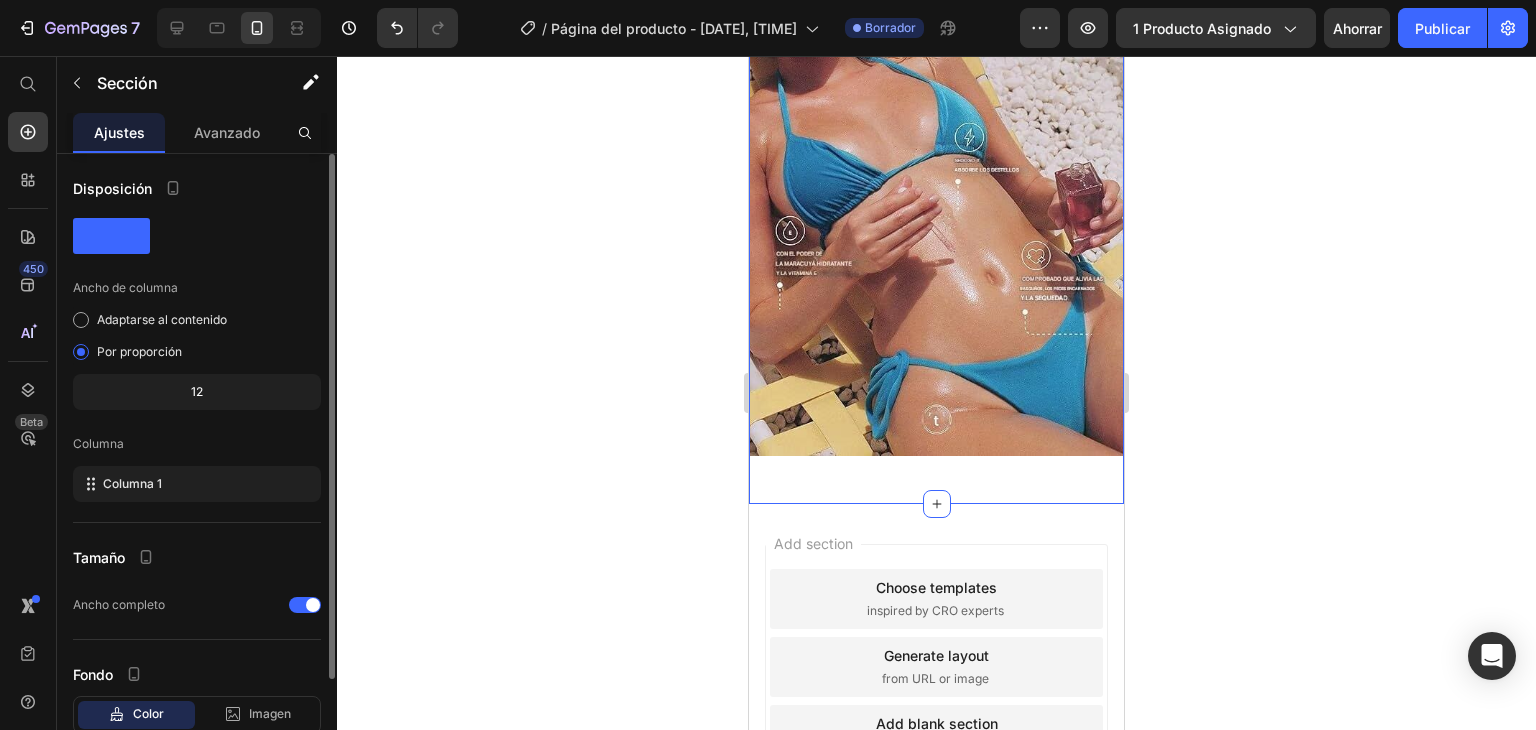 click on "Image Image Buy it now Dynamic Checkout Image Product Row" at bounding box center (936, -312) 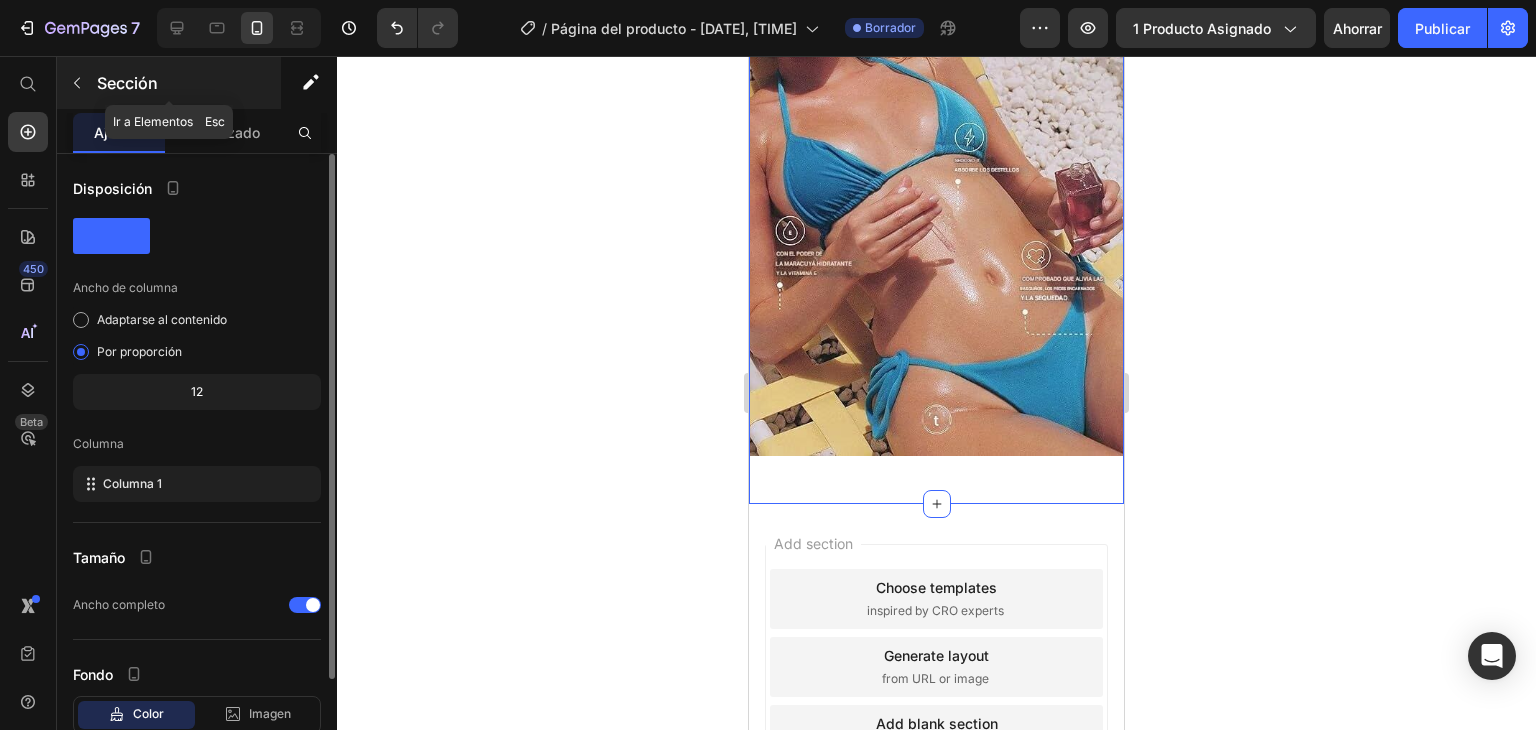 click 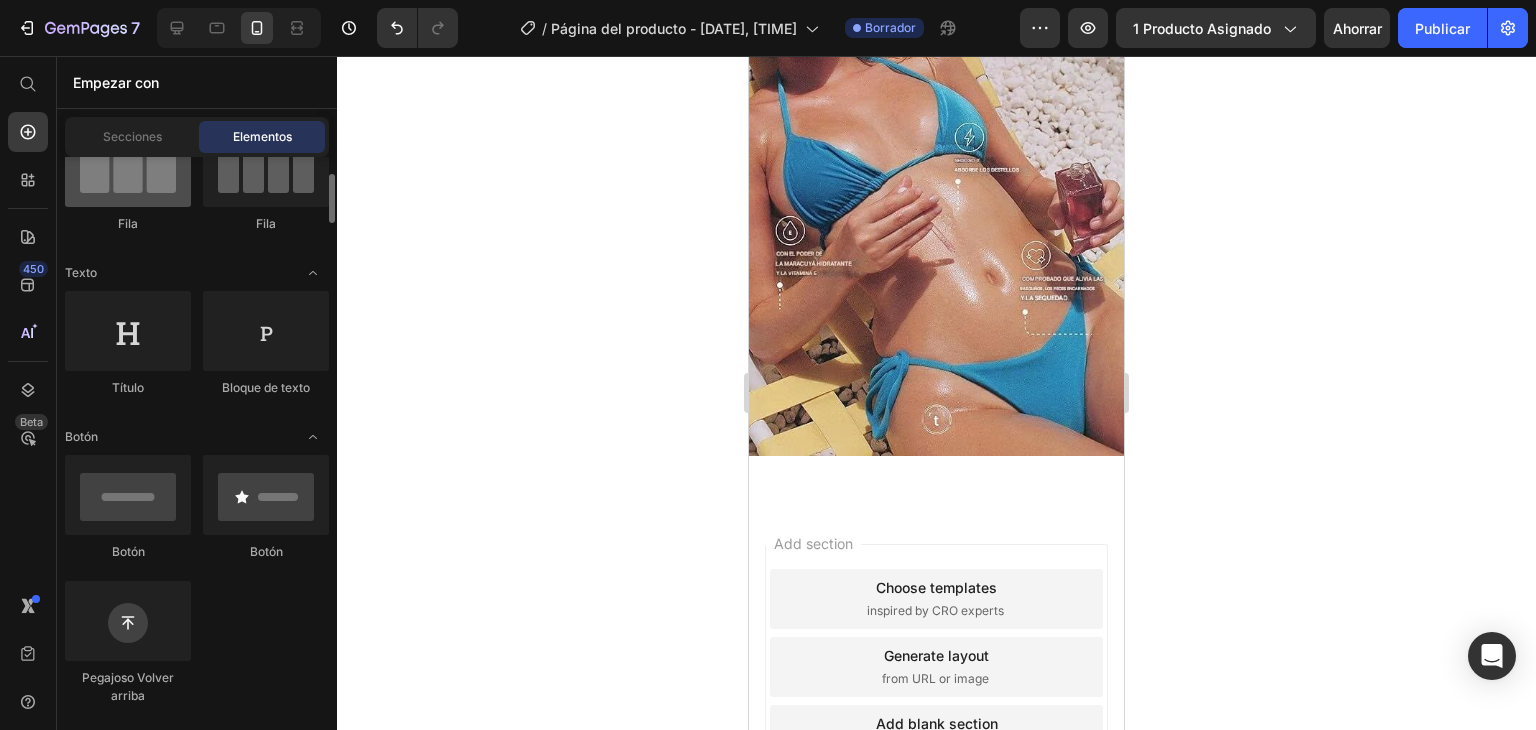 scroll, scrollTop: 0, scrollLeft: 0, axis: both 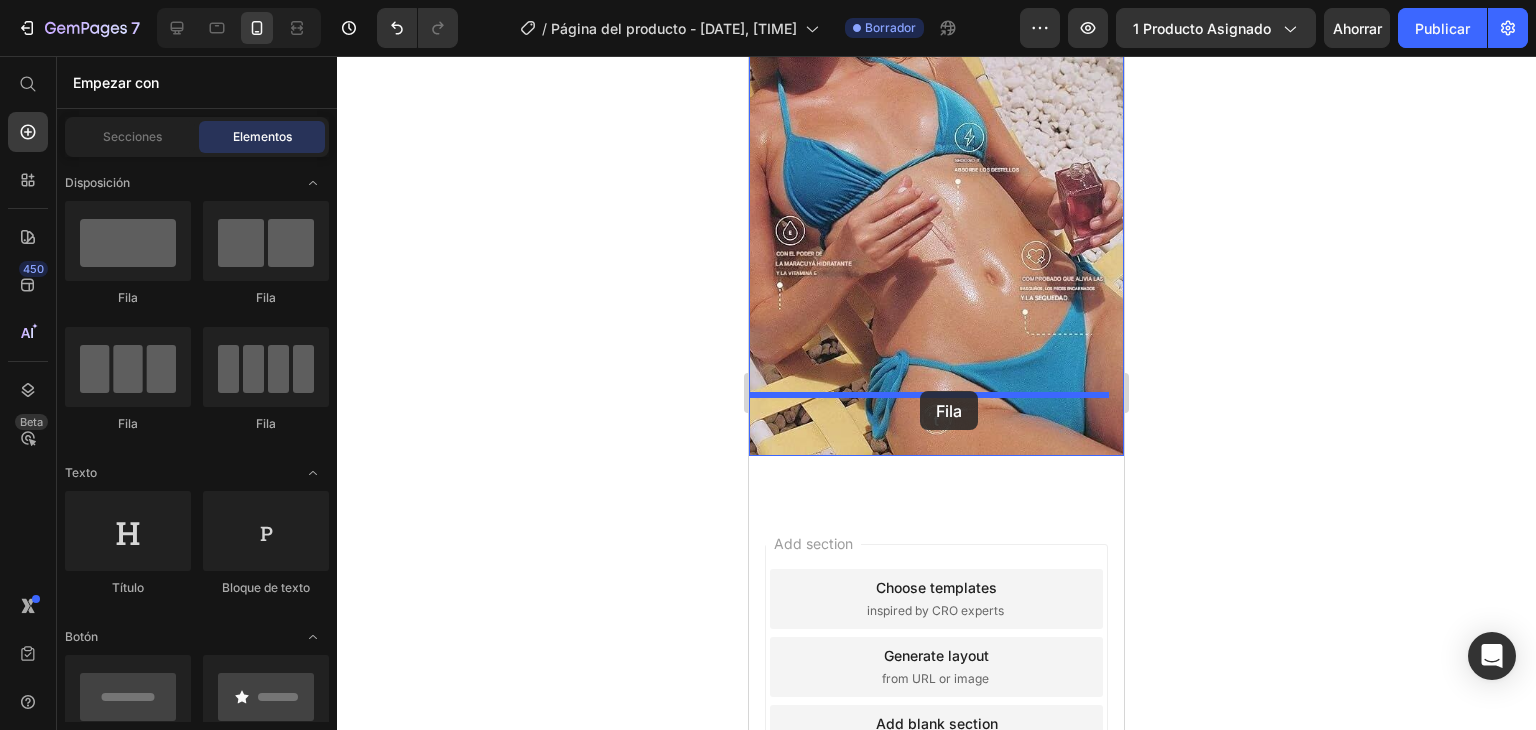 drag, startPoint x: 877, startPoint y: 304, endPoint x: 920, endPoint y: 391, distance: 97.04638 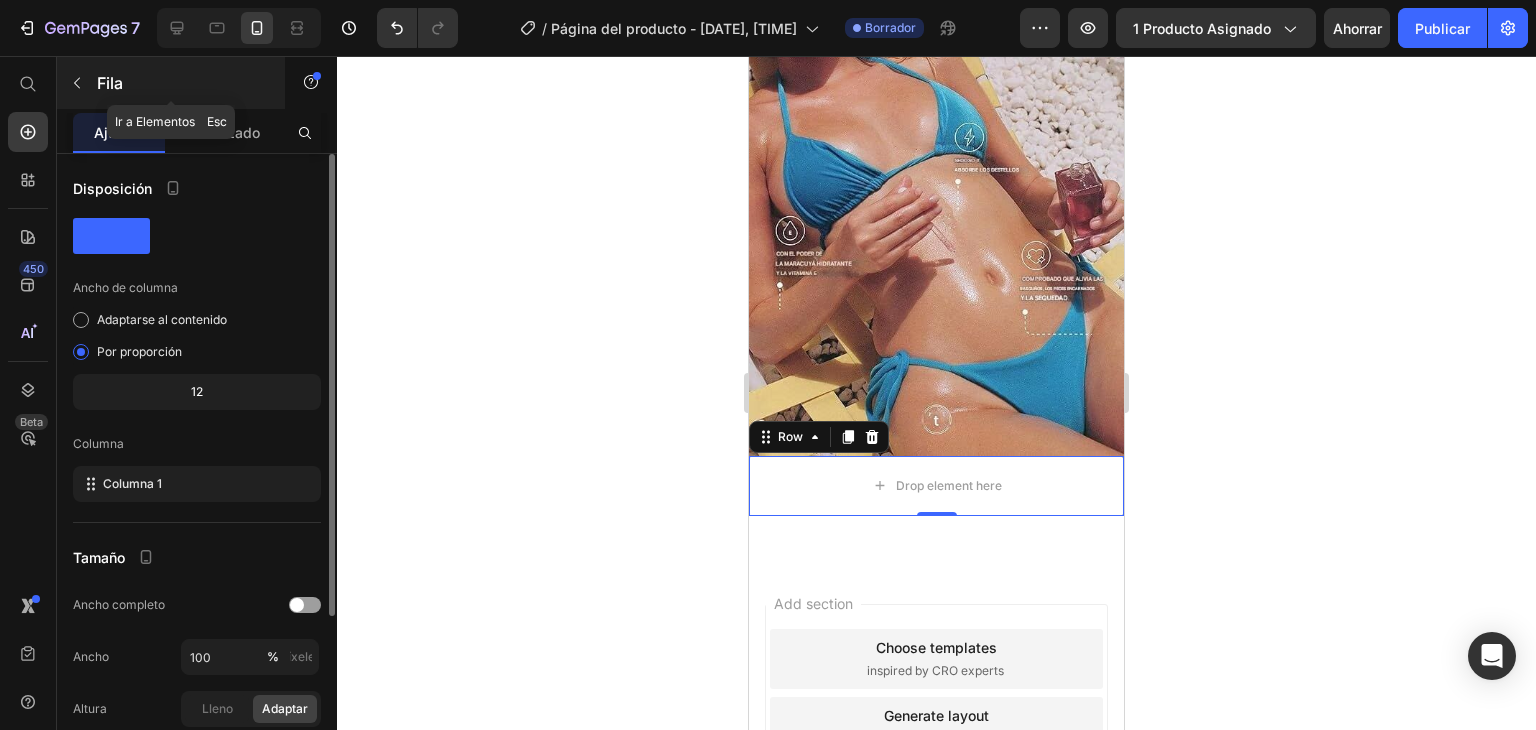 click 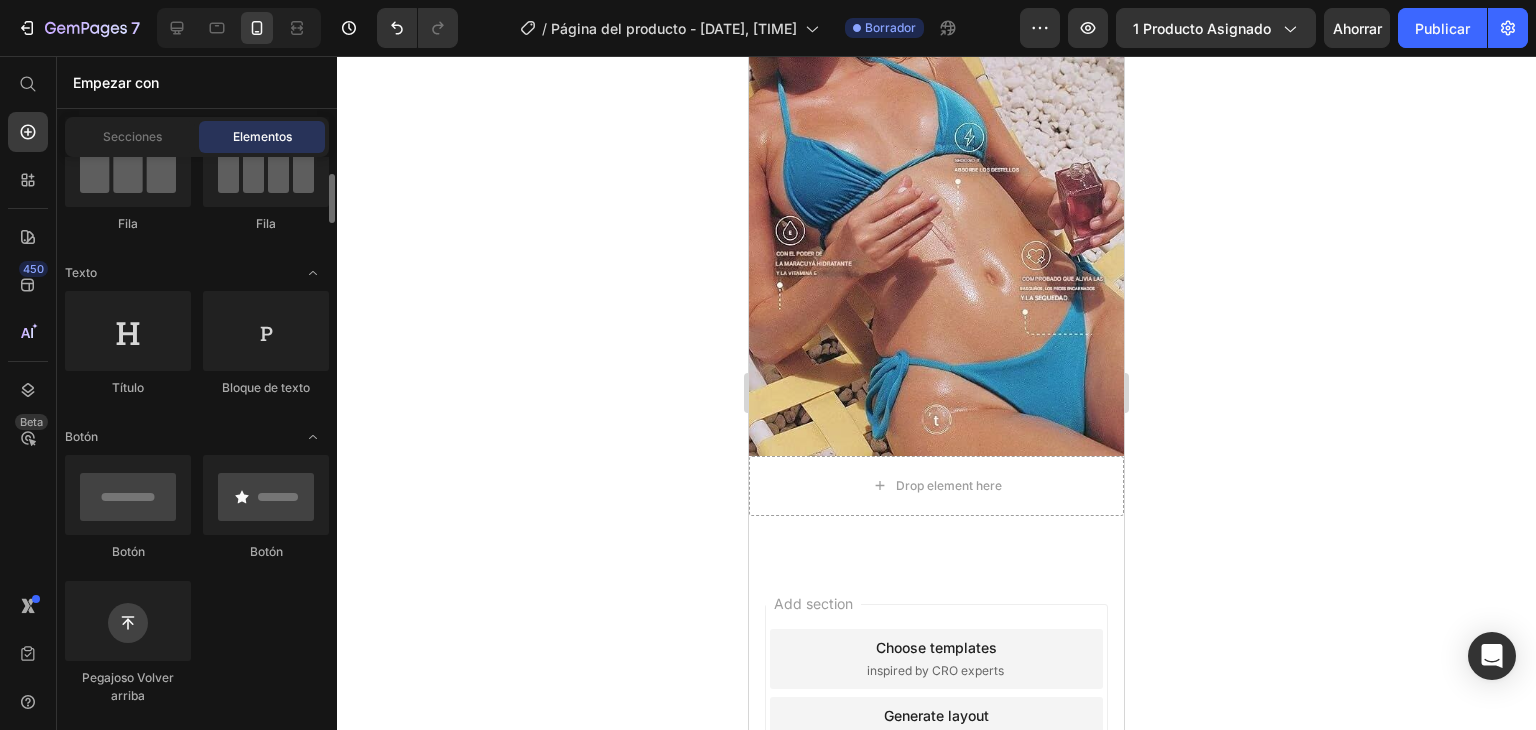 scroll, scrollTop: 500, scrollLeft: 0, axis: vertical 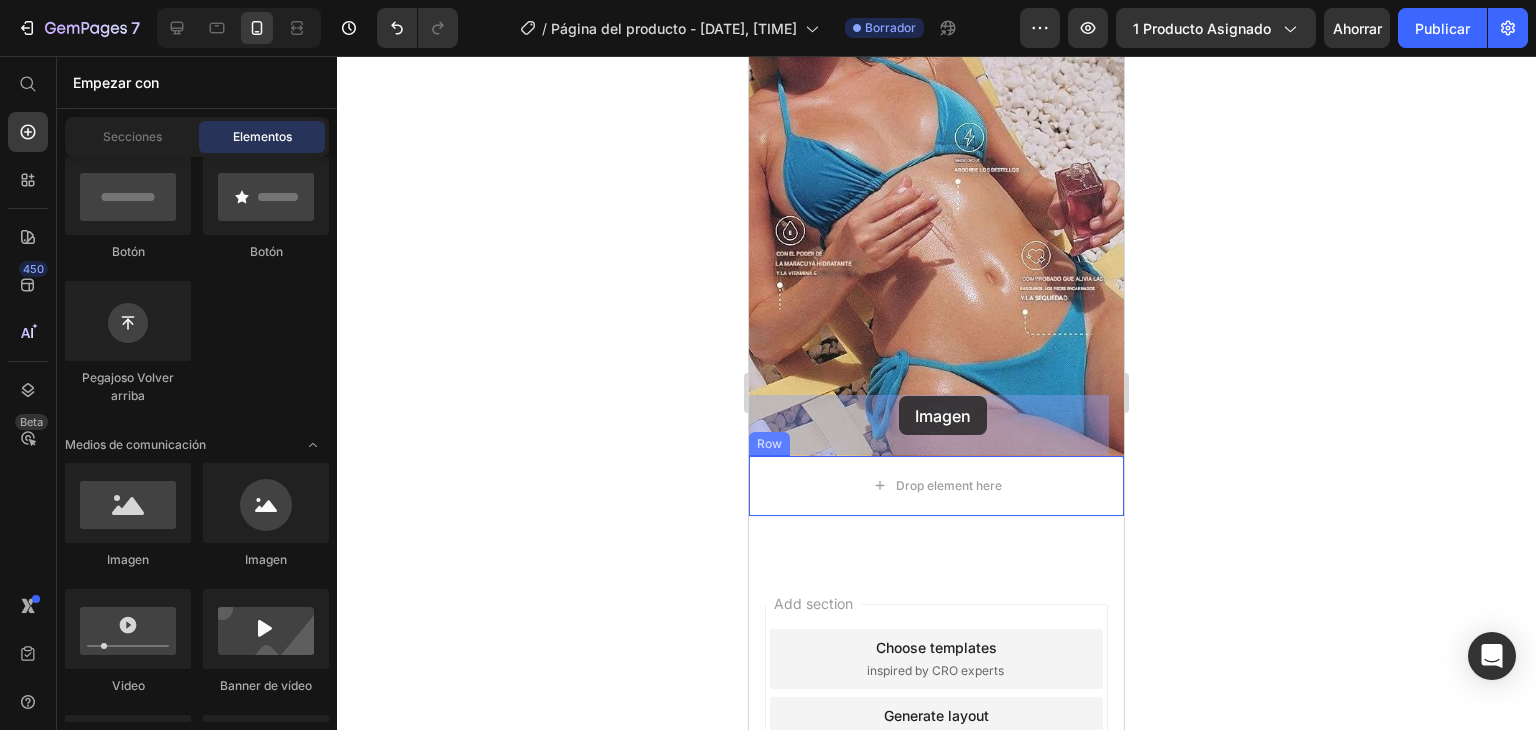 drag, startPoint x: 897, startPoint y: 557, endPoint x: 899, endPoint y: 396, distance: 161.01242 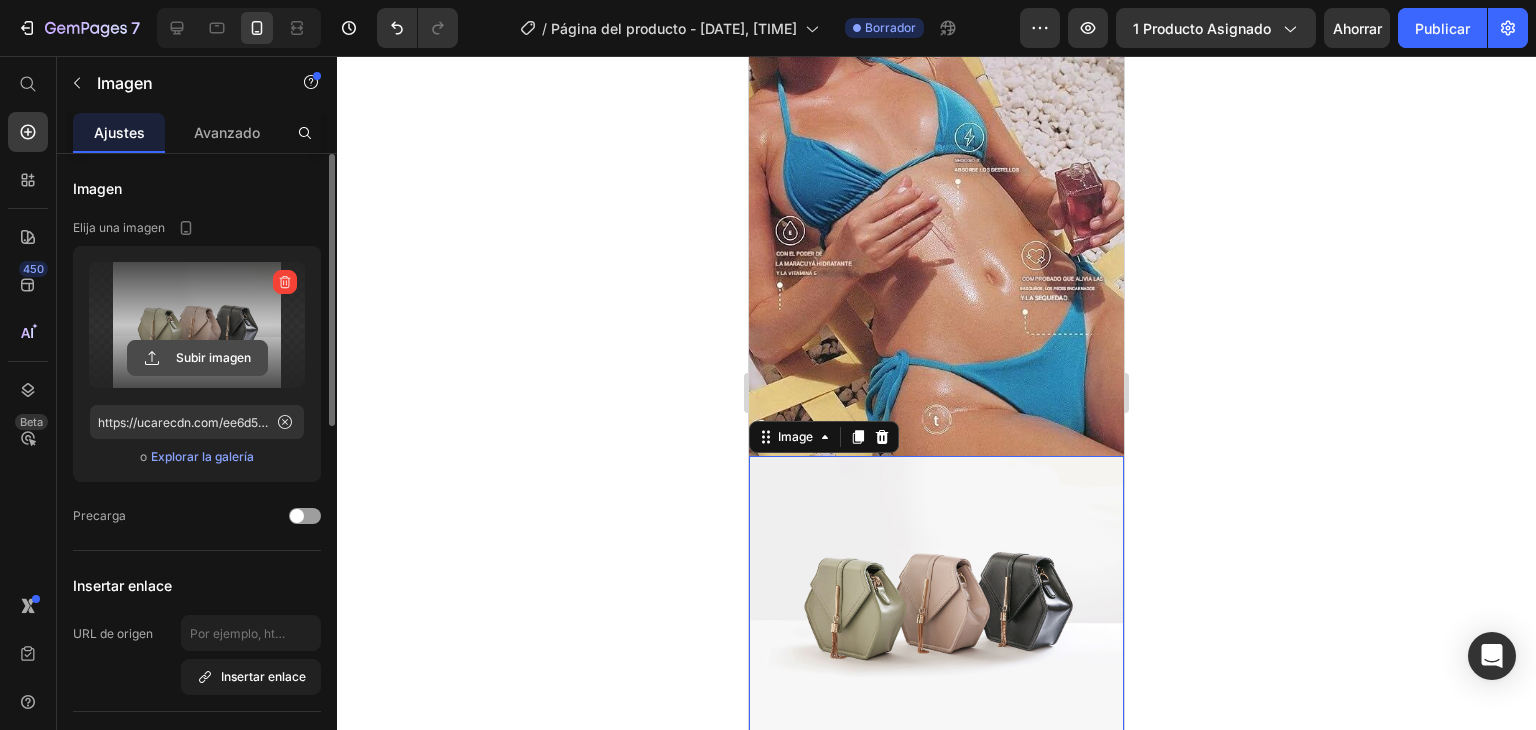 click 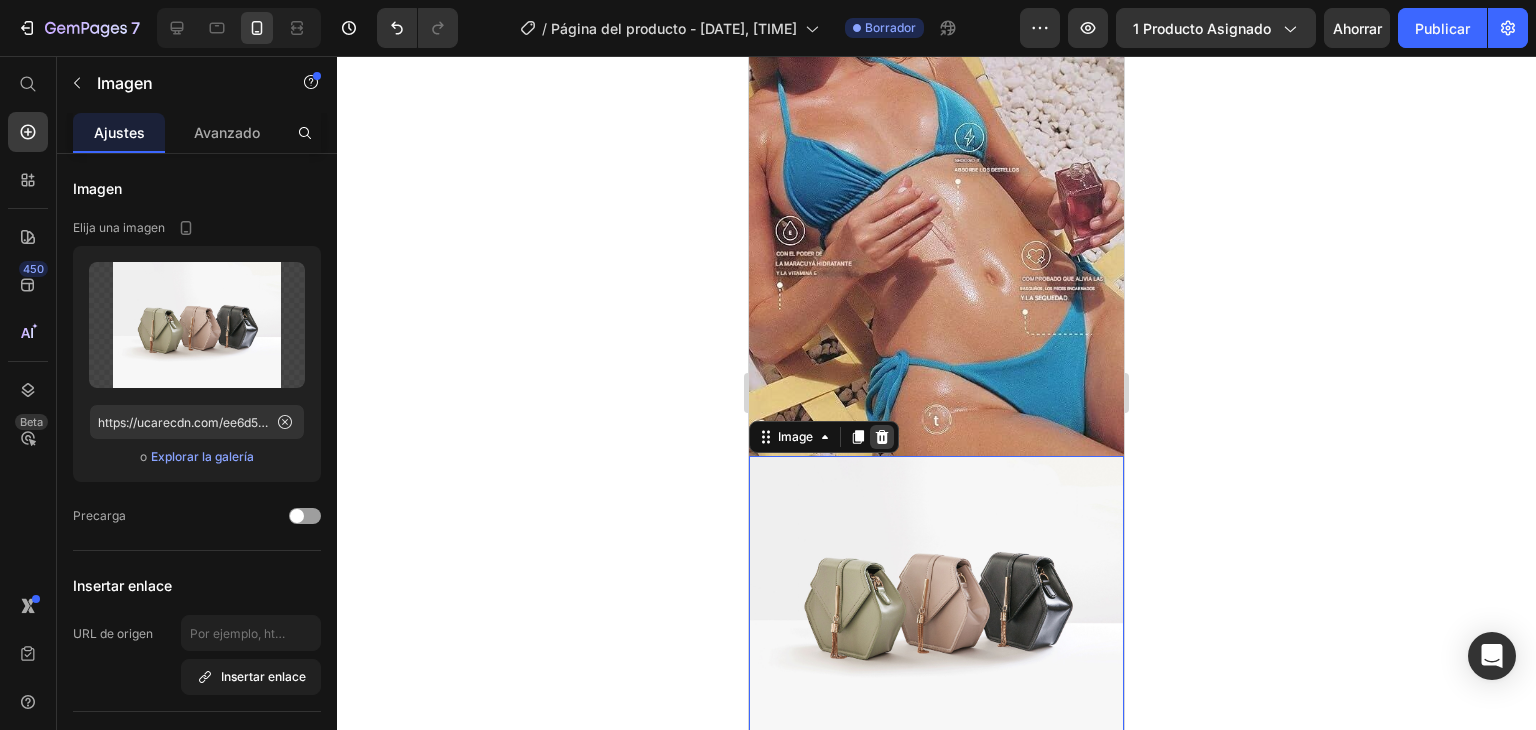 click at bounding box center [882, 437] 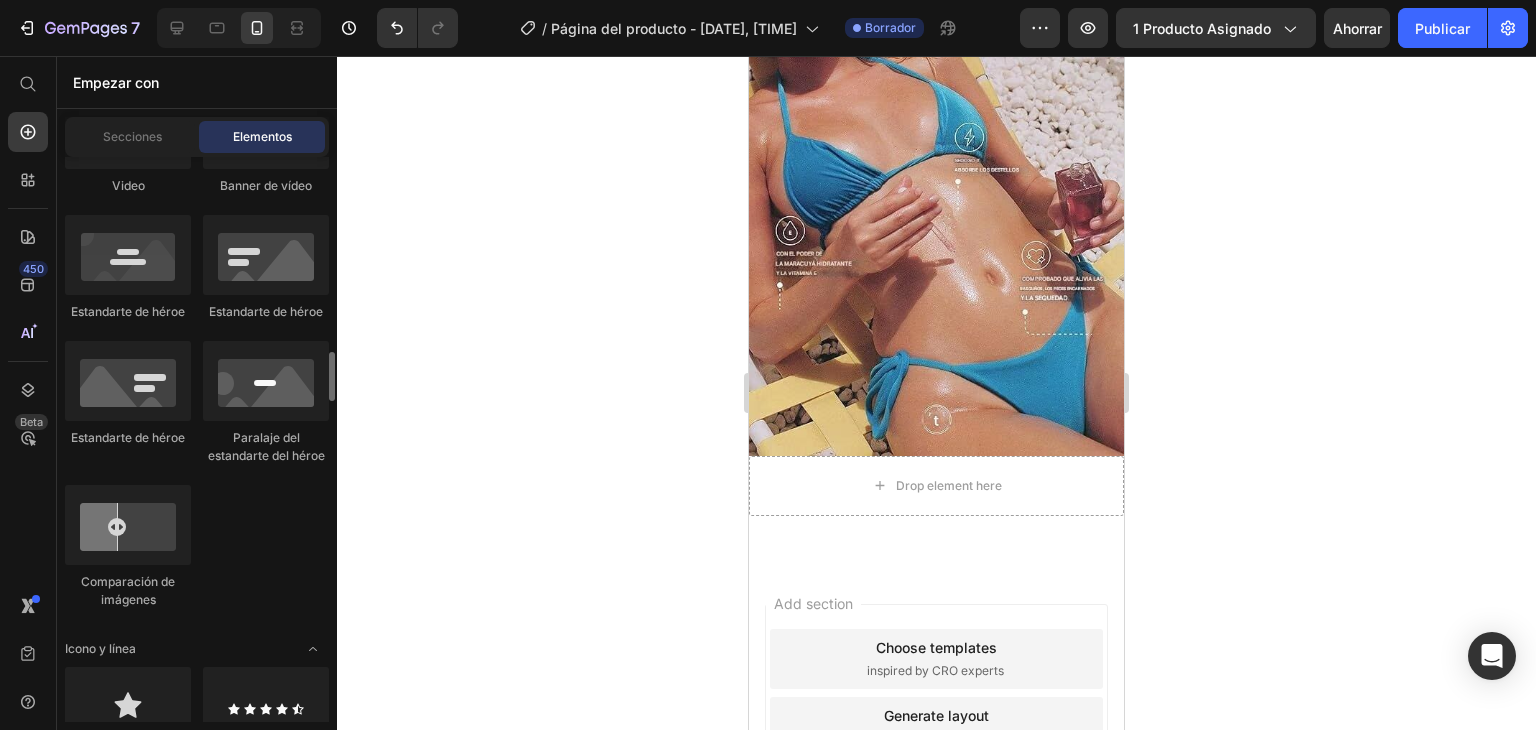 scroll, scrollTop: 1100, scrollLeft: 0, axis: vertical 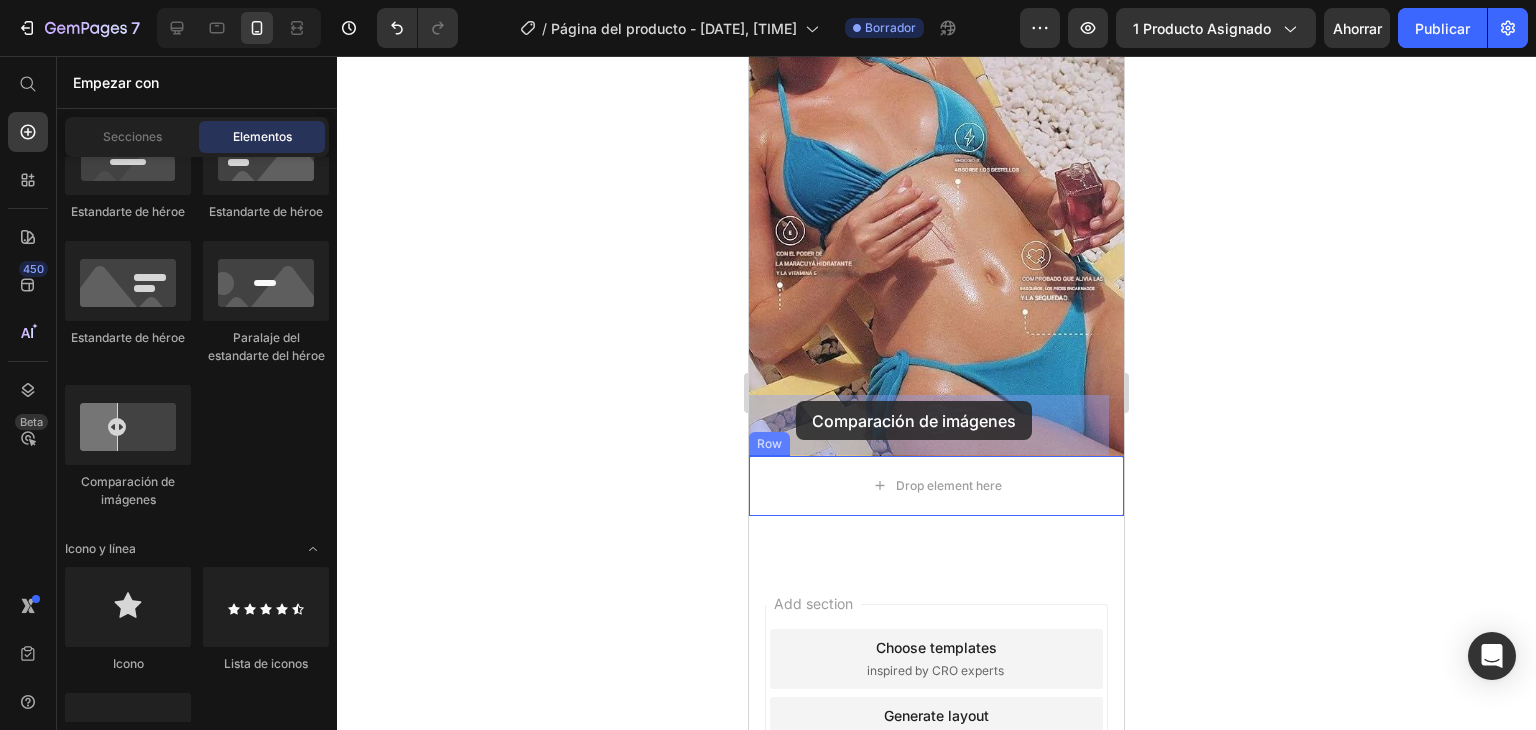 drag, startPoint x: 889, startPoint y: 513, endPoint x: 796, endPoint y: 401, distance: 145.57816 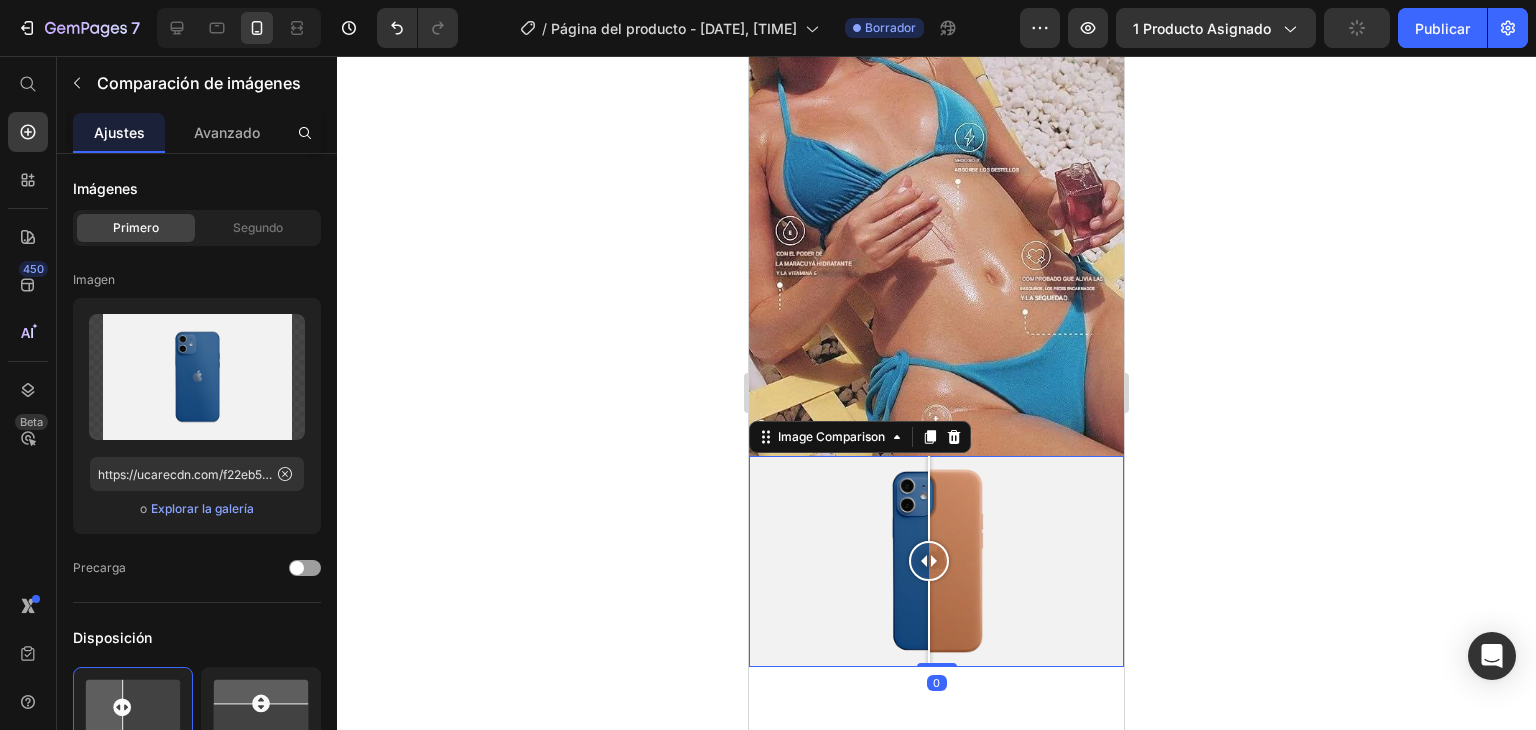 click at bounding box center (936, 561) 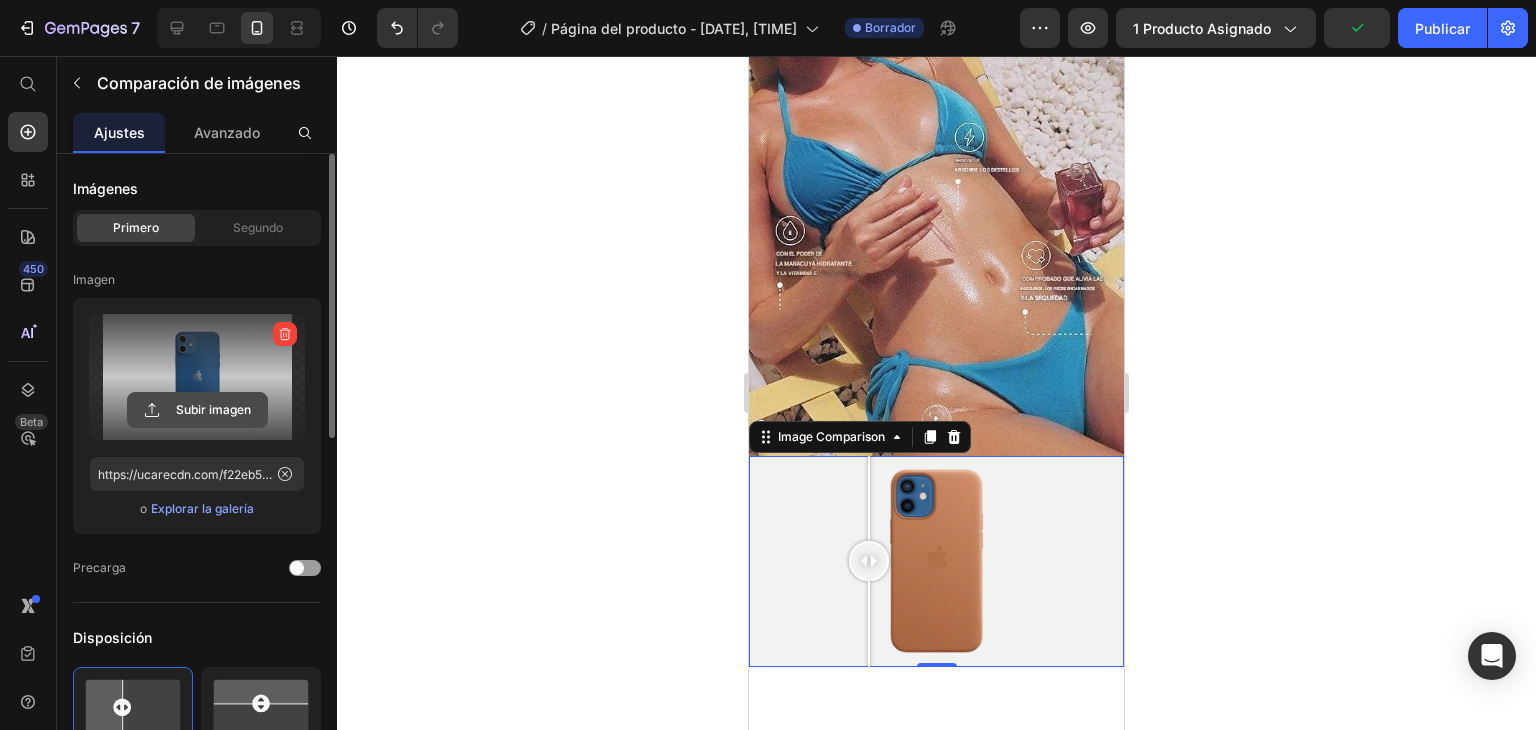click 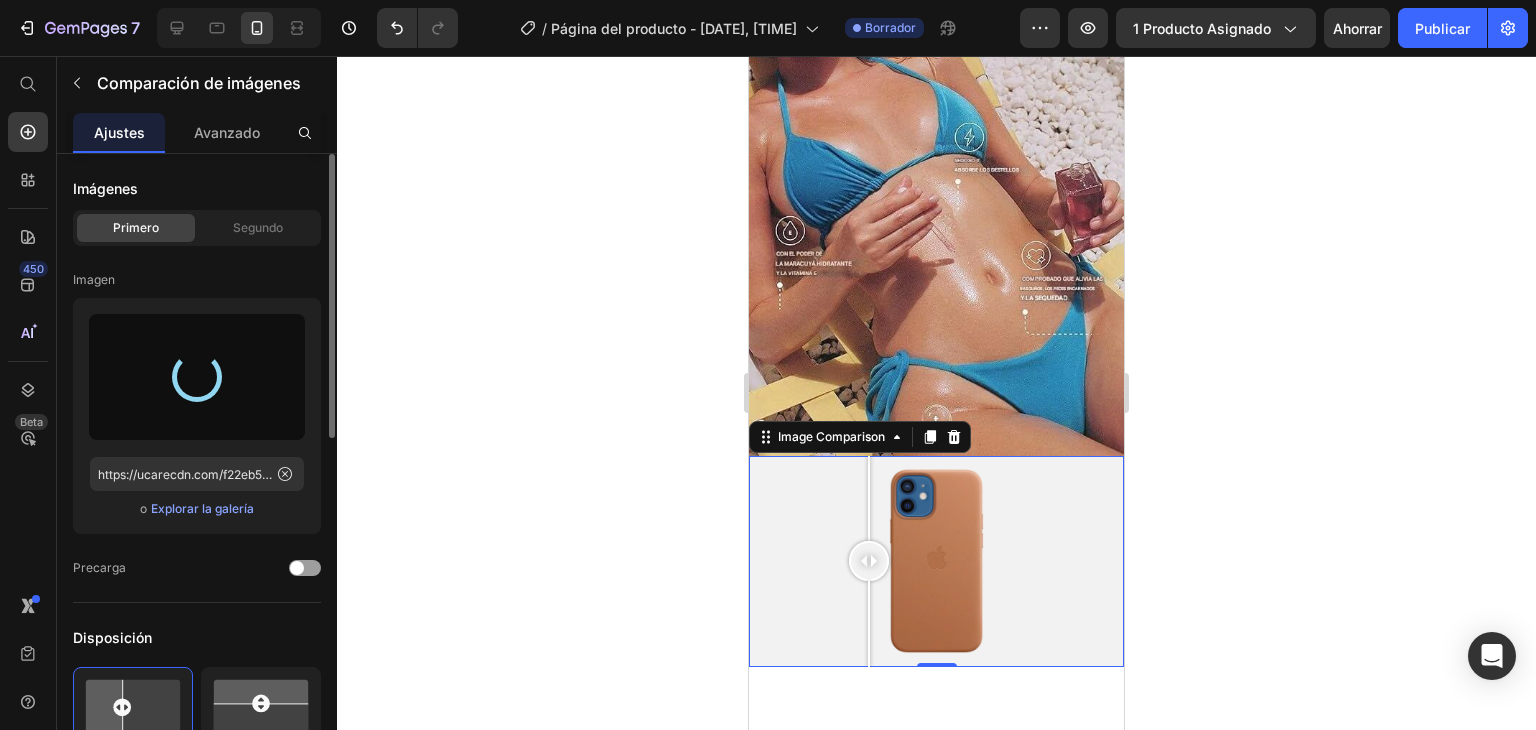 type on "https://cdn.shopify.com/s/files/1/0928/5638/5835/files/gempages_575136163048719204-48b0a575-f5a8-4d27-b5a2-4f26207e058b.jpg" 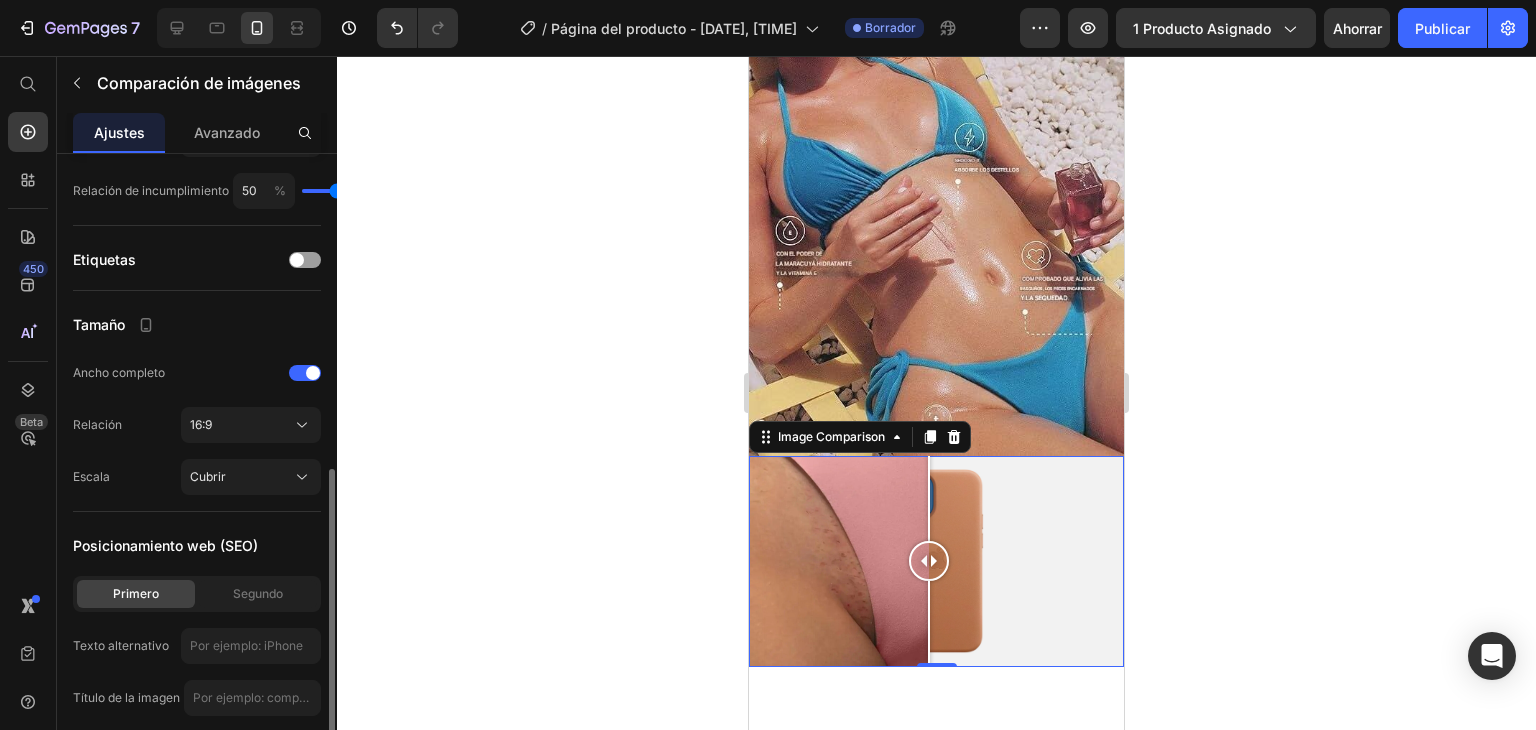 scroll, scrollTop: 300, scrollLeft: 0, axis: vertical 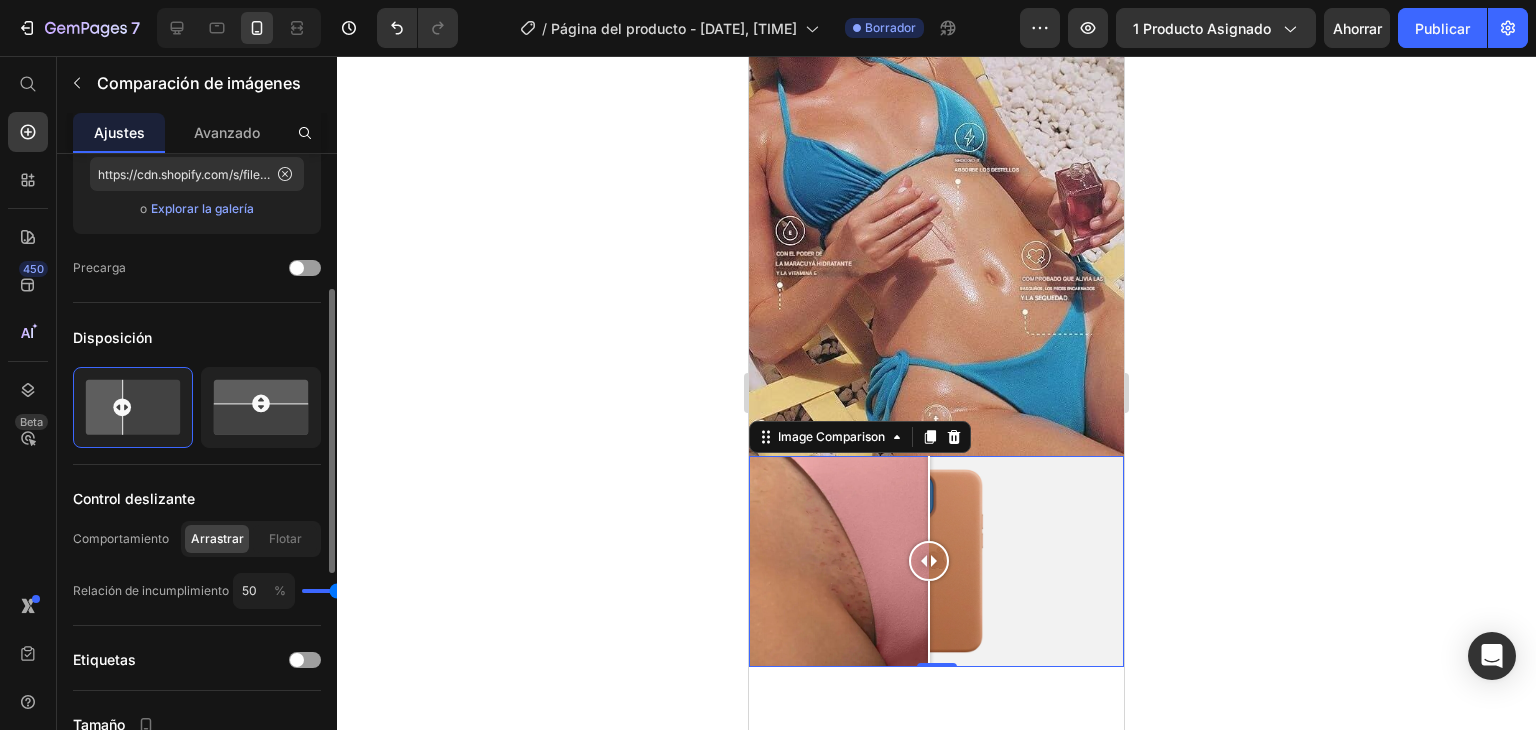 click at bounding box center [936, 561] 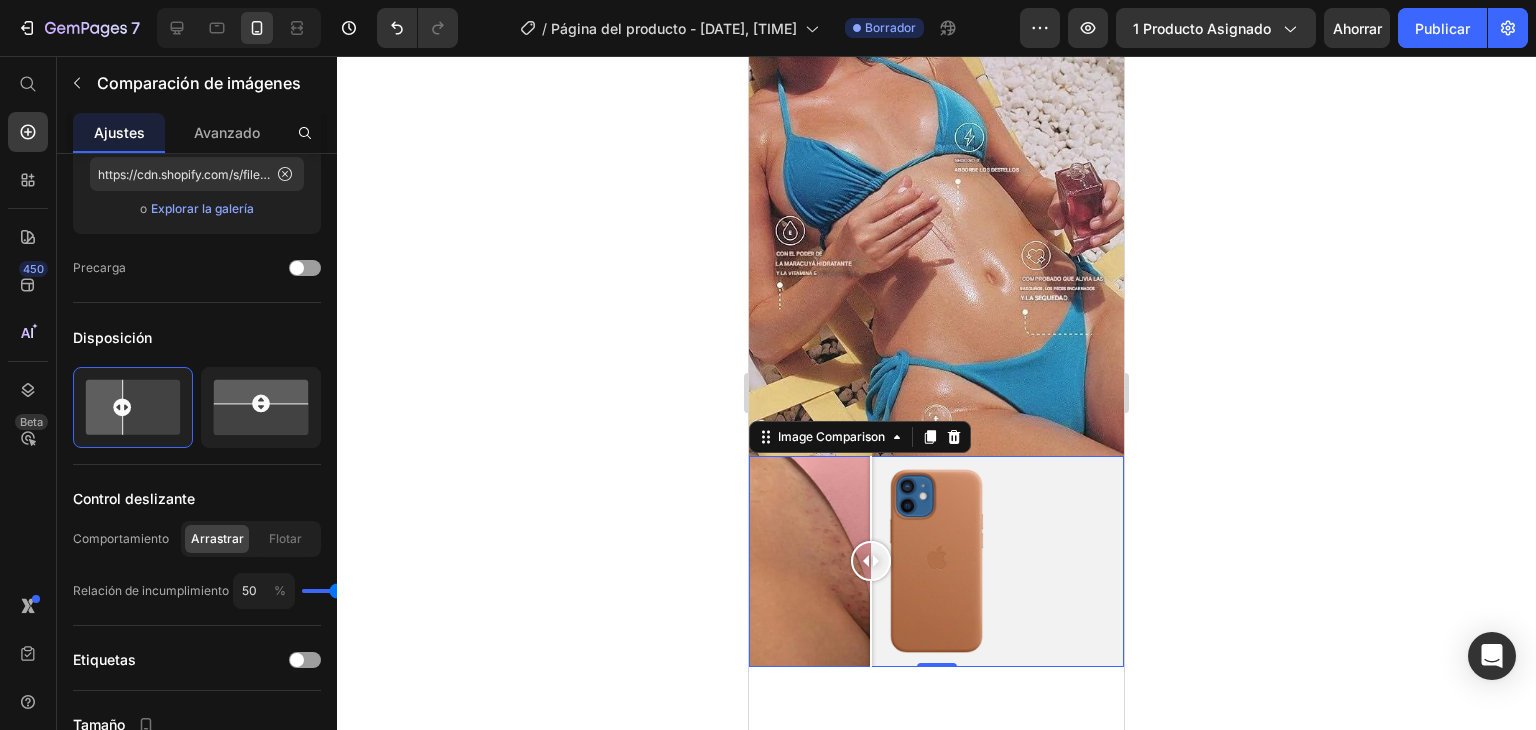 drag, startPoint x: 1073, startPoint y: 489, endPoint x: 871, endPoint y: 517, distance: 203.93137 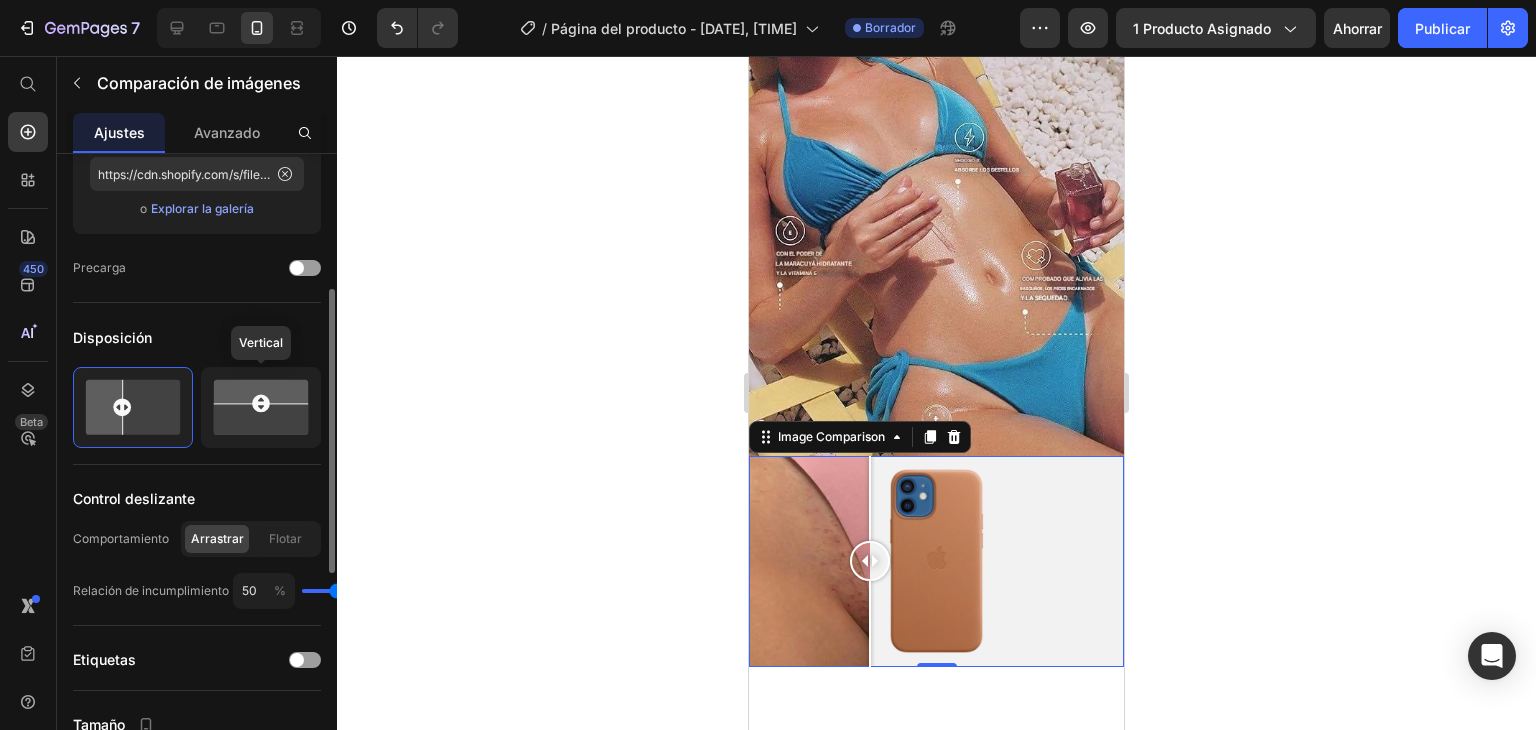 scroll, scrollTop: 0, scrollLeft: 0, axis: both 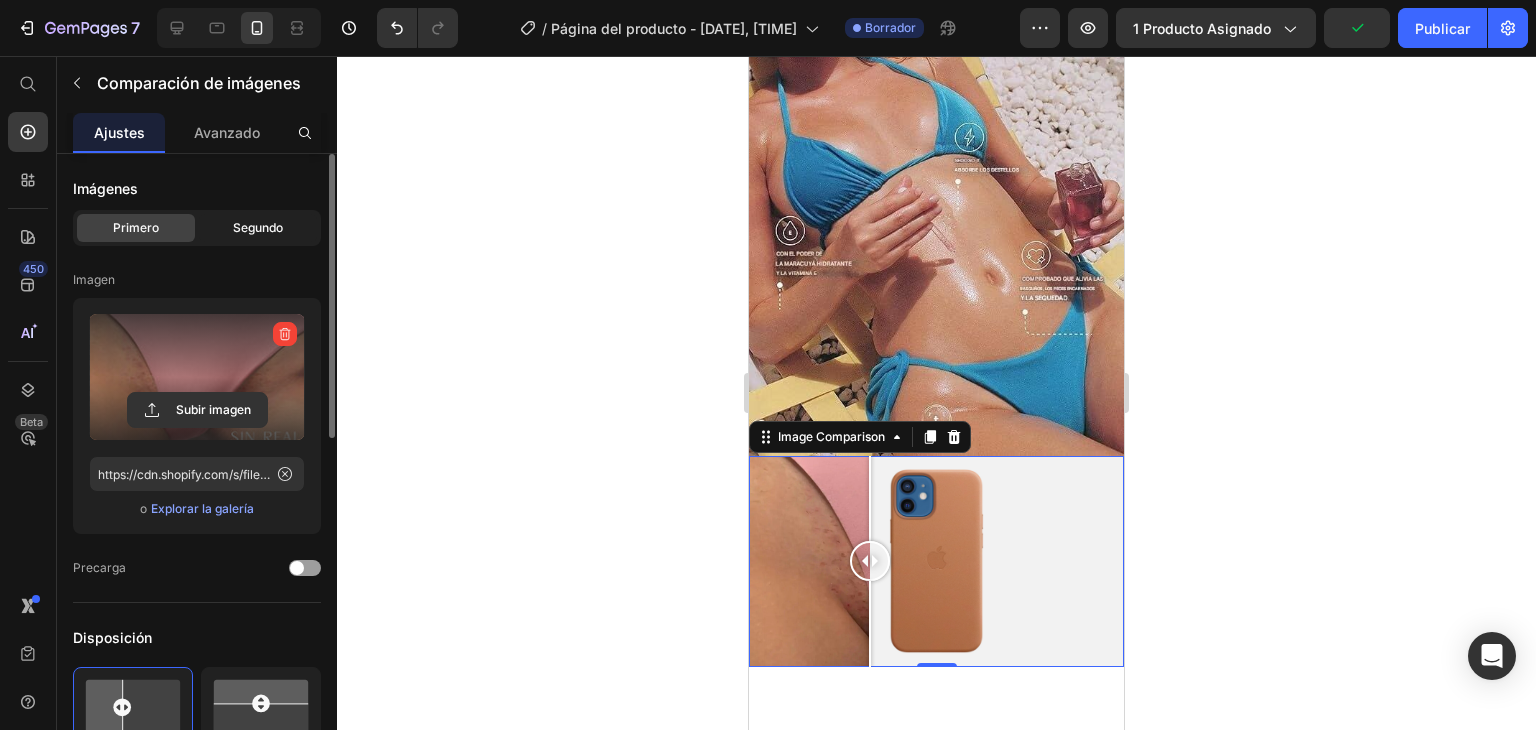 click on "Segundo" at bounding box center [258, 227] 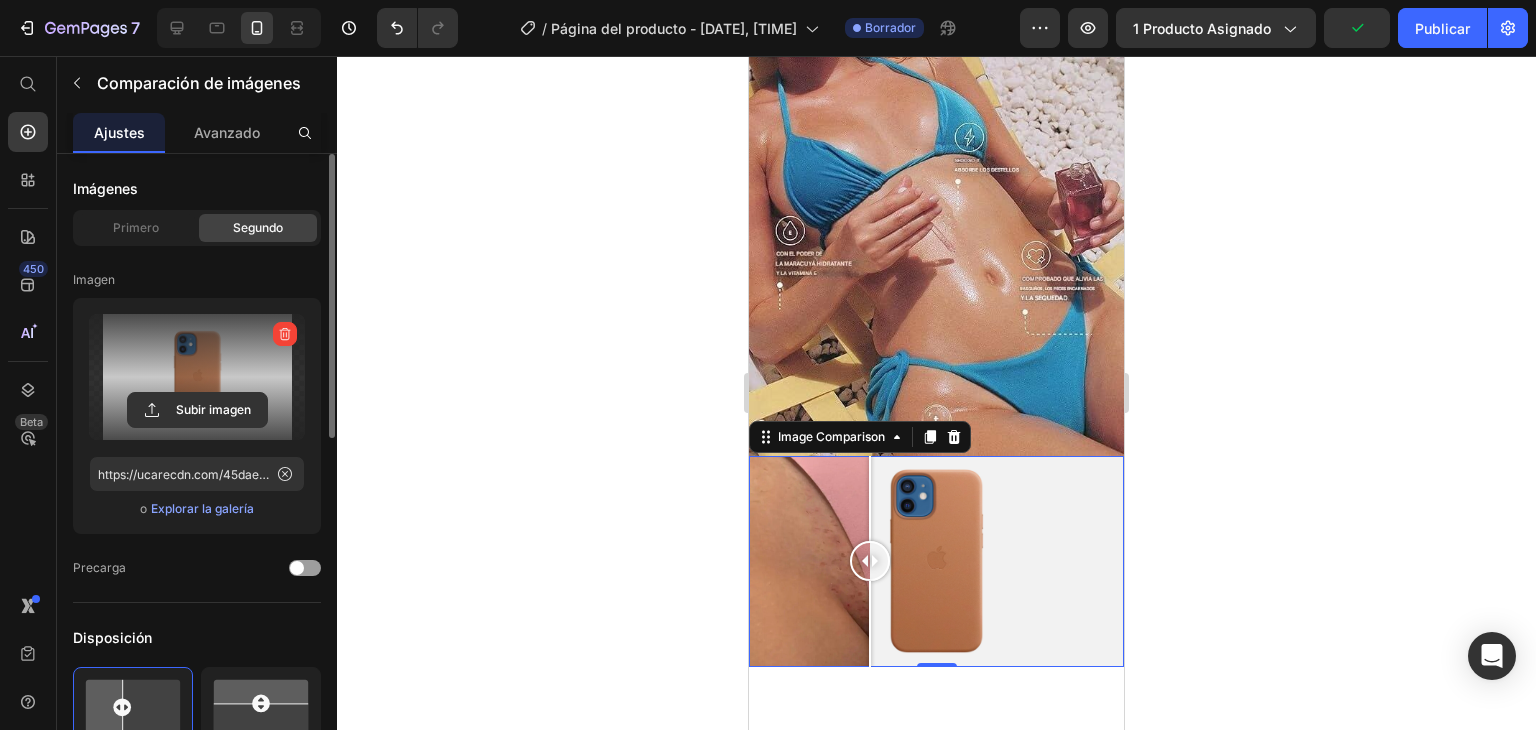 click at bounding box center (197, 377) 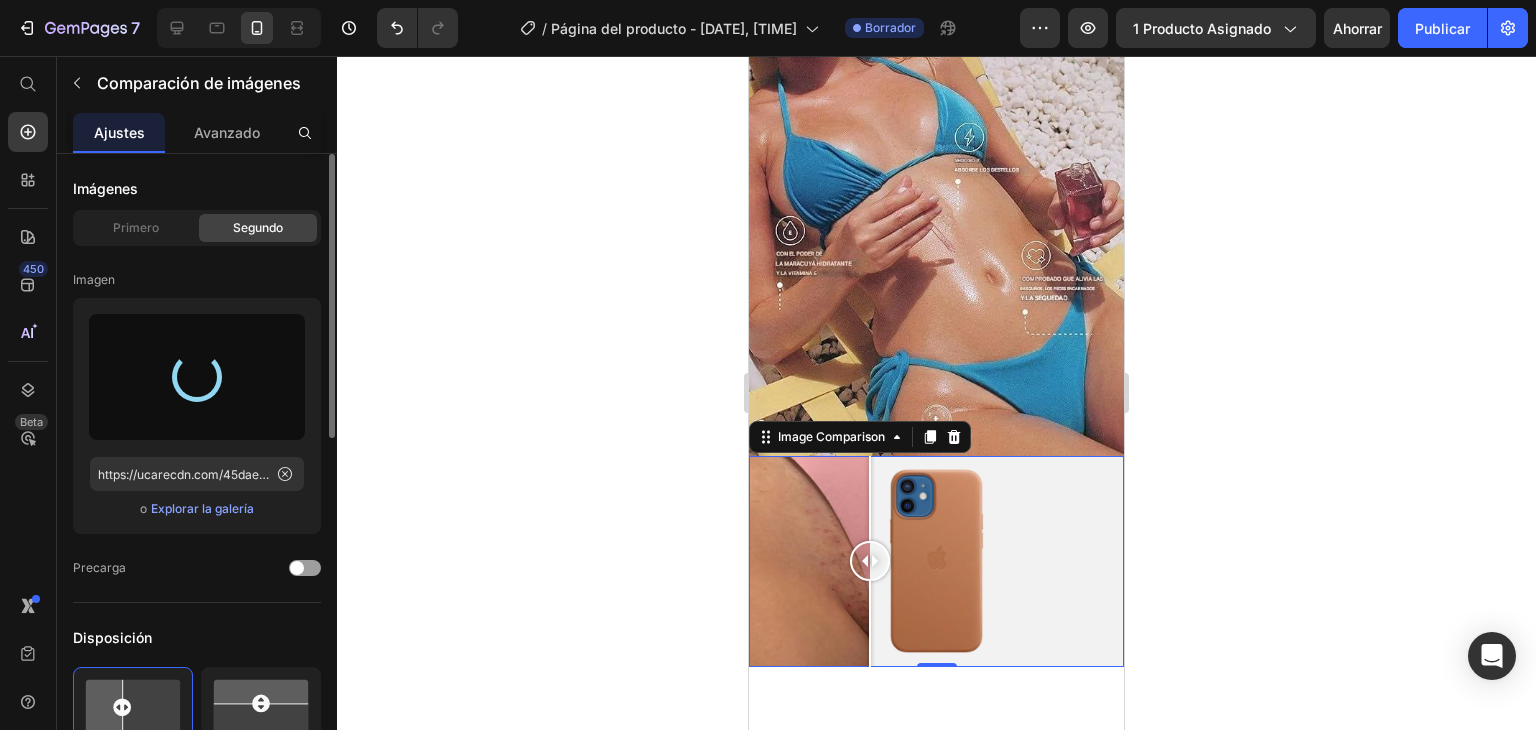 type on "https://cdn.shopify.com/s/files/1/0928/5638/5835/files/gempages_575136163048719204-688acc39-a905-4026-86b9-3c2284eeac04.jpg" 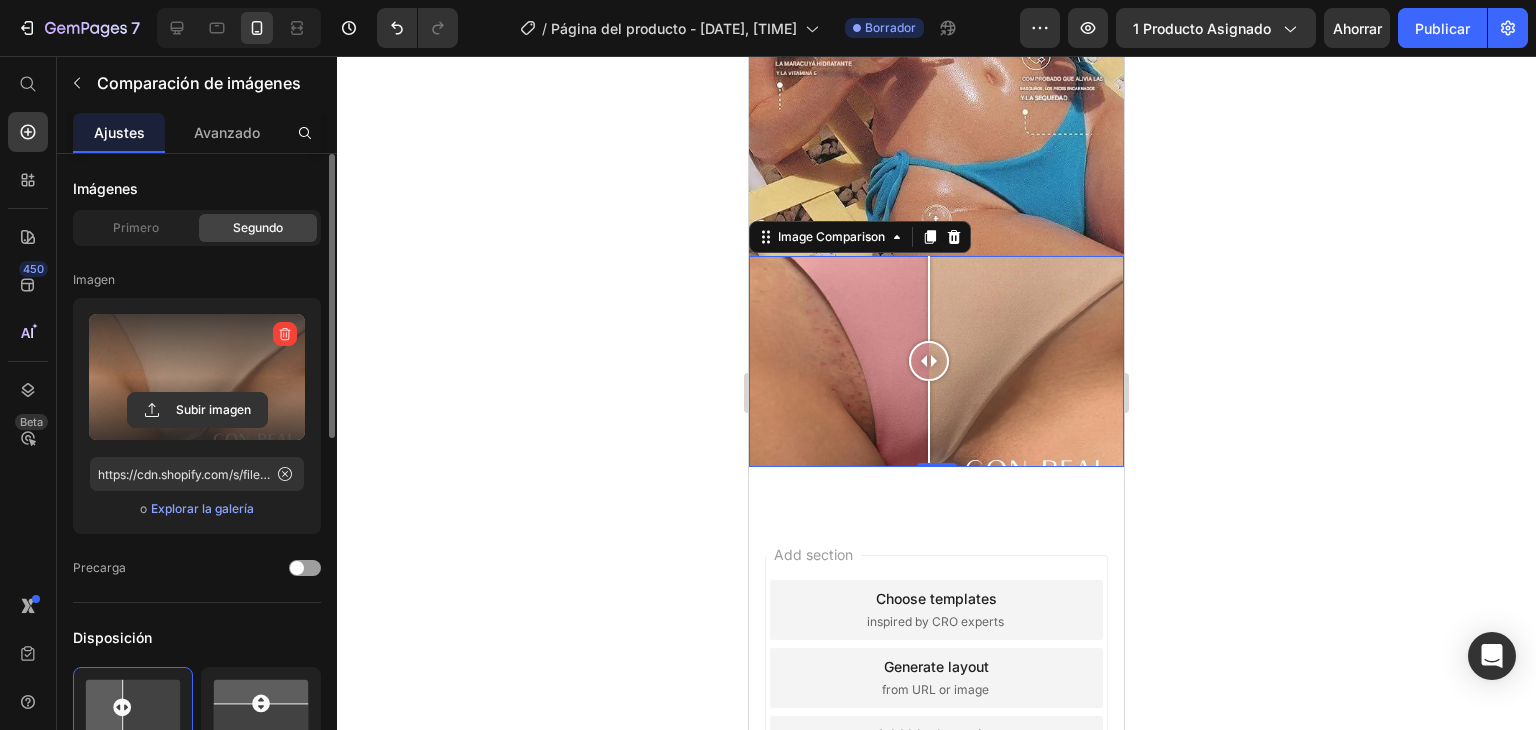 scroll, scrollTop: 1225, scrollLeft: 0, axis: vertical 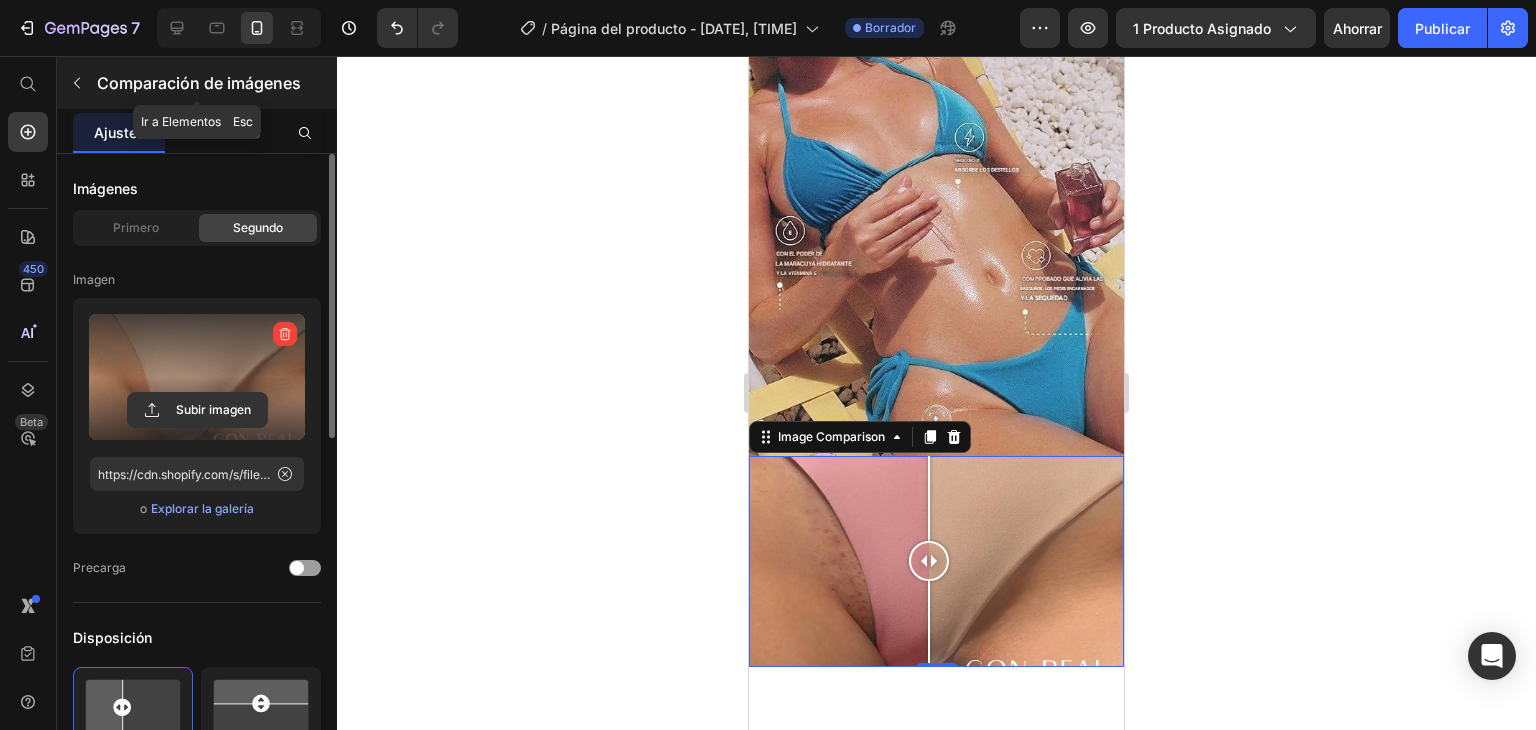 click at bounding box center (77, 83) 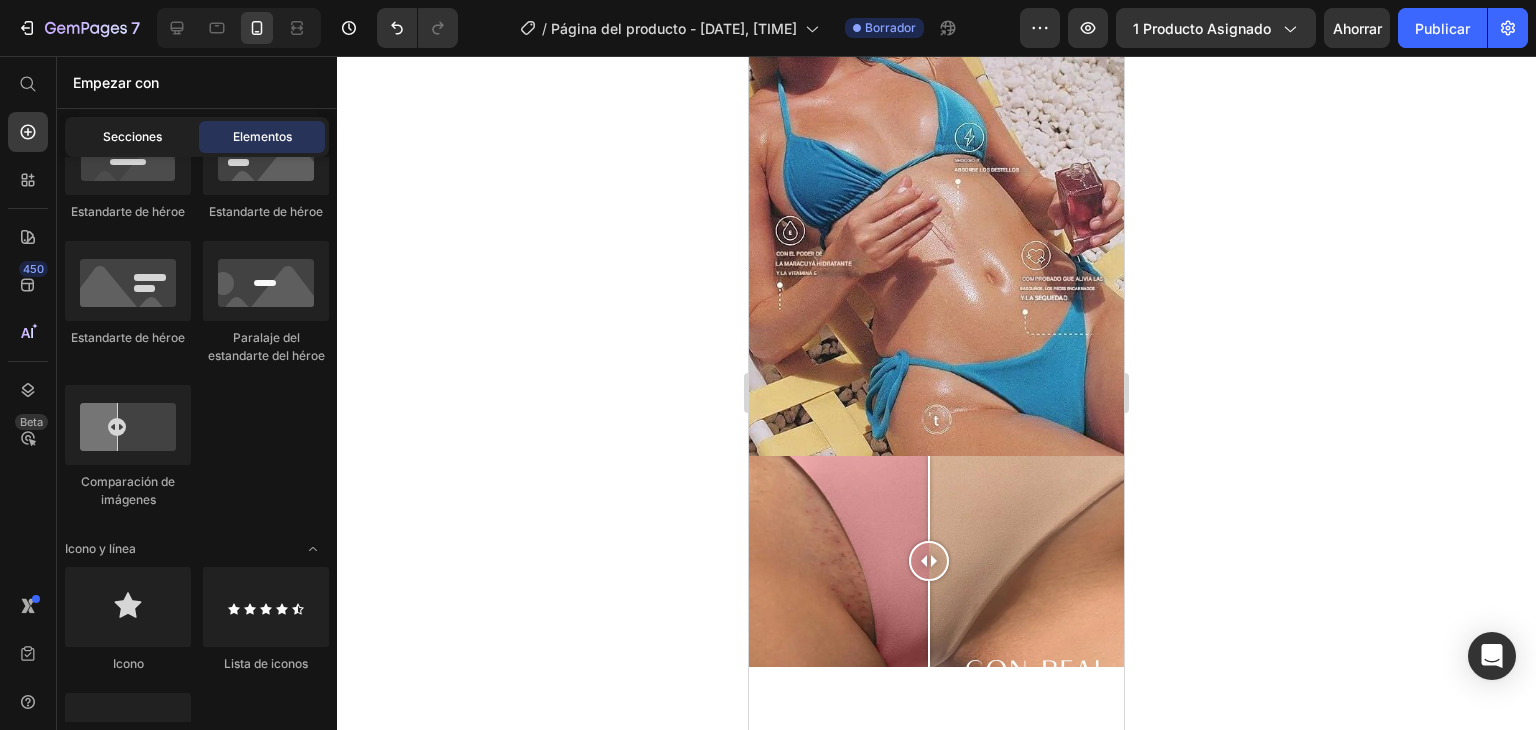 click on "Secciones" 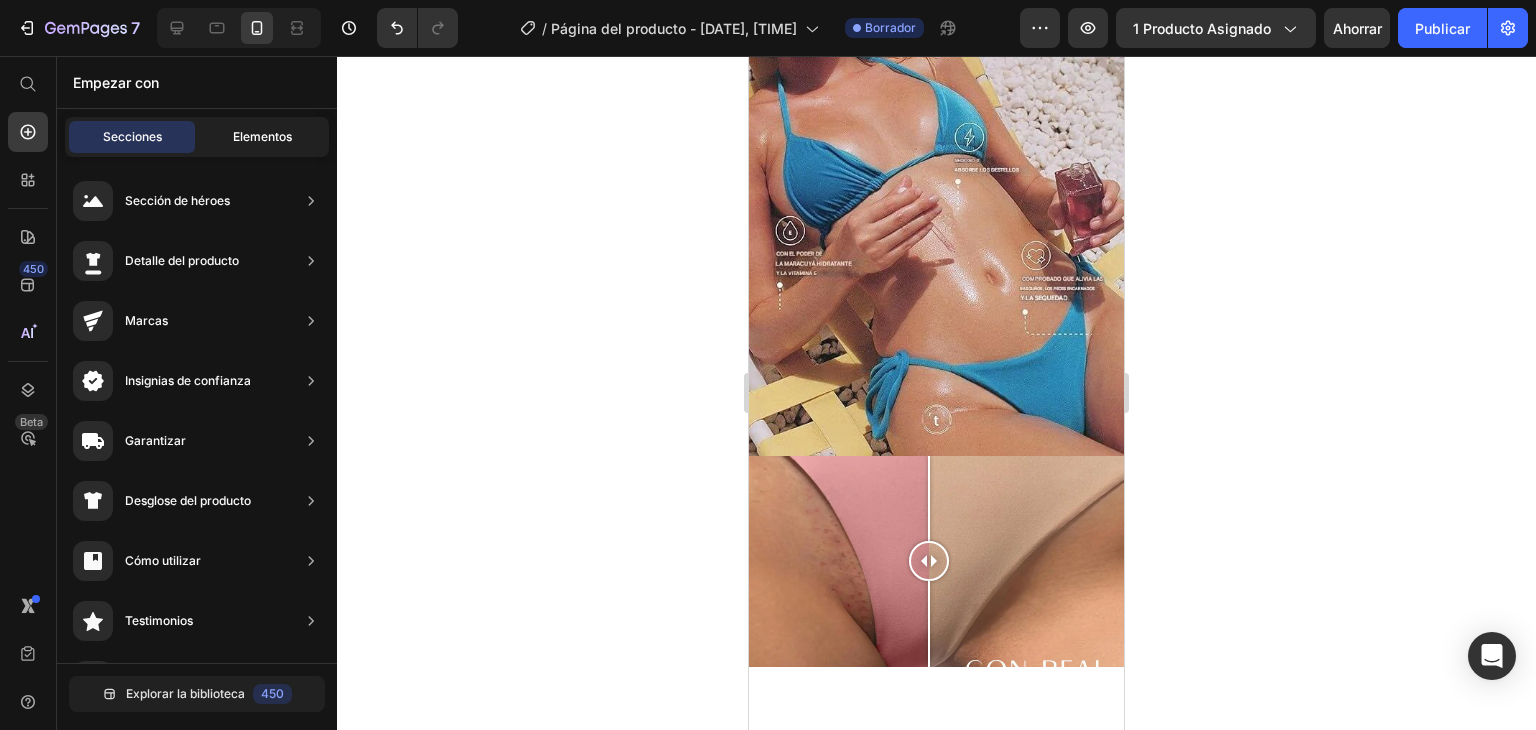 click on "Elementos" 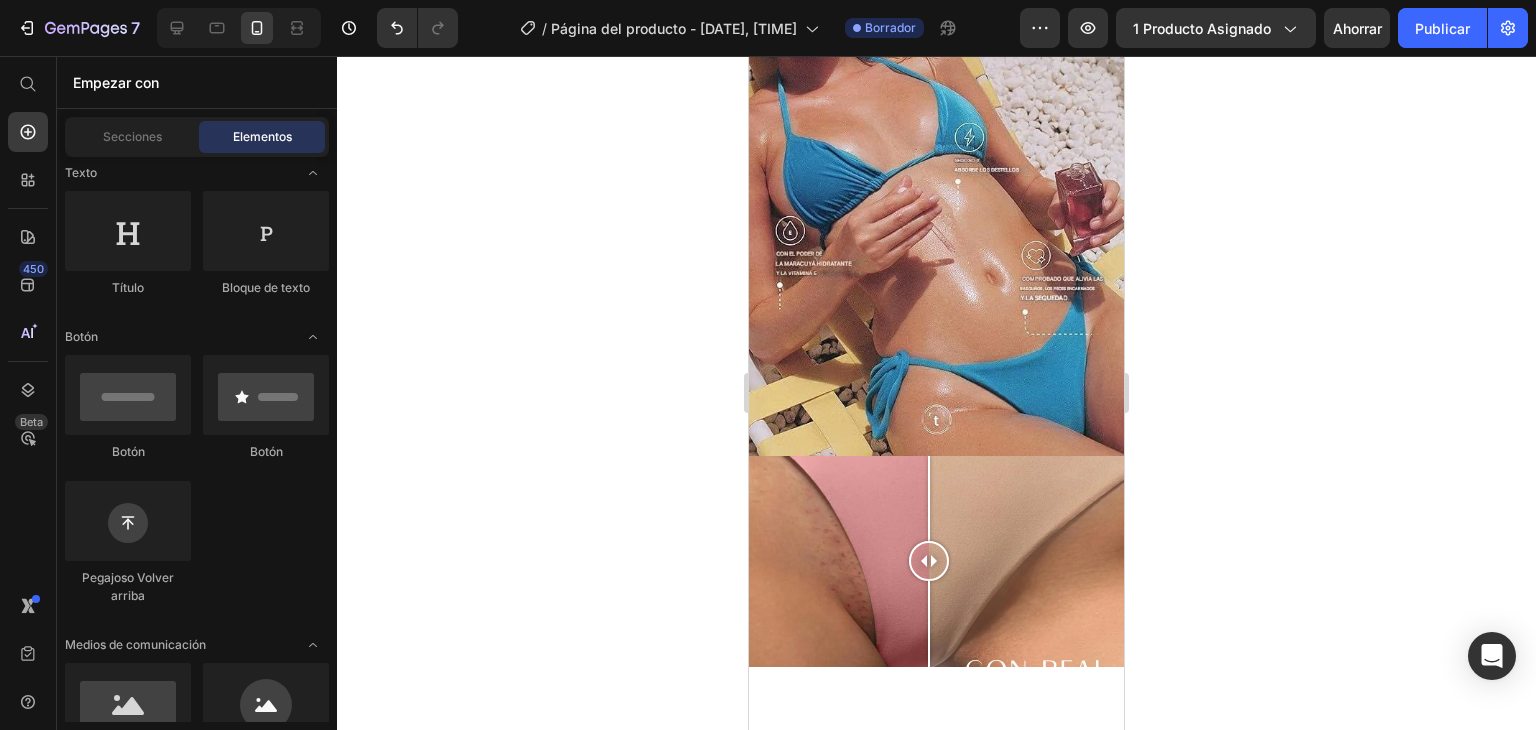scroll, scrollTop: 0, scrollLeft: 0, axis: both 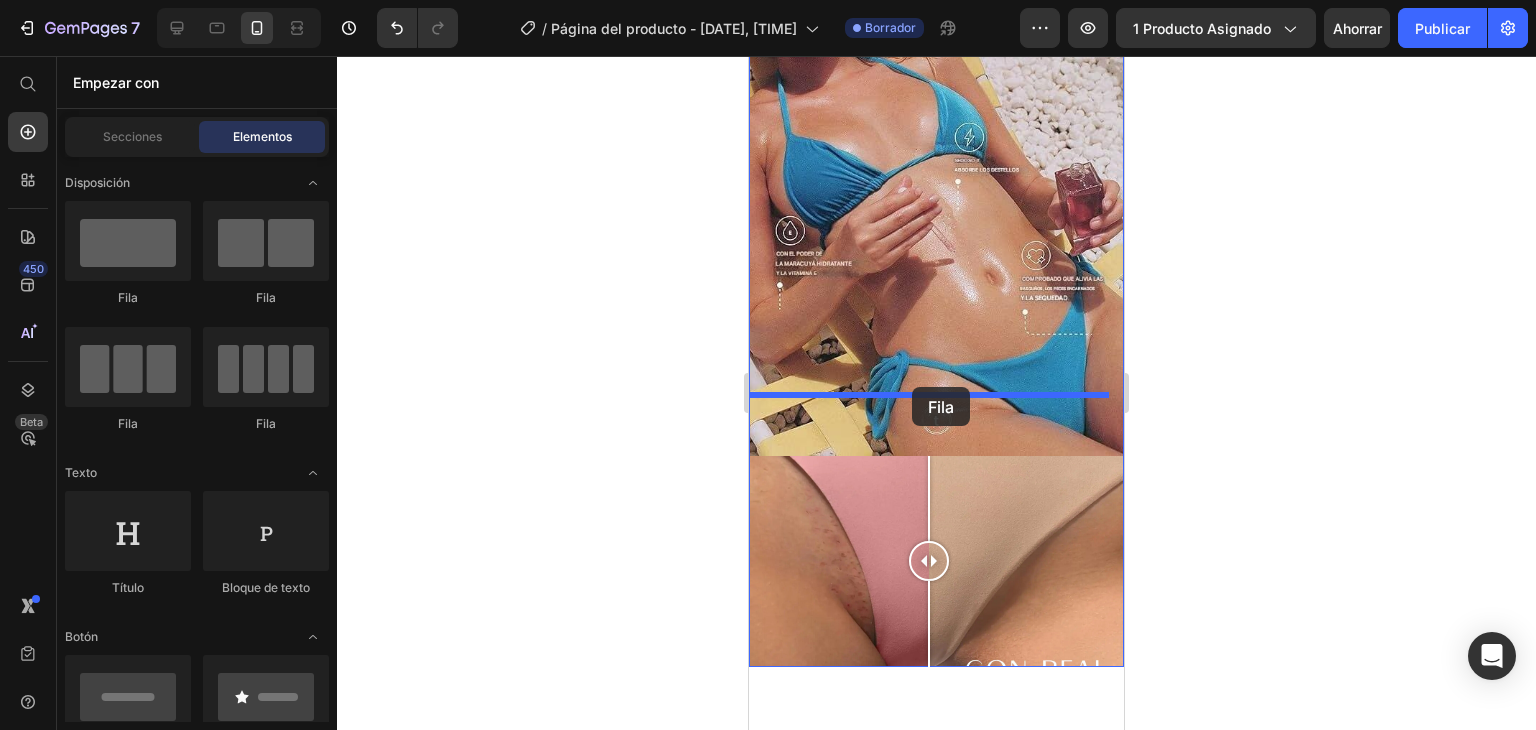 drag, startPoint x: 876, startPoint y: 293, endPoint x: 912, endPoint y: 387, distance: 100.65784 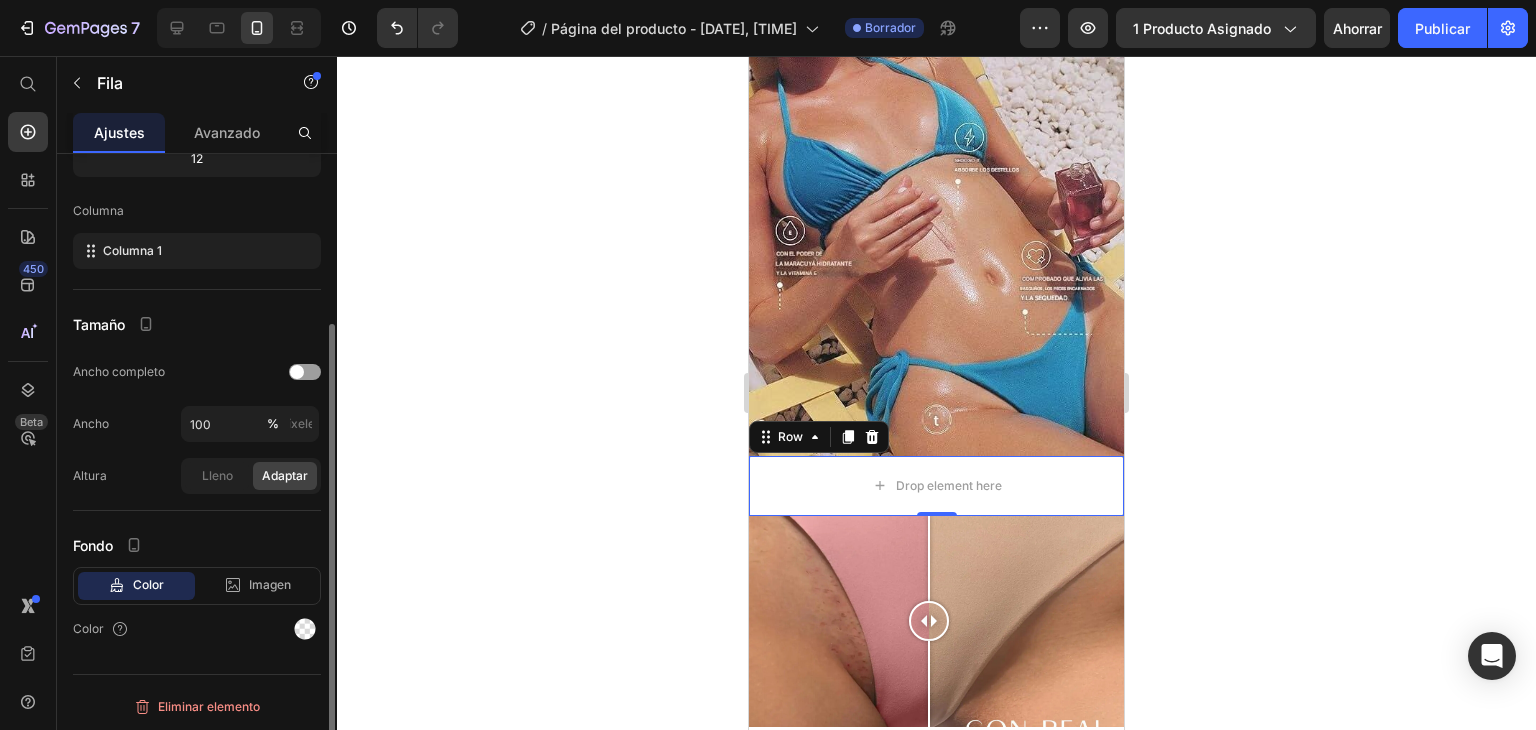 scroll, scrollTop: 0, scrollLeft: 0, axis: both 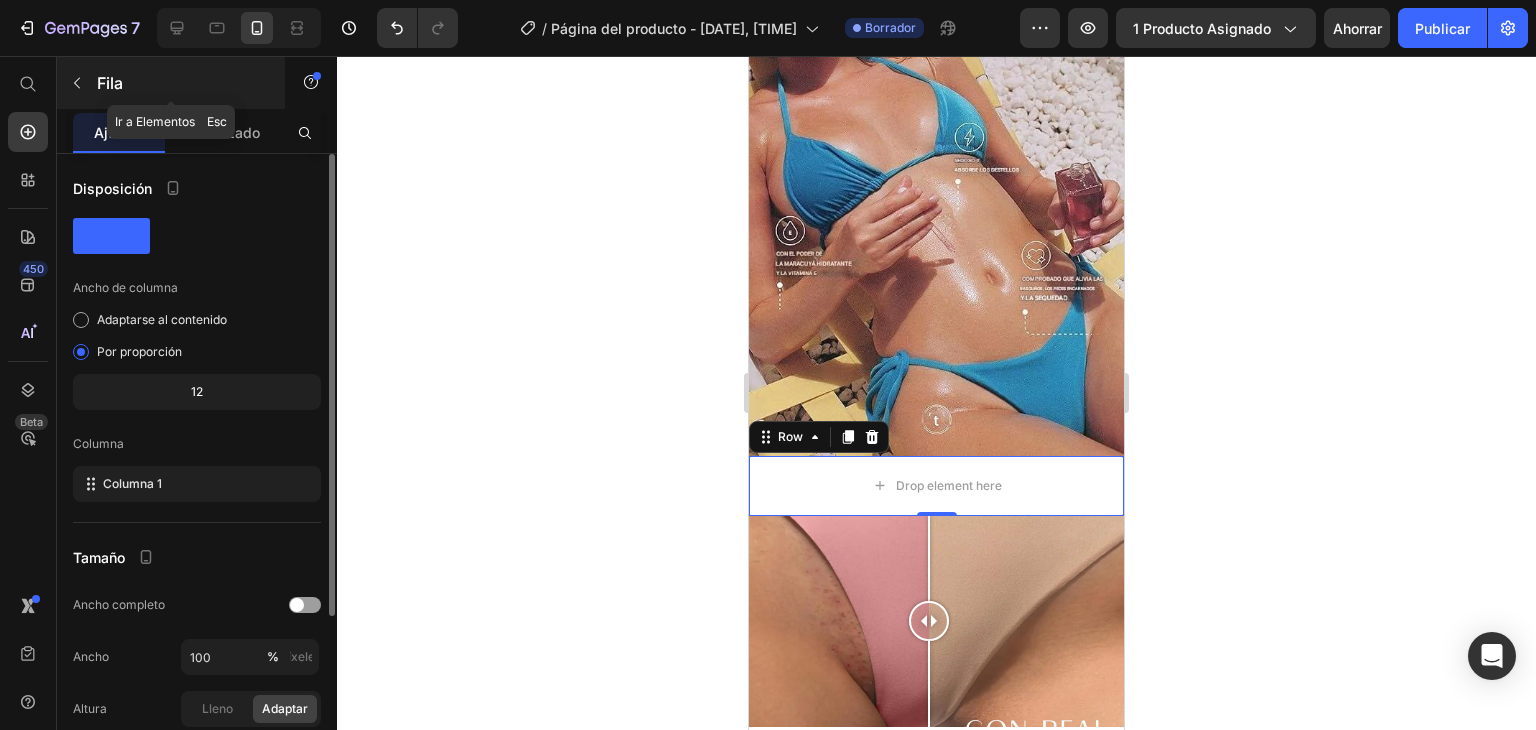 click 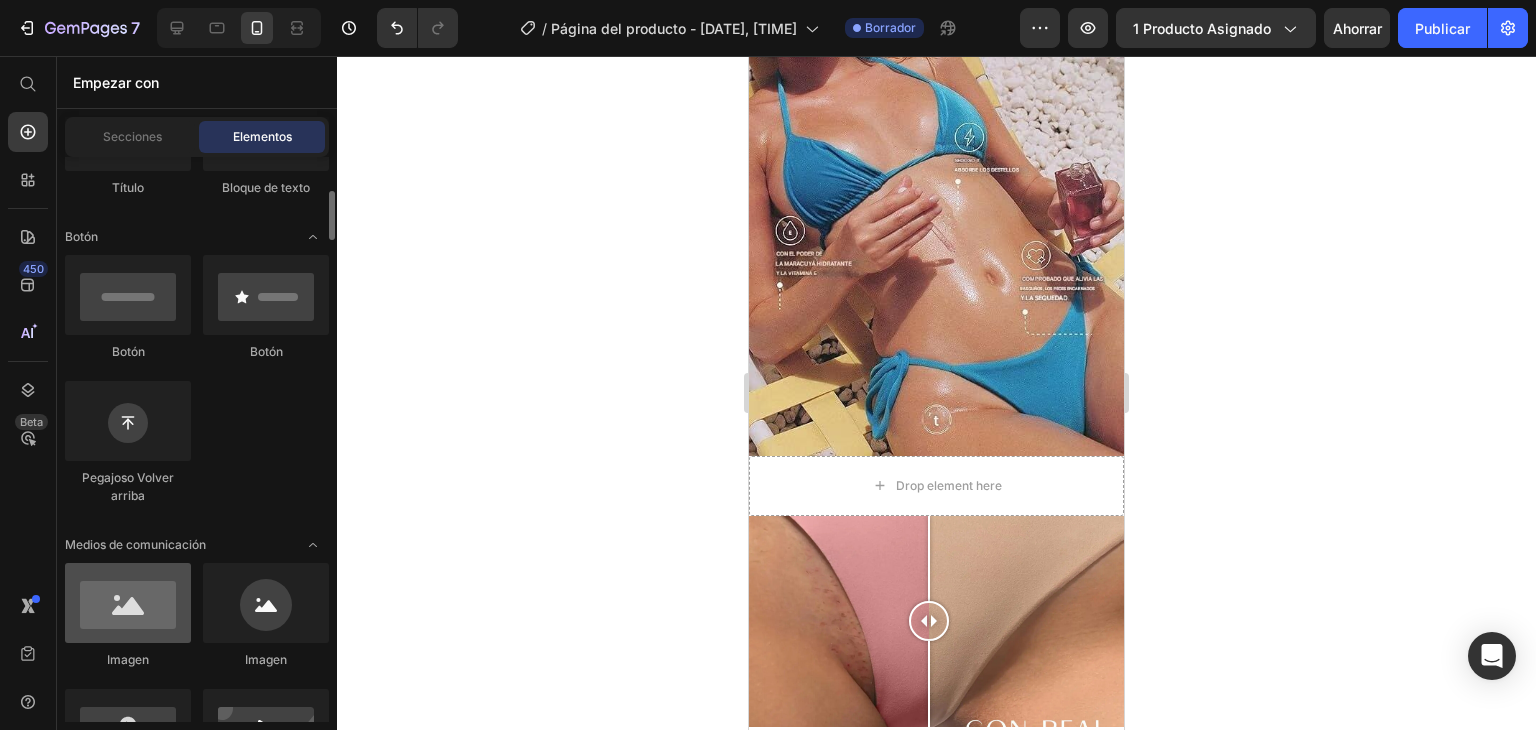 scroll, scrollTop: 600, scrollLeft: 0, axis: vertical 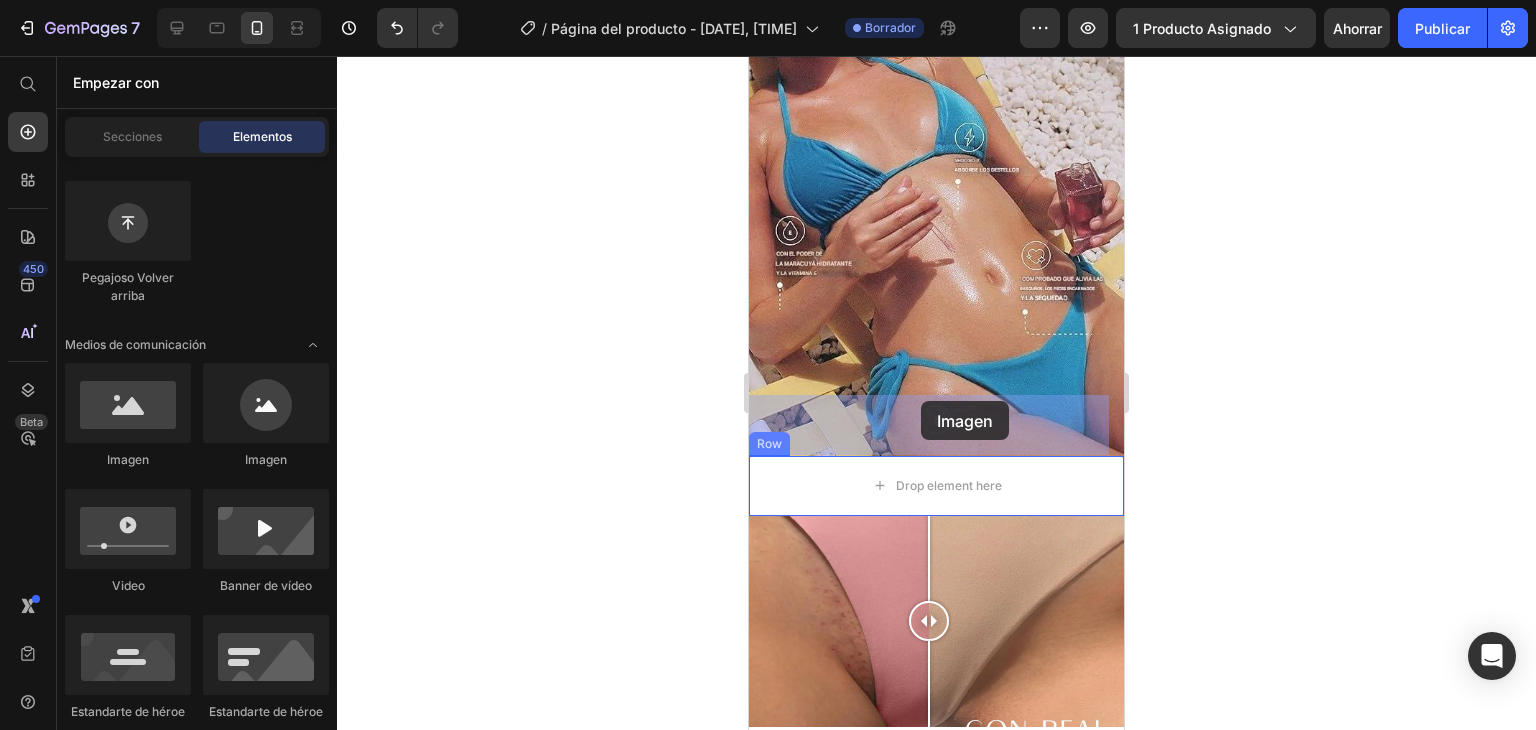 drag, startPoint x: 905, startPoint y: 463, endPoint x: 921, endPoint y: 401, distance: 64.03124 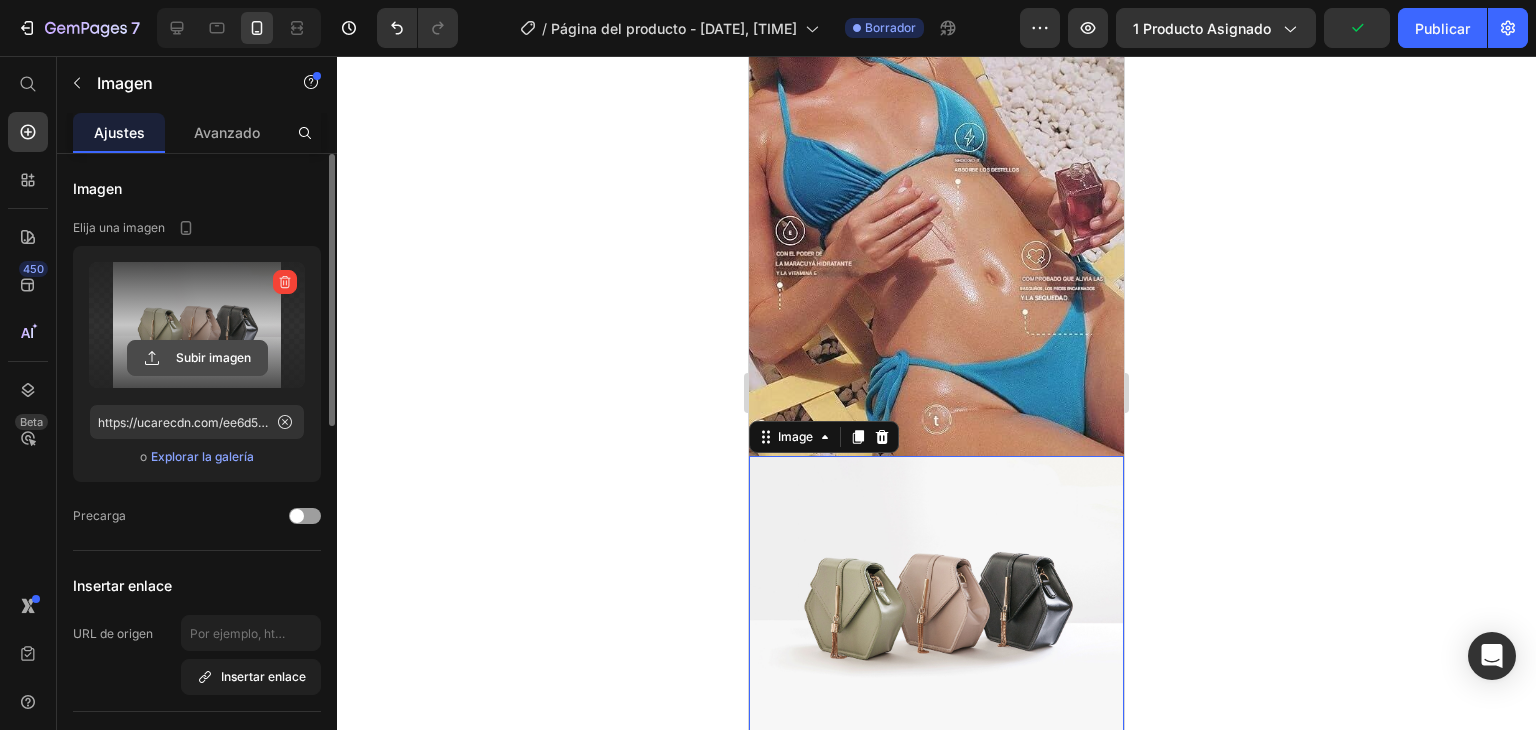 click 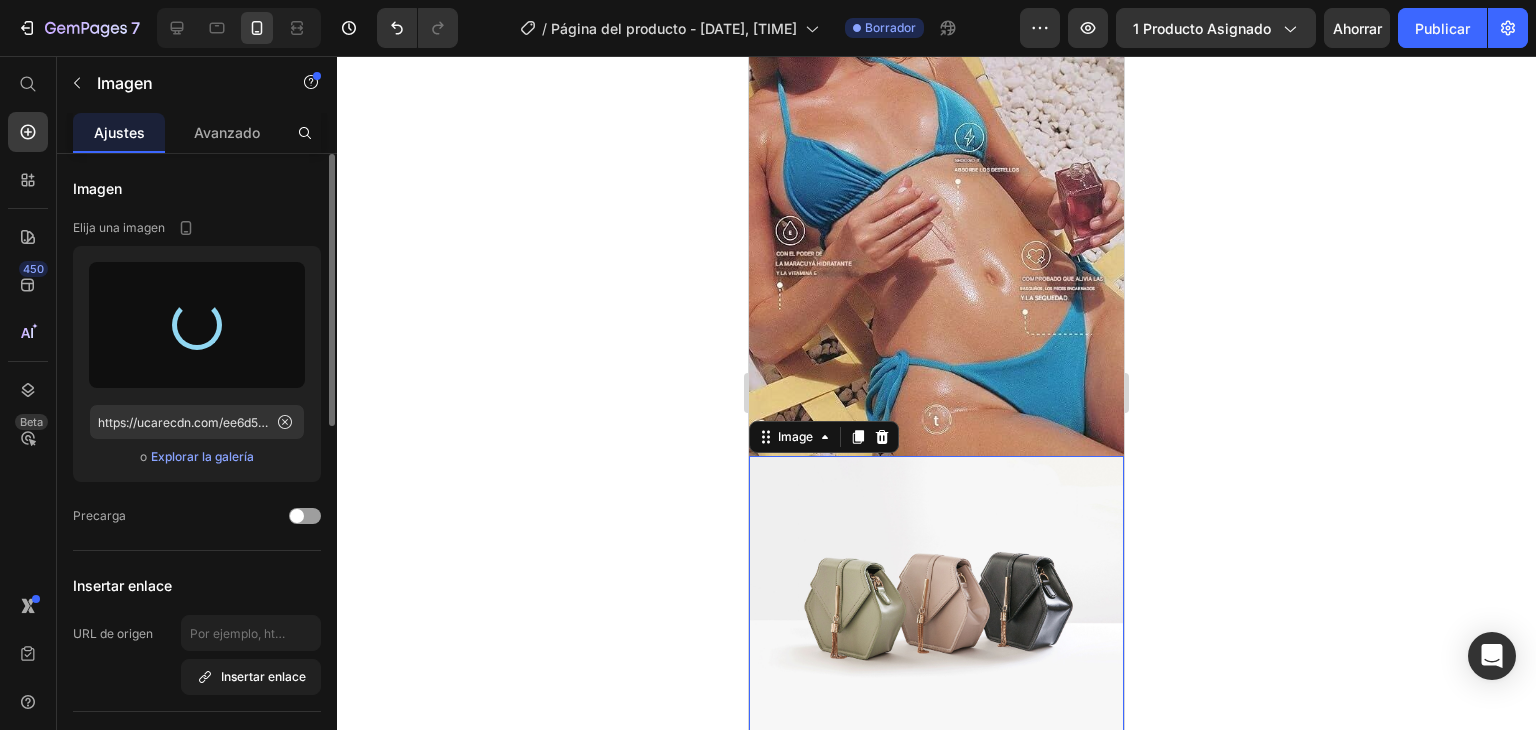 type on "https://cdn.shopify.com/s/files/1/0928/5638/5835/files/gempages_575136163048719204-8bc4c3c5-2553-4a28-9d62-7d3424ca10bc.jpg" 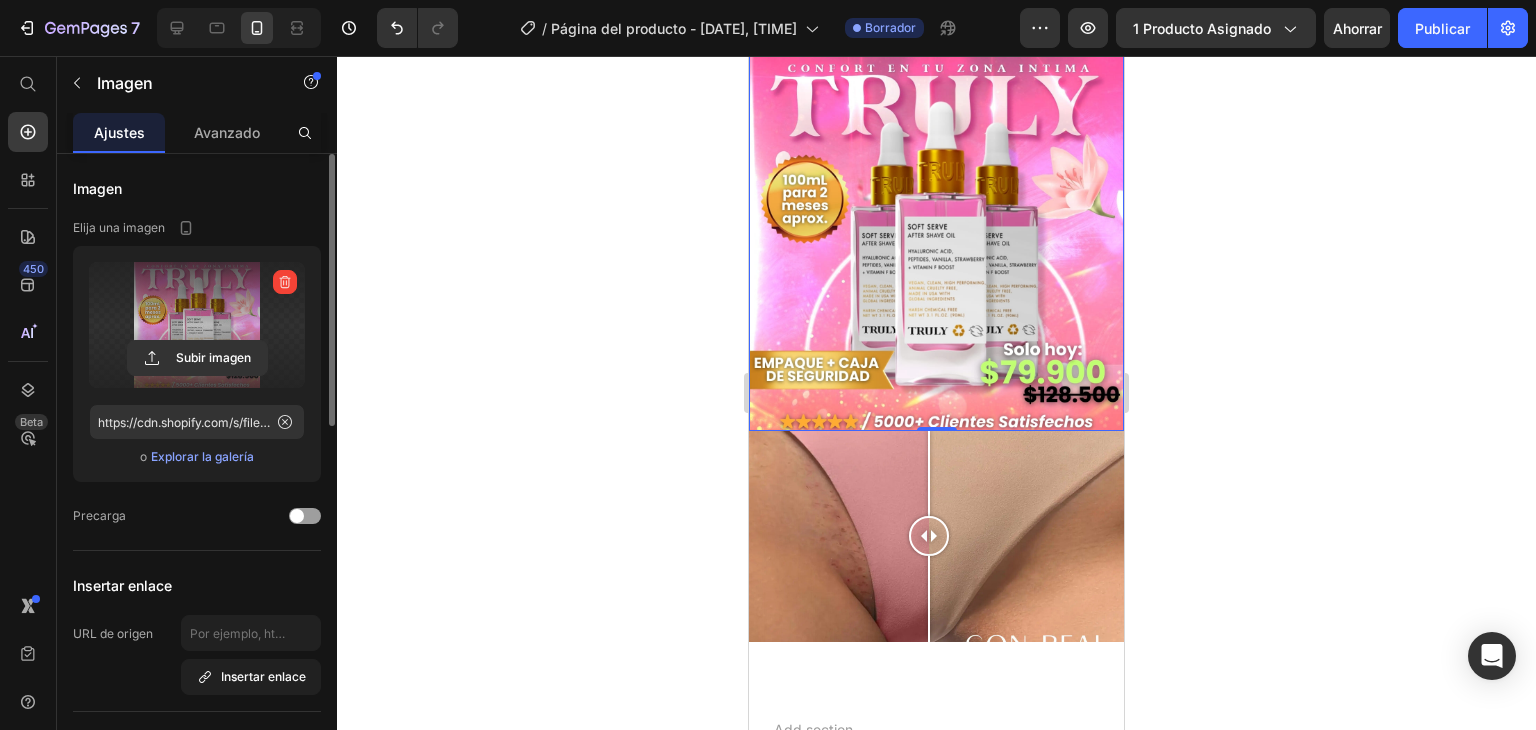 scroll, scrollTop: 1725, scrollLeft: 0, axis: vertical 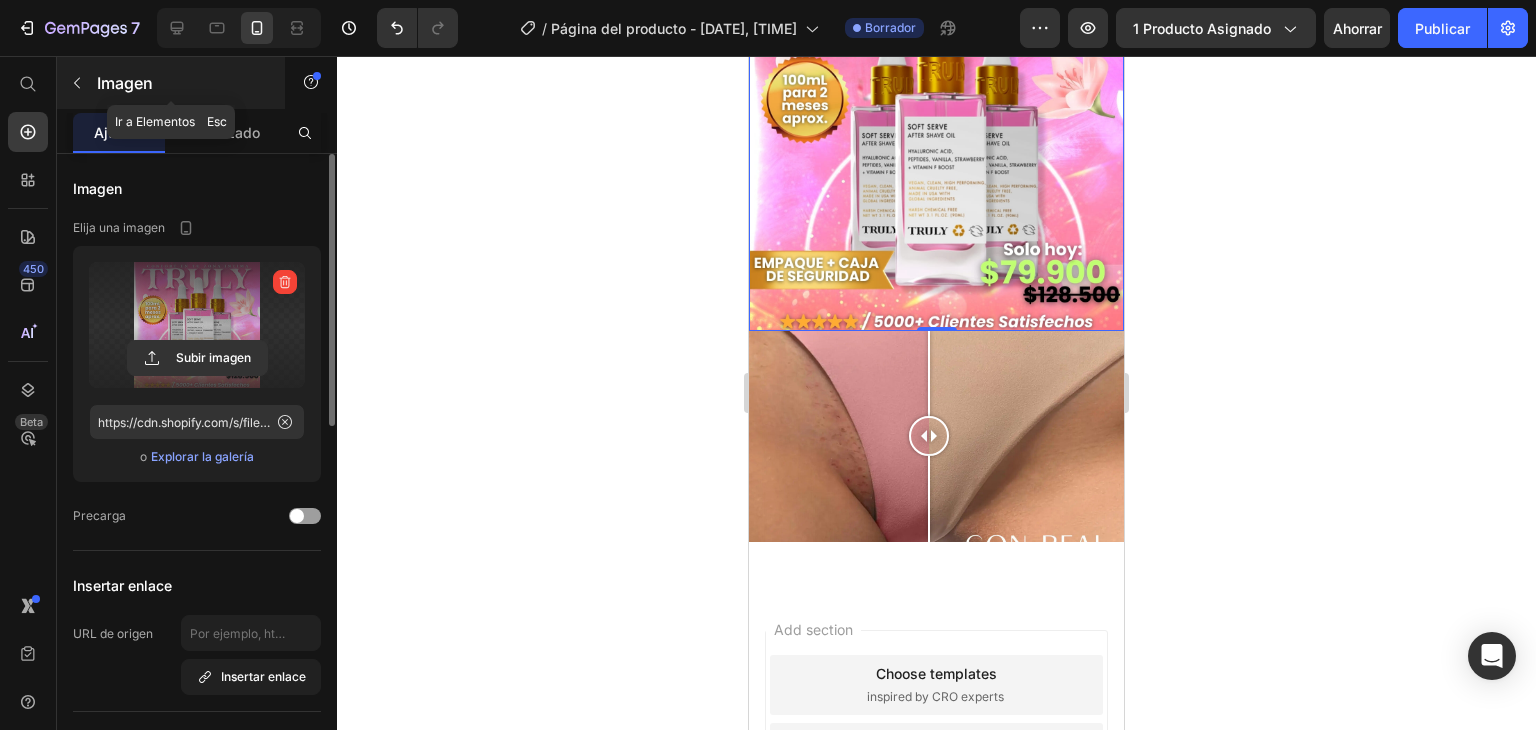click 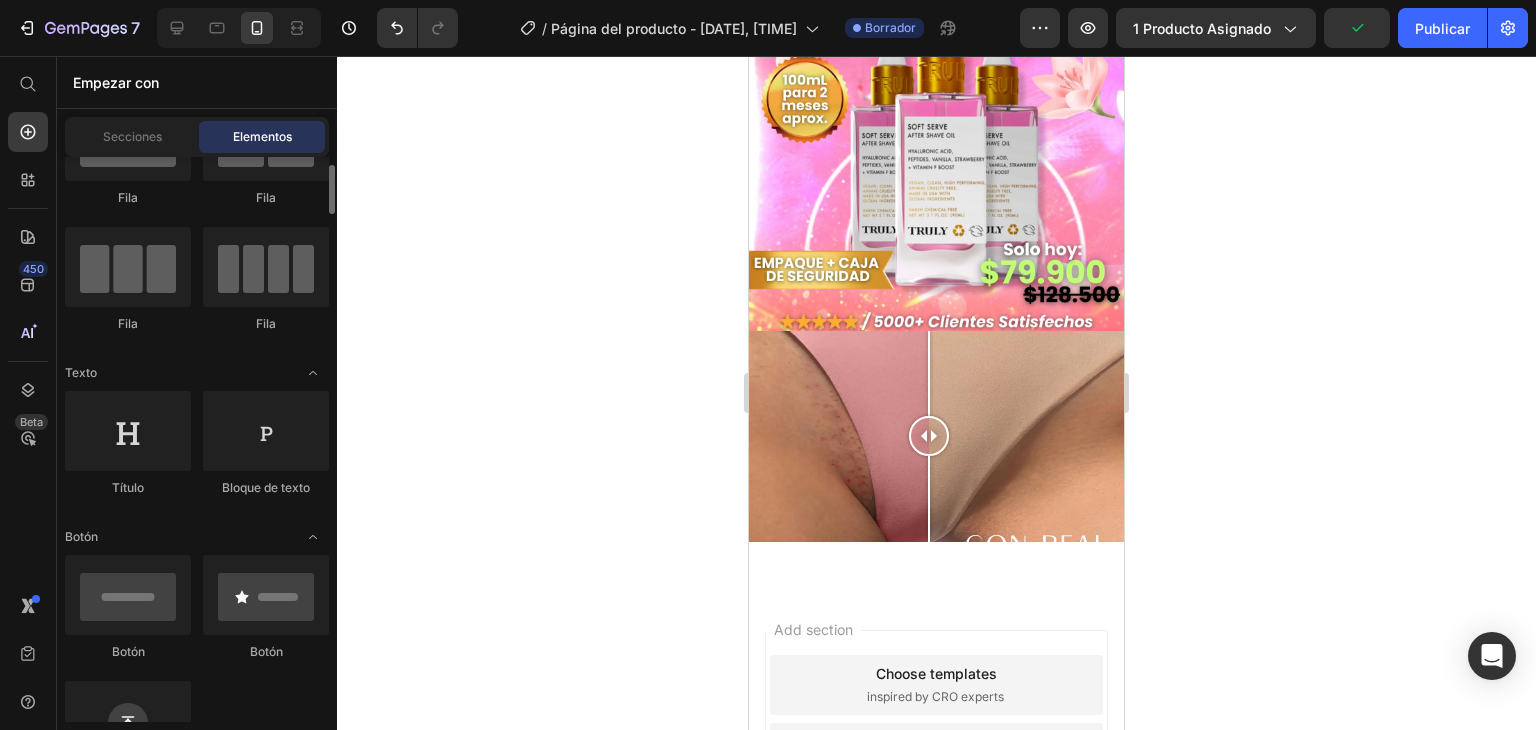 scroll, scrollTop: 0, scrollLeft: 0, axis: both 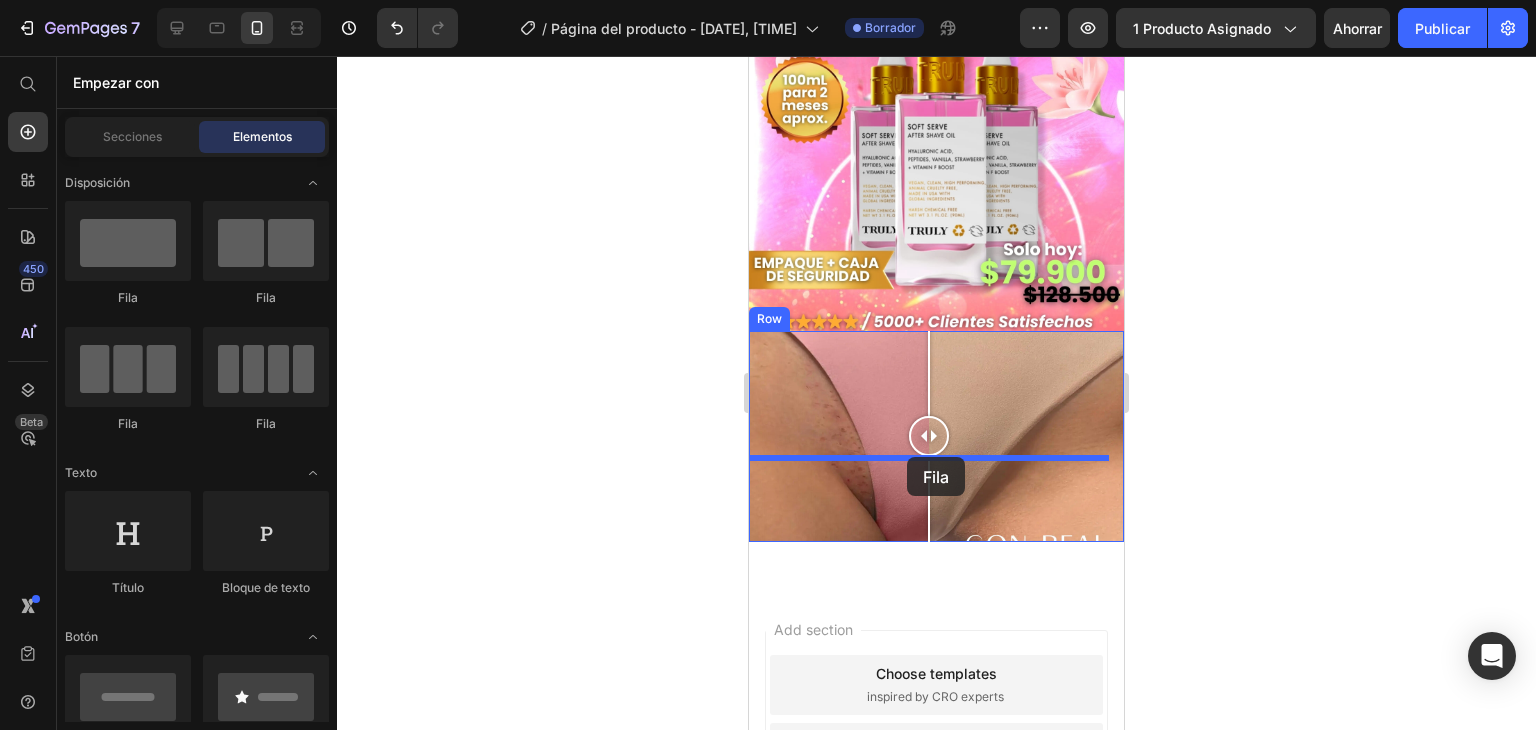 drag, startPoint x: 889, startPoint y: 329, endPoint x: 907, endPoint y: 457, distance: 129.25943 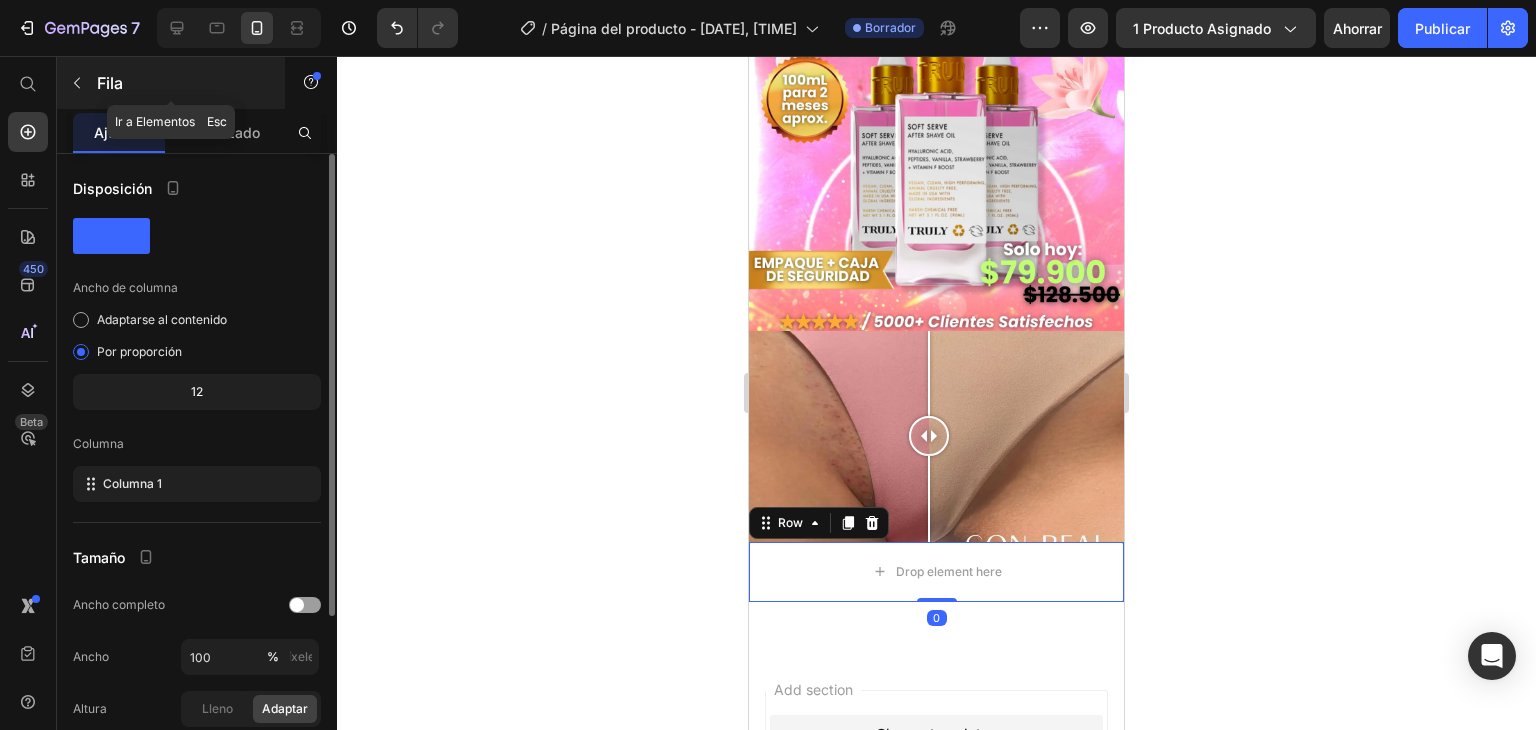 click at bounding box center [77, 83] 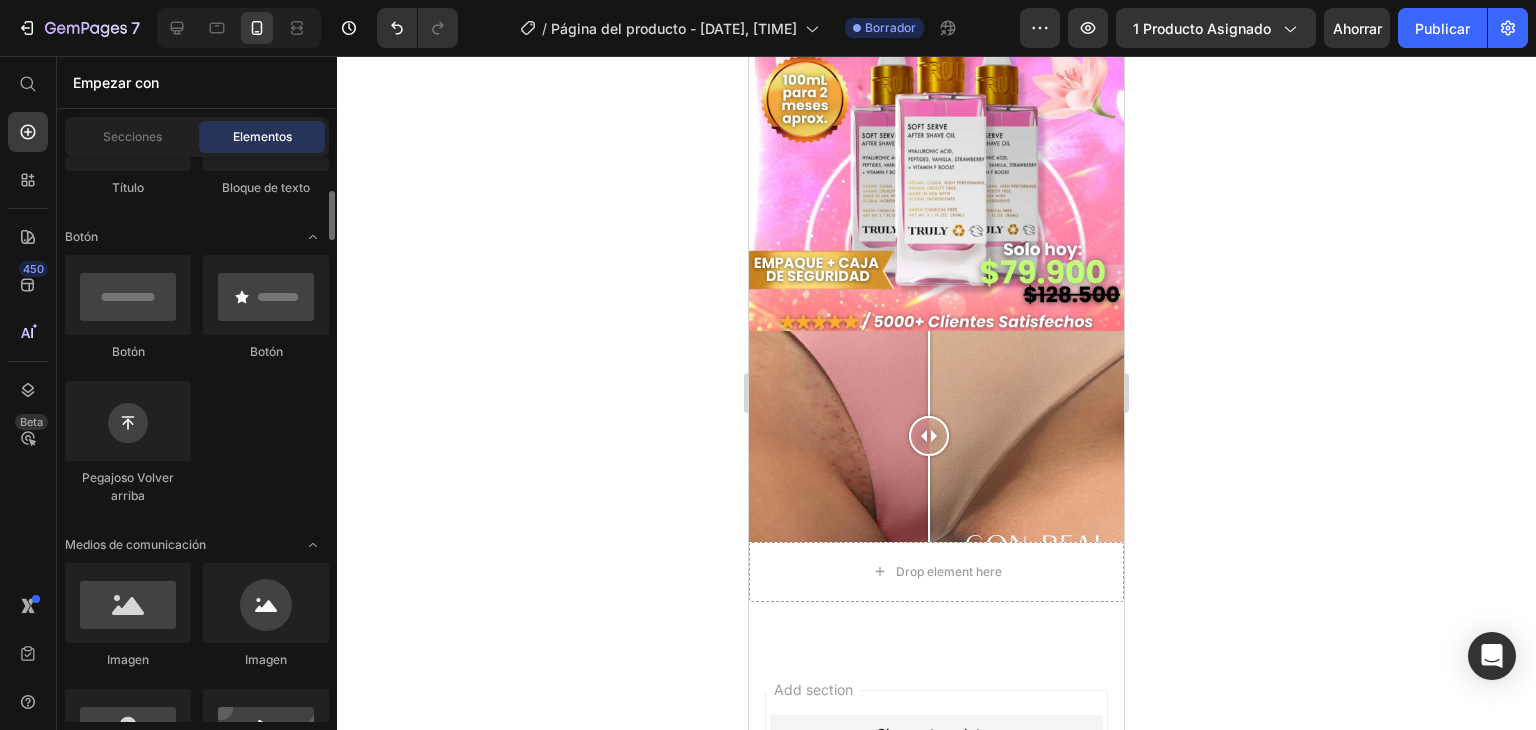 scroll, scrollTop: 500, scrollLeft: 0, axis: vertical 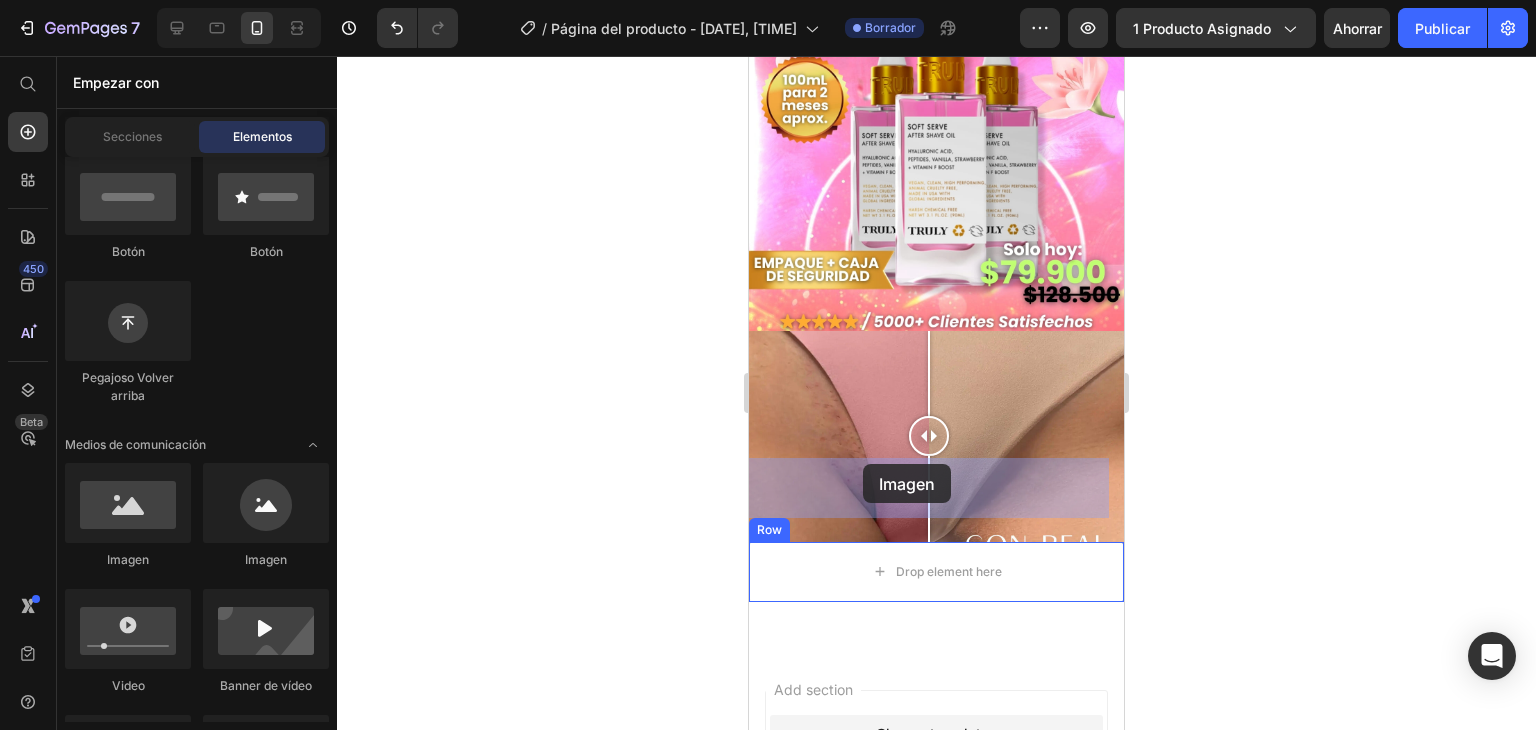 drag, startPoint x: 877, startPoint y: 571, endPoint x: 863, endPoint y: 464, distance: 107.912 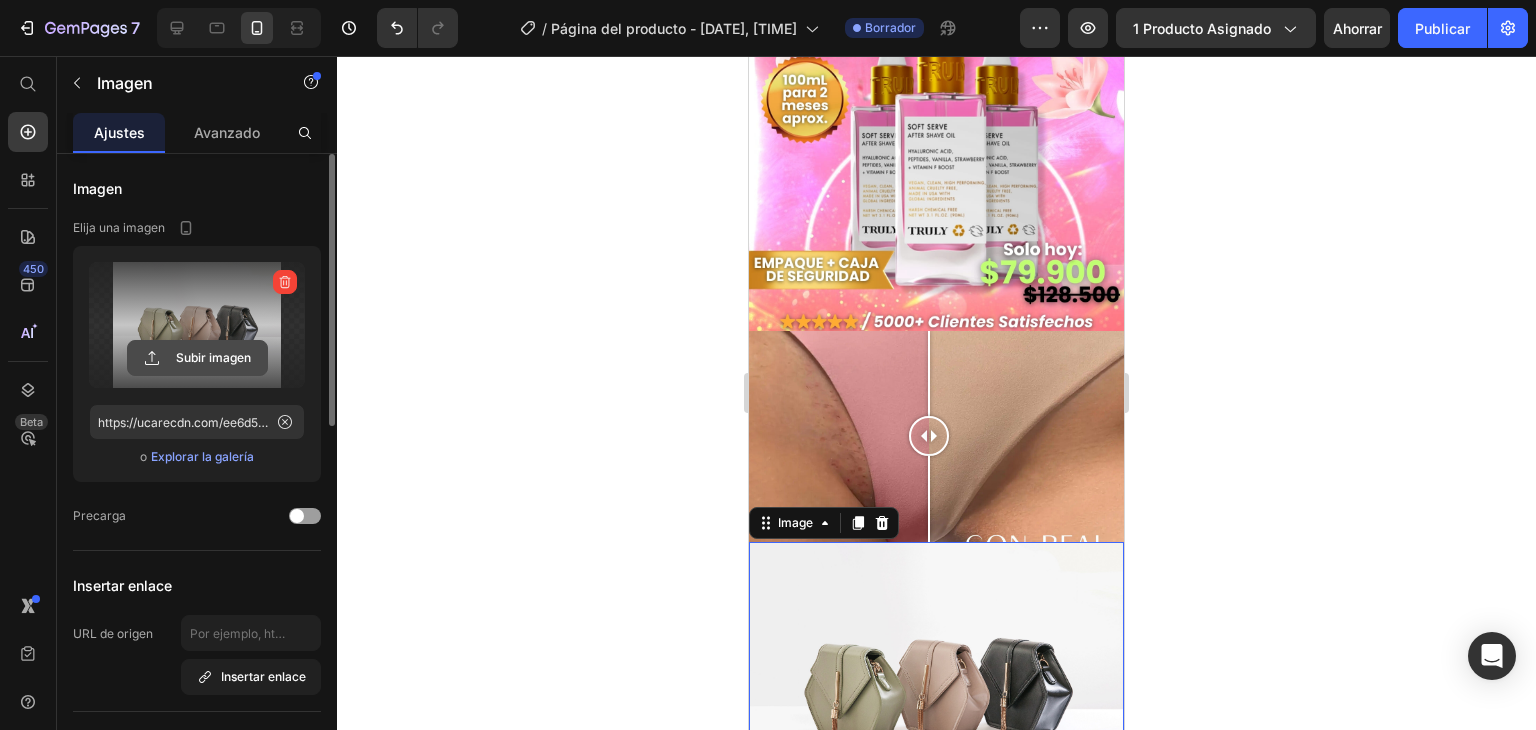 click 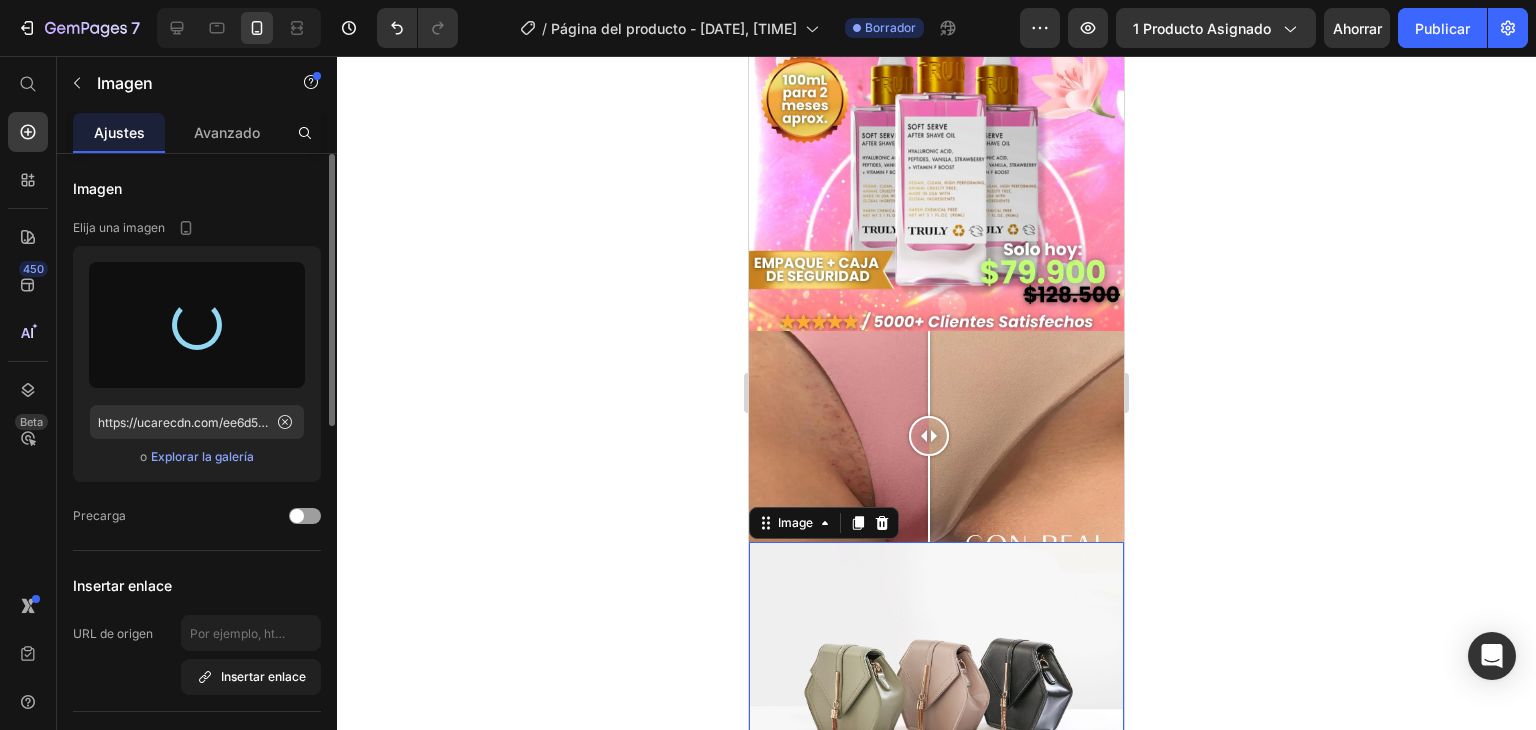type on "https://cdn.shopify.com/s/files/1/0928/5638/5835/files/gempages_575136163048719204-acfdc5cc-289f-471a-b994-68d7294f0fca.webp" 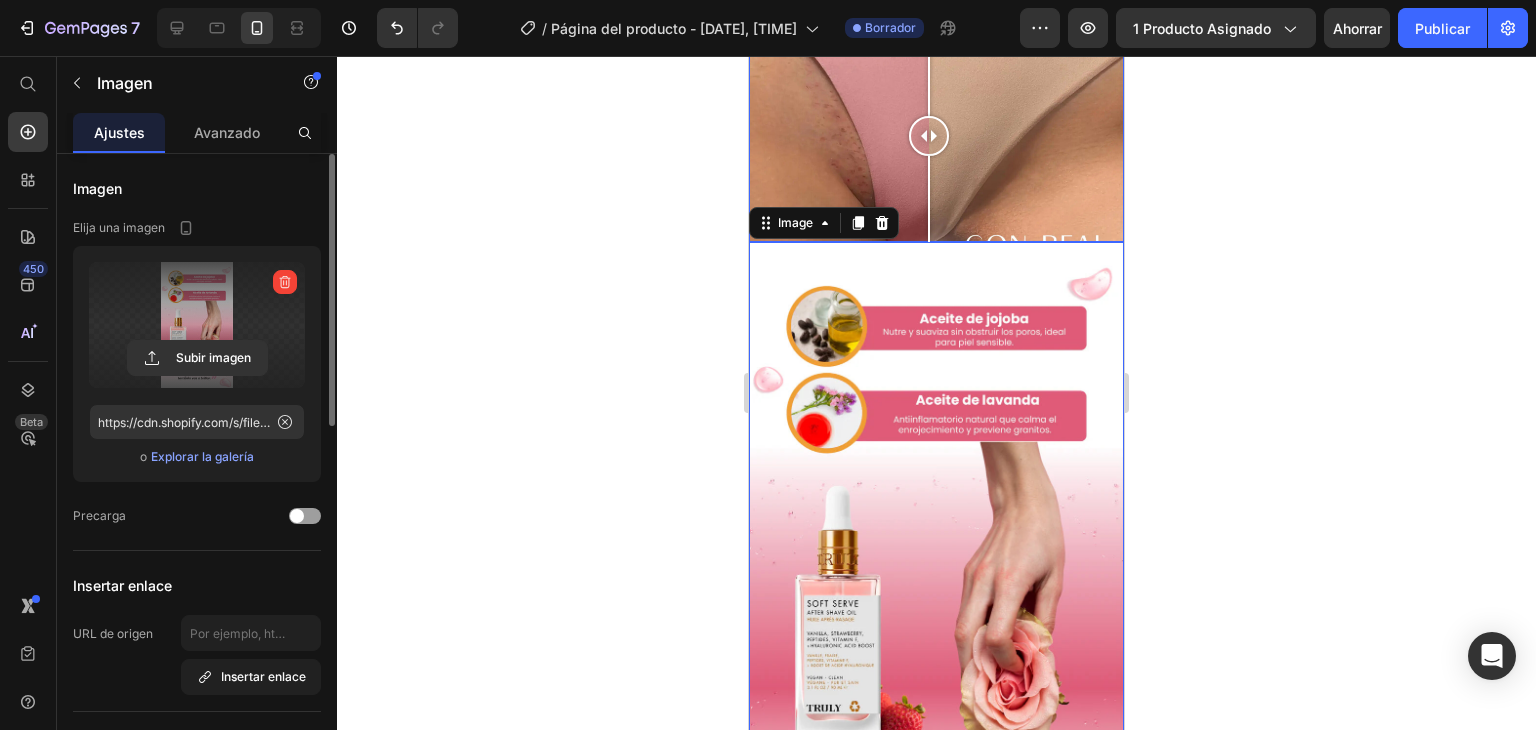 scroll, scrollTop: 2225, scrollLeft: 0, axis: vertical 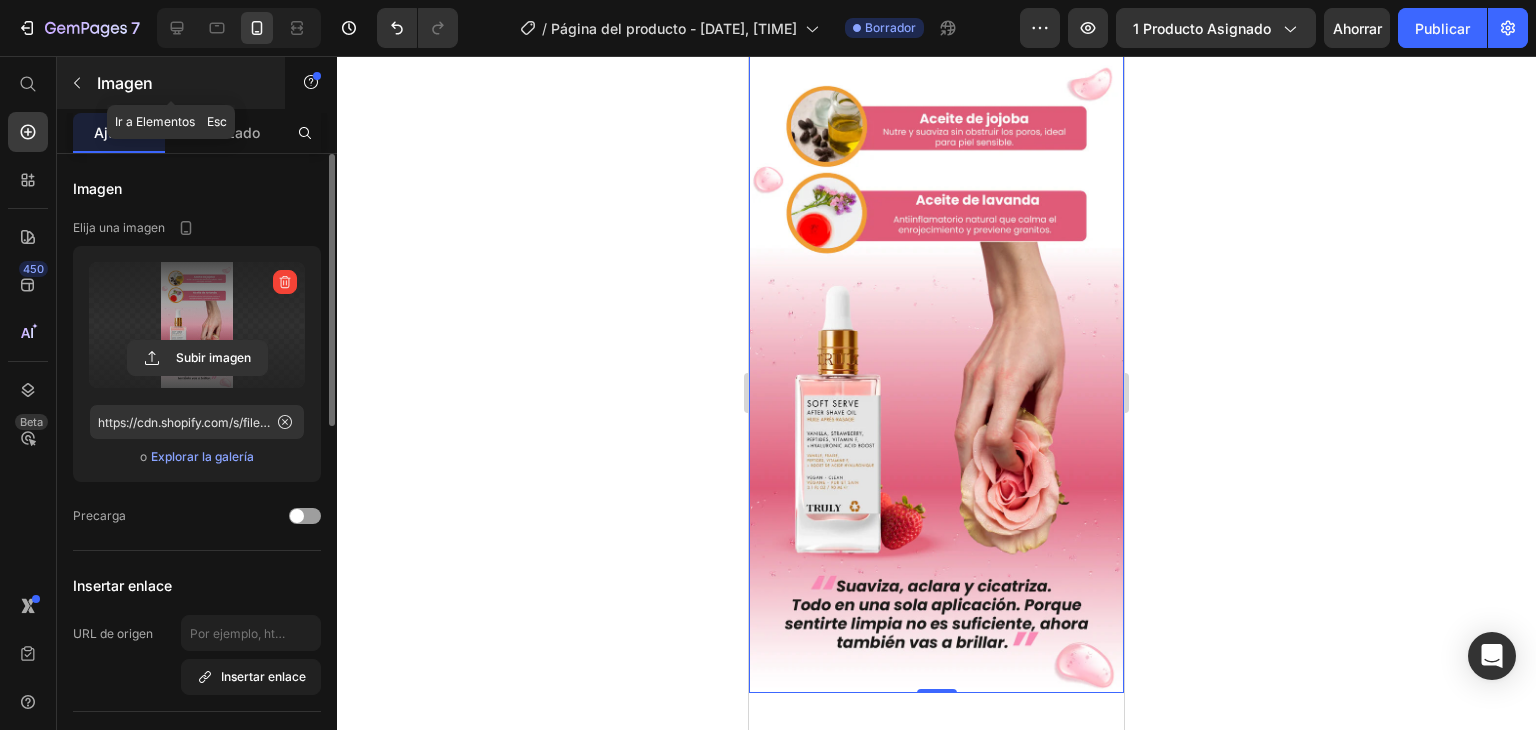 click 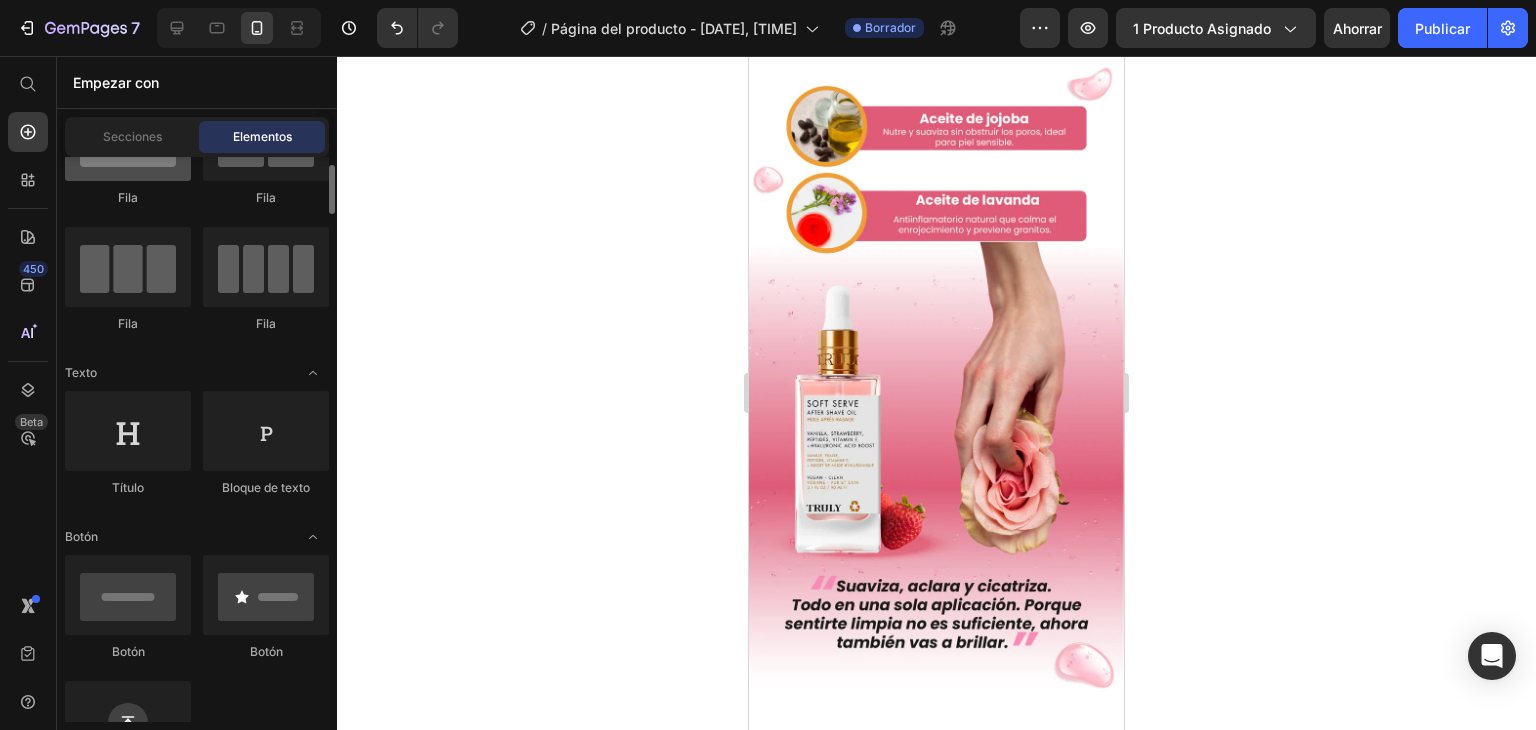 scroll, scrollTop: 0, scrollLeft: 0, axis: both 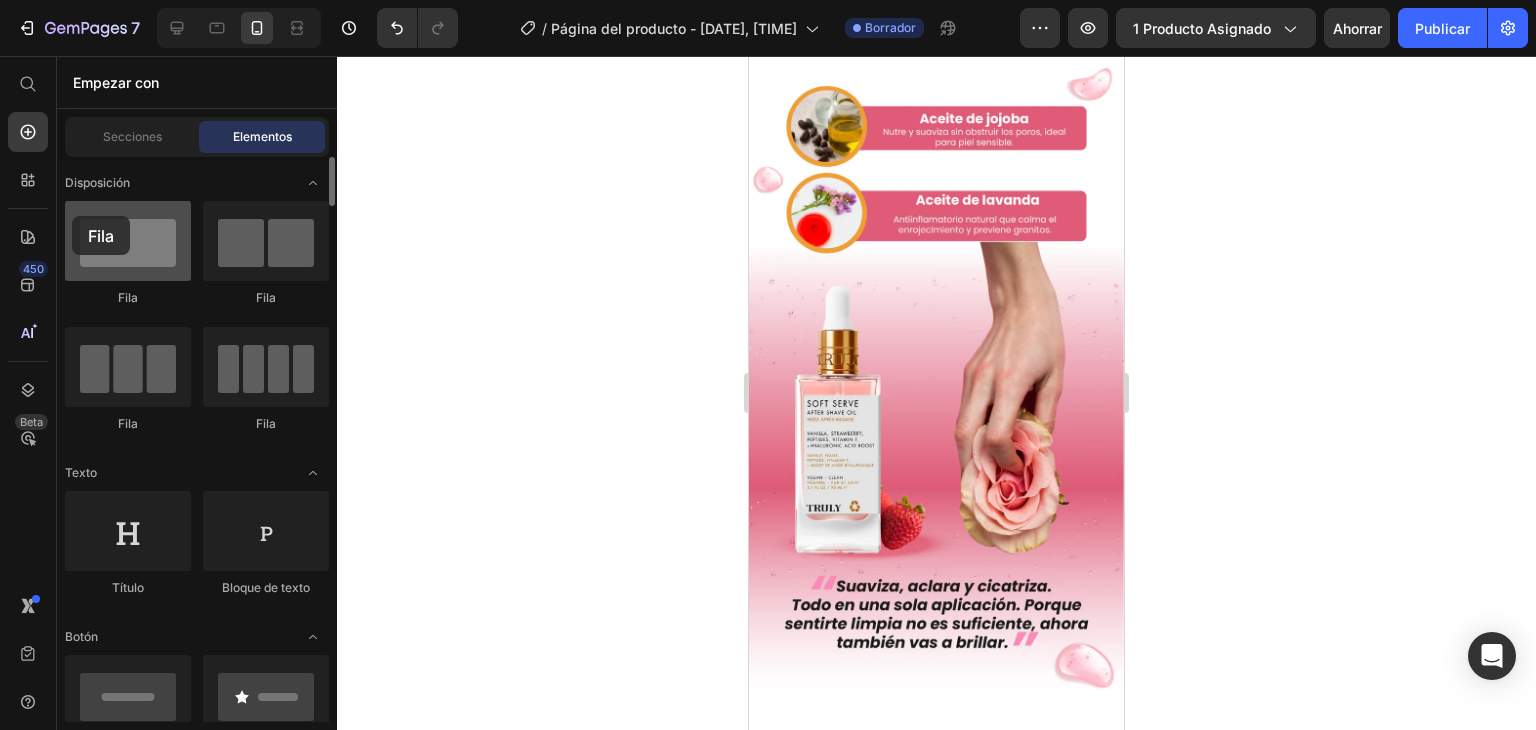 drag, startPoint x: 117, startPoint y: 245, endPoint x: 72, endPoint y: 216, distance: 53.535034 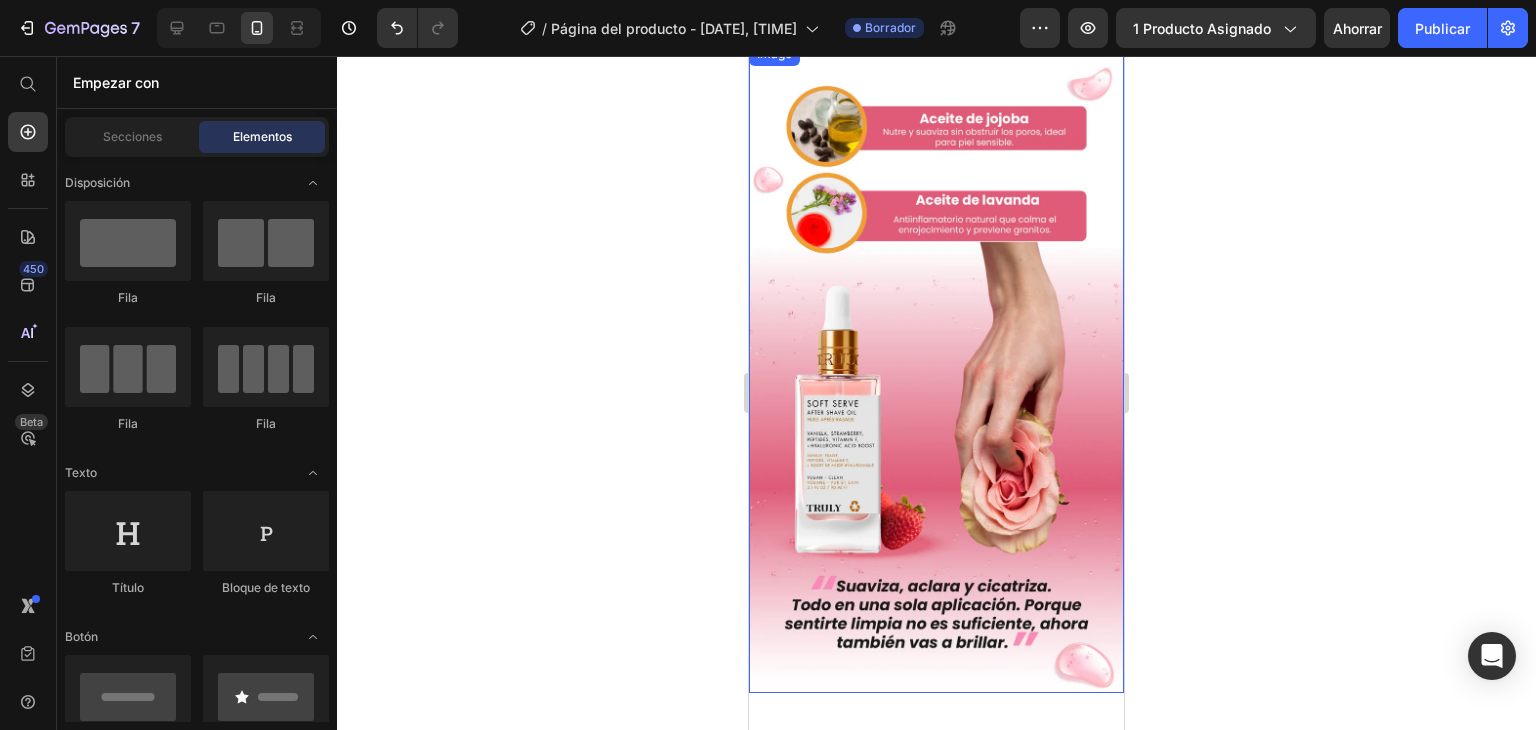 scroll, scrollTop: 2413, scrollLeft: 0, axis: vertical 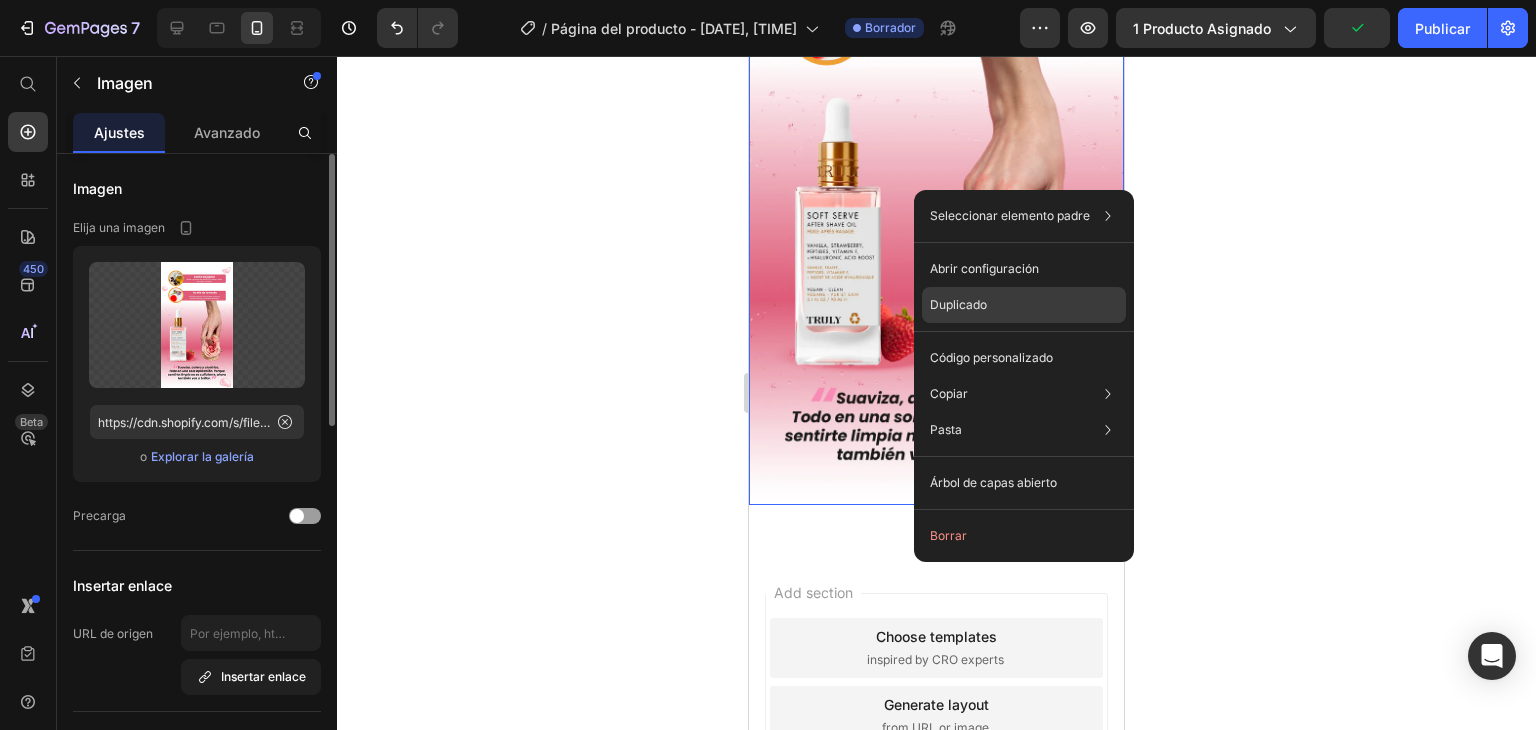 click on "Duplicado" 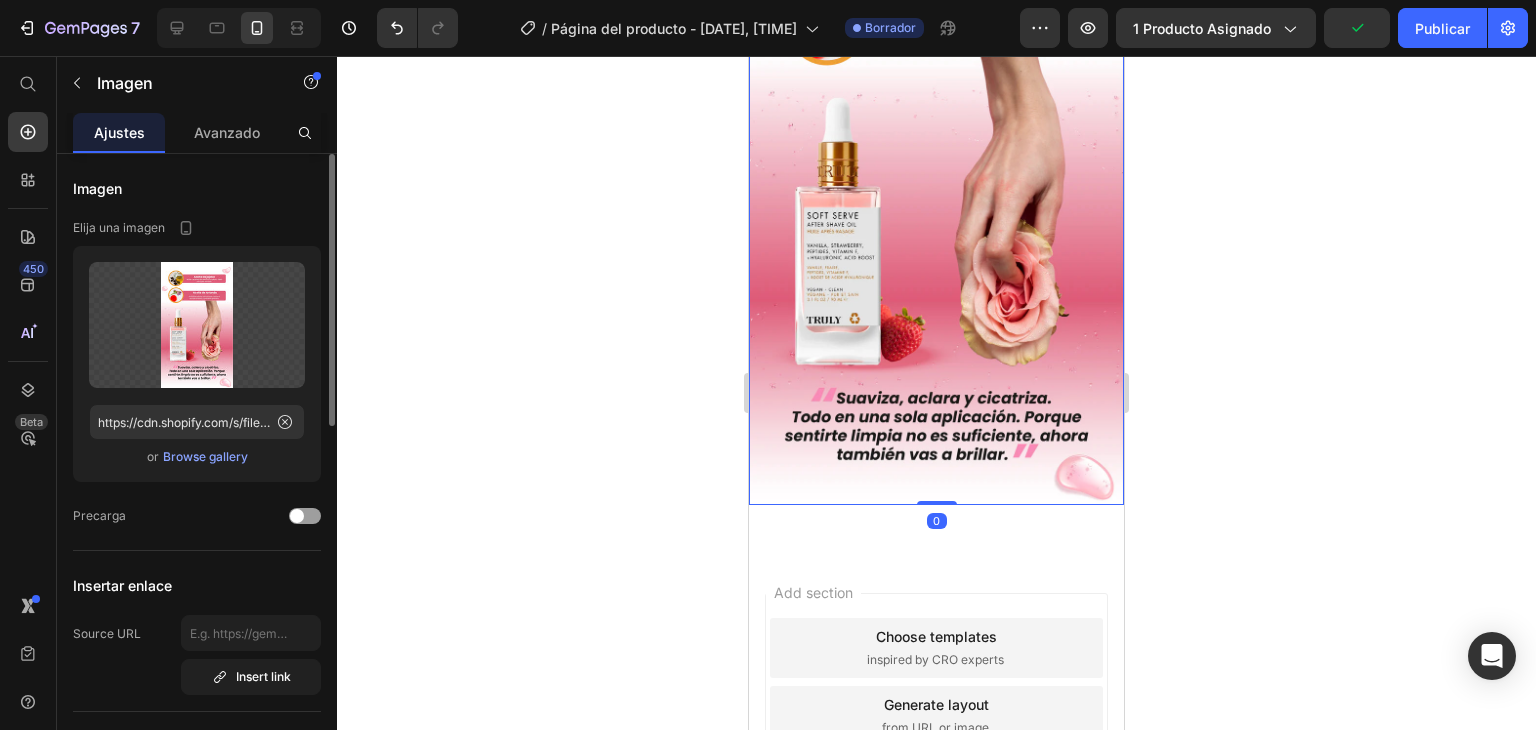 scroll, scrollTop: 2681, scrollLeft: 0, axis: vertical 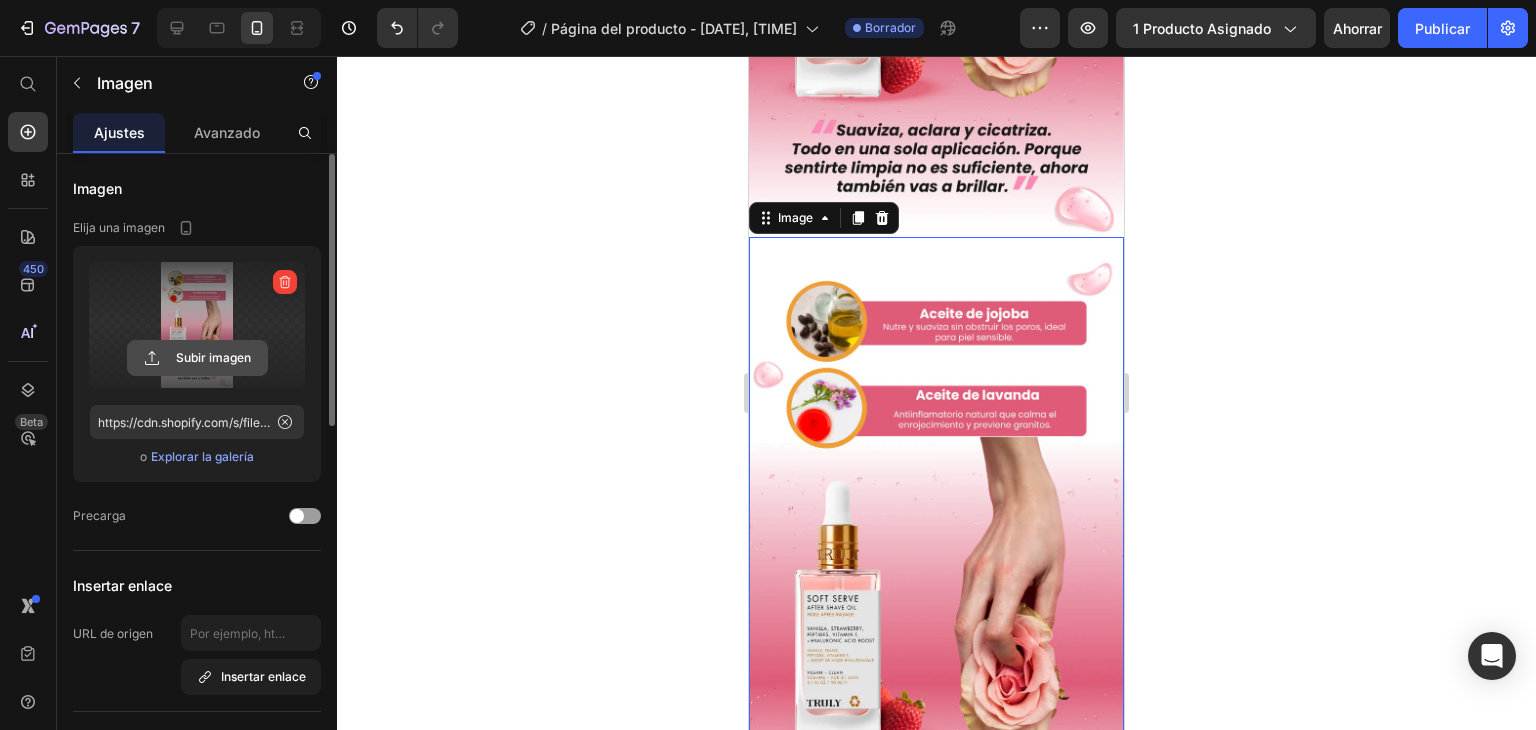 click 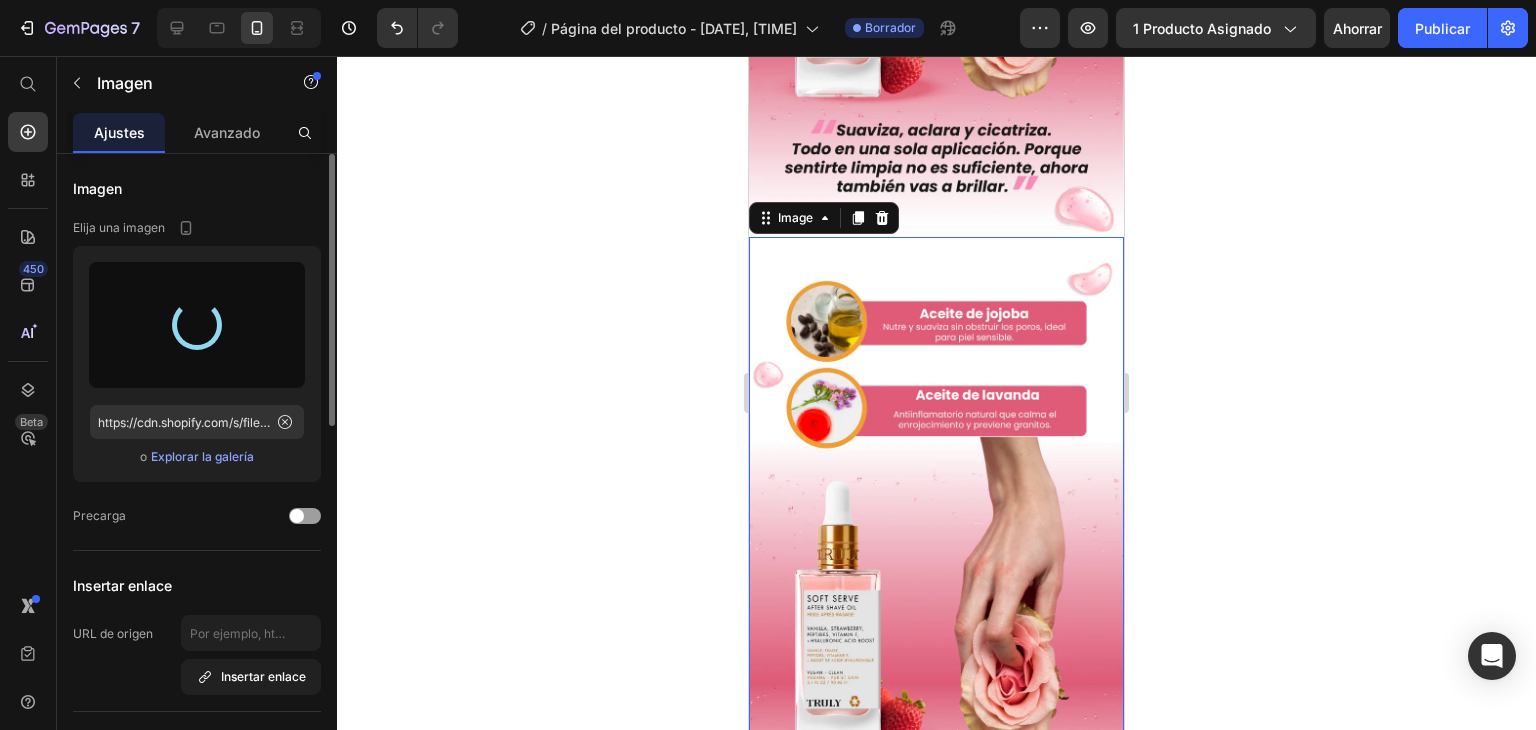 type on "https://cdn.shopify.com/s/files/1/0928/5638/5835/files/gempages_575136163048719204-38db1fd8-14bd-4c0c-85c7-4b7eb6bff15d.webp" 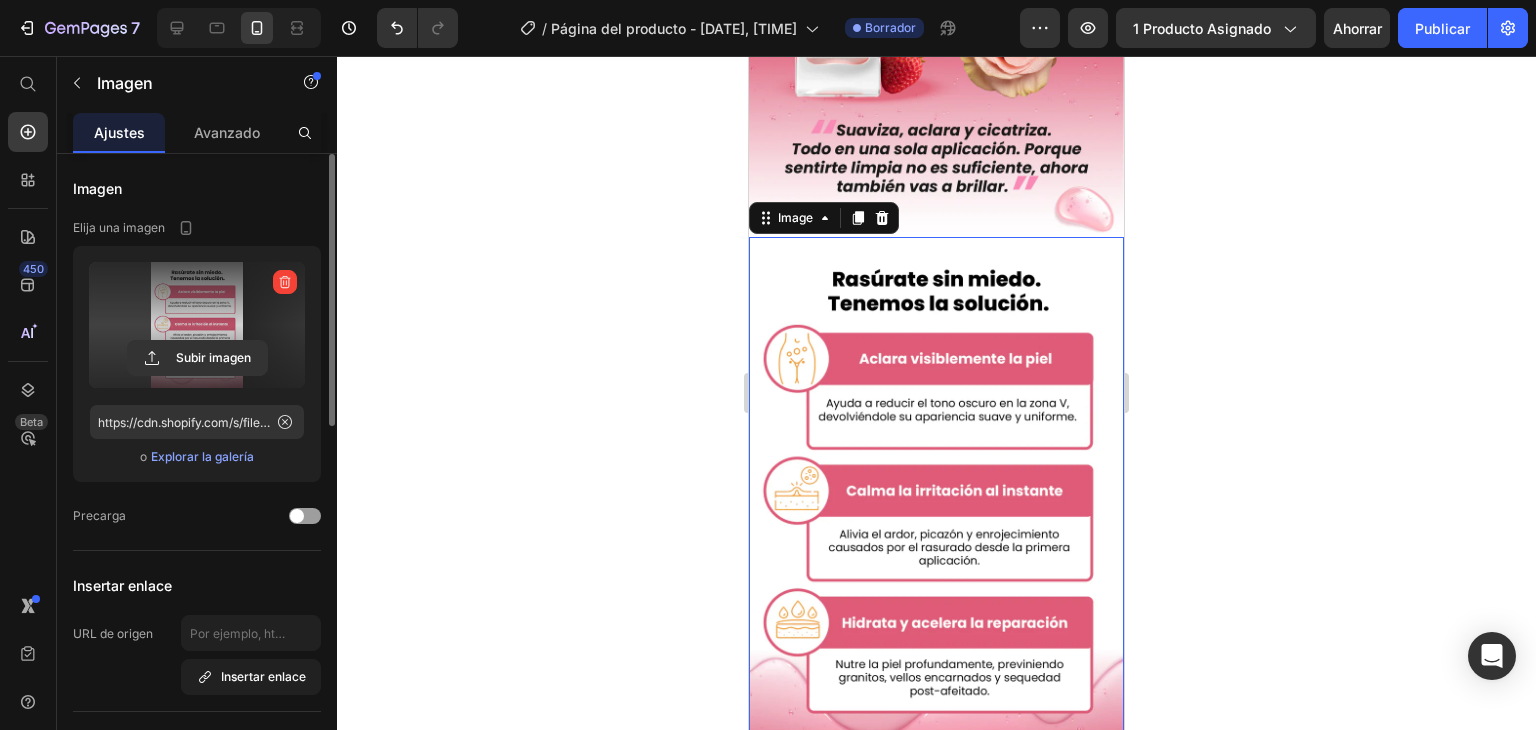scroll, scrollTop: 2781, scrollLeft: 0, axis: vertical 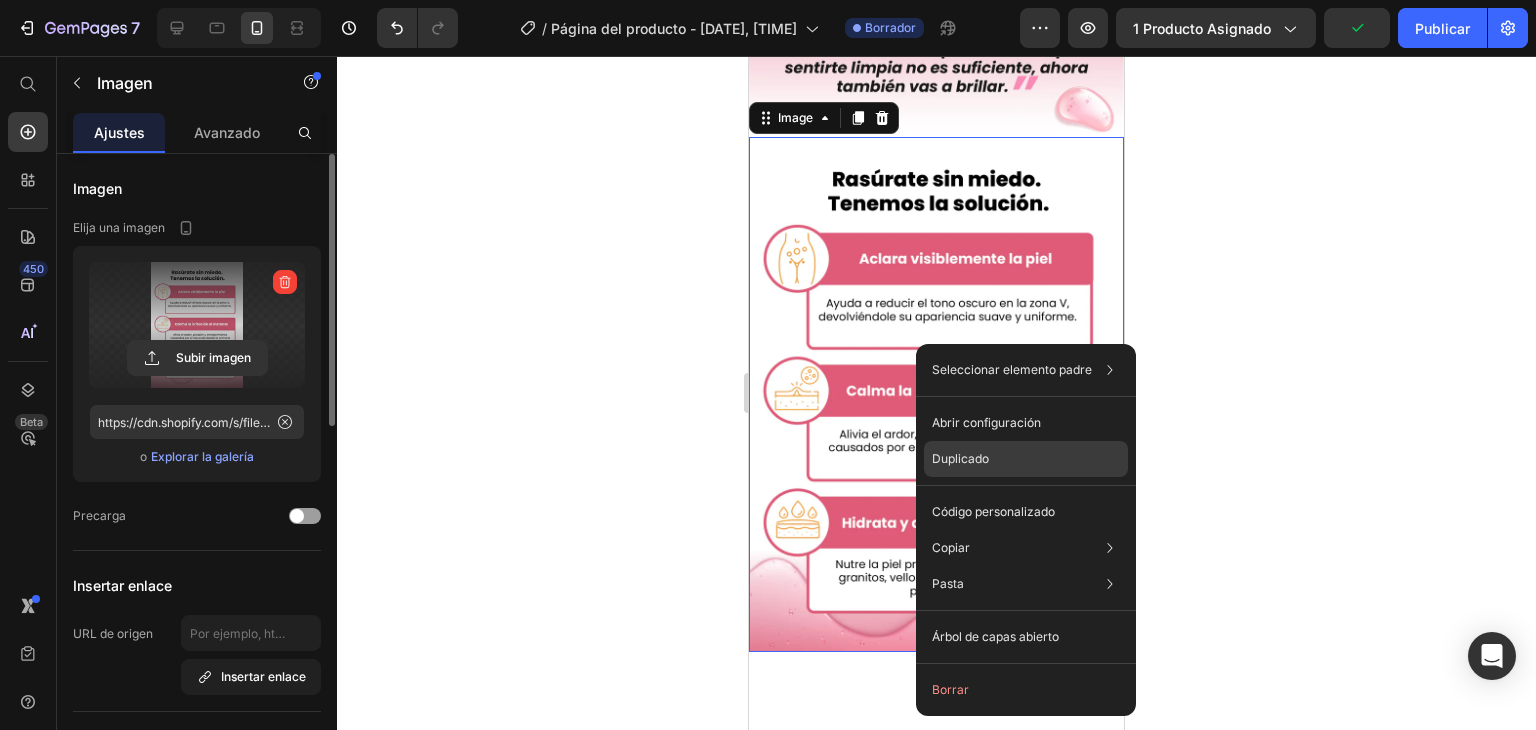 click on "Duplicado" at bounding box center [960, 458] 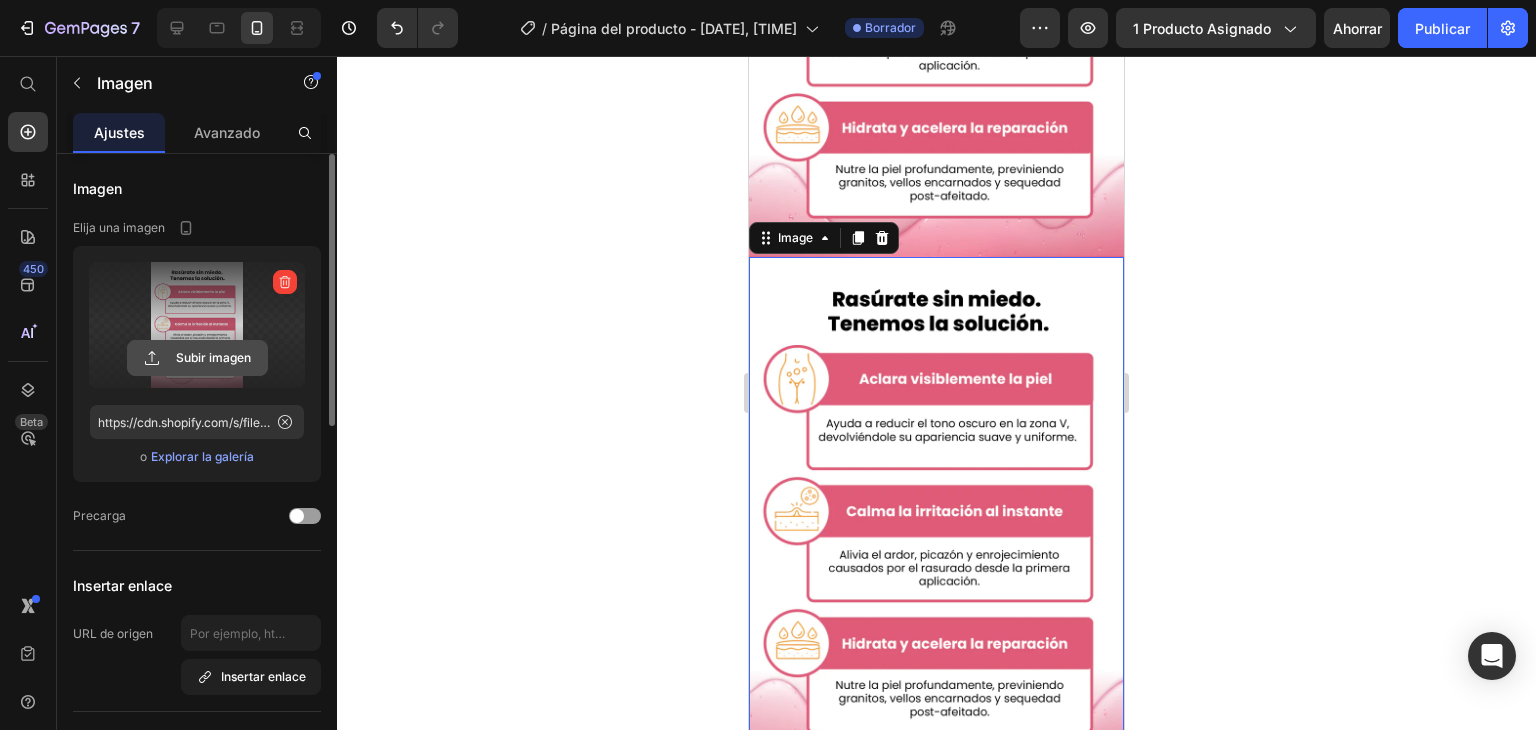 click 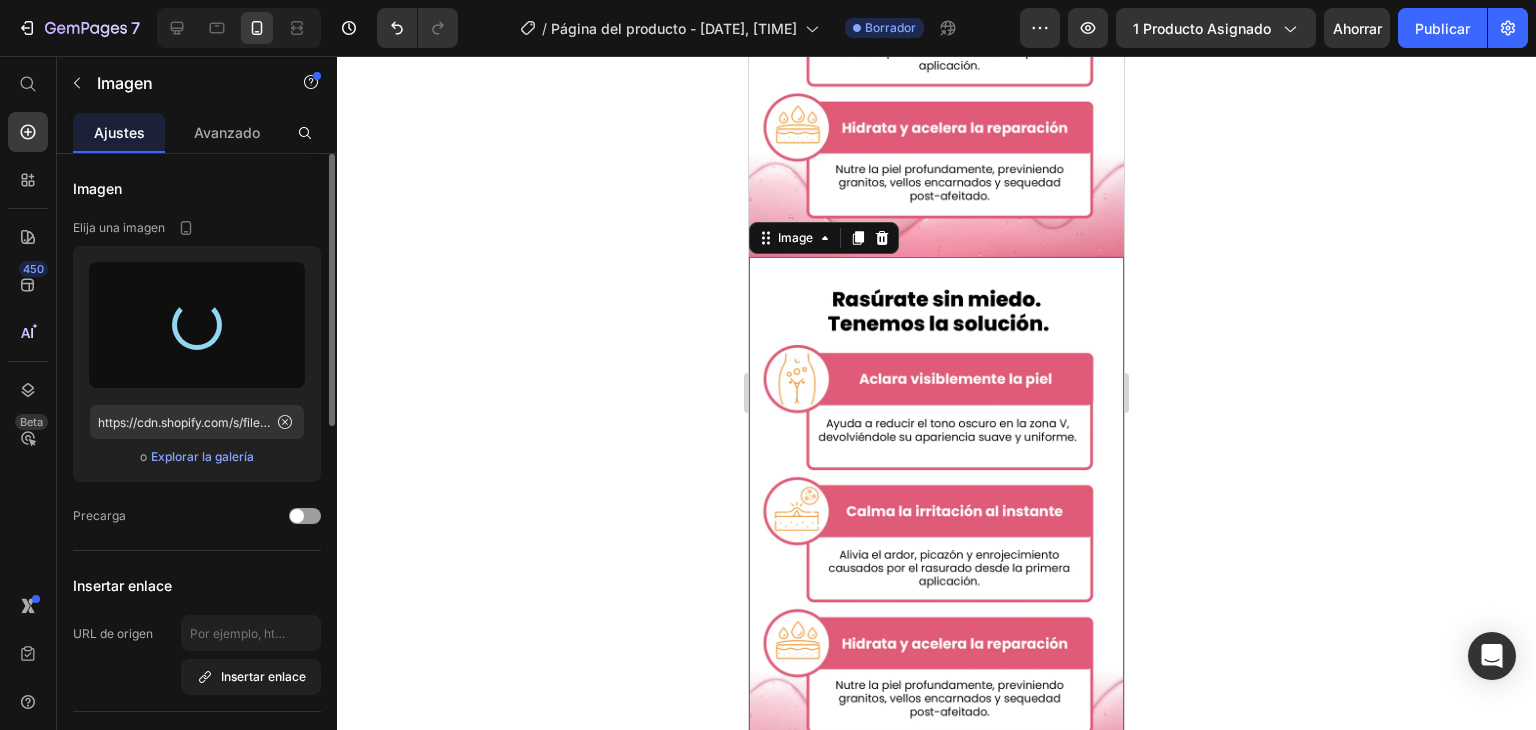 type on "https://cdn.shopify.com/s/files/1/0928/5638/5835/files/gempages_575136163048719204-139a0788-0914-4c3f-aa9e-de2767e47620.webp" 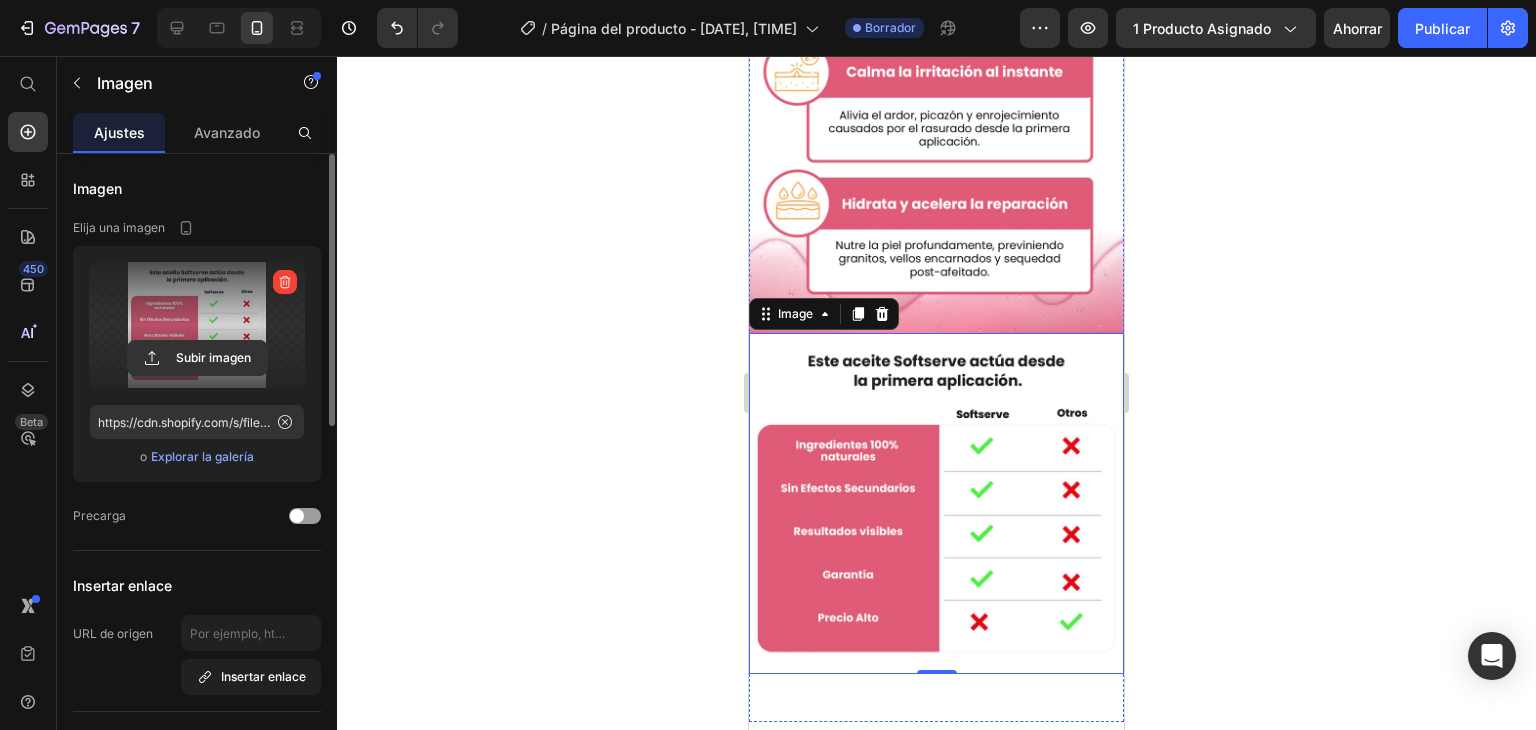 scroll, scrollTop: 3235, scrollLeft: 0, axis: vertical 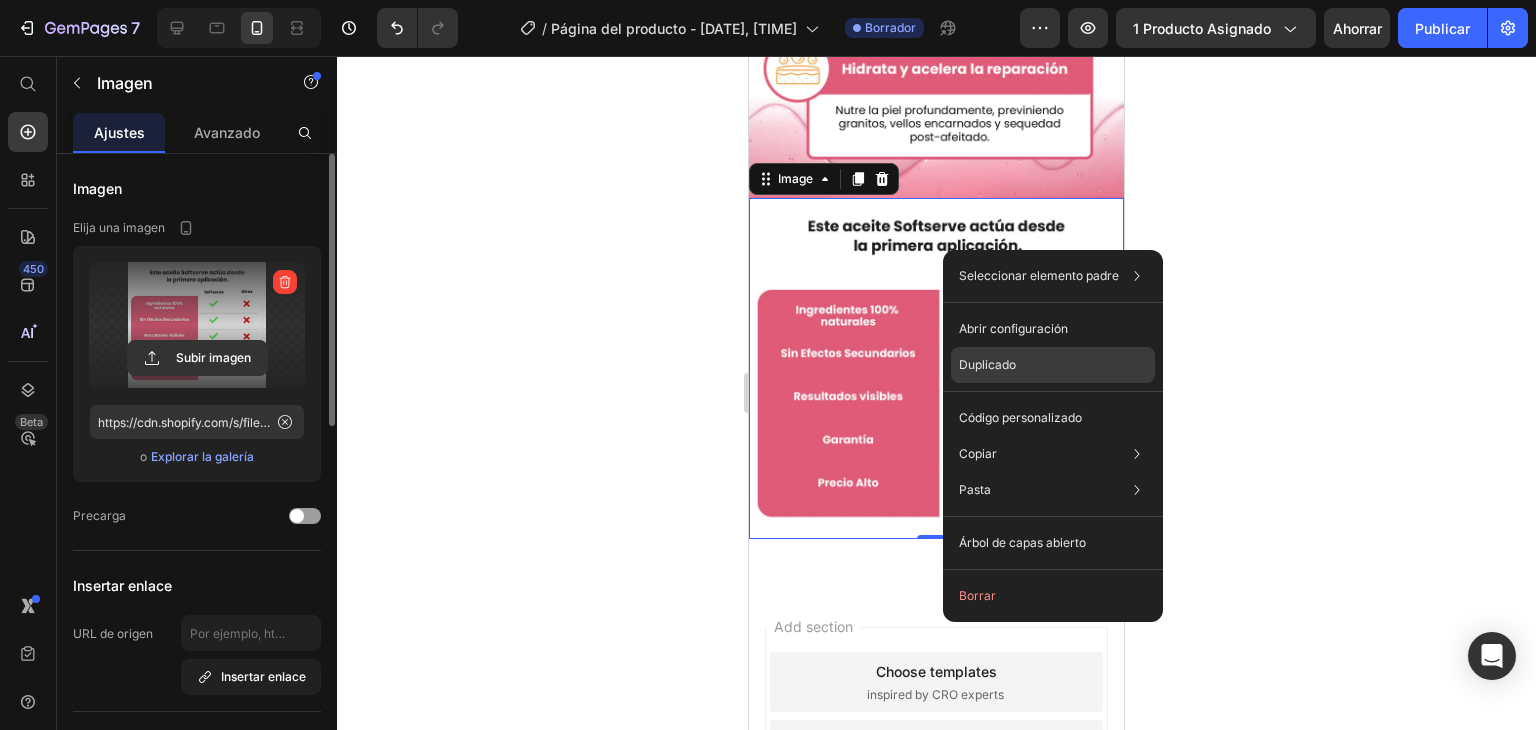 click on "Duplicado" at bounding box center (987, 364) 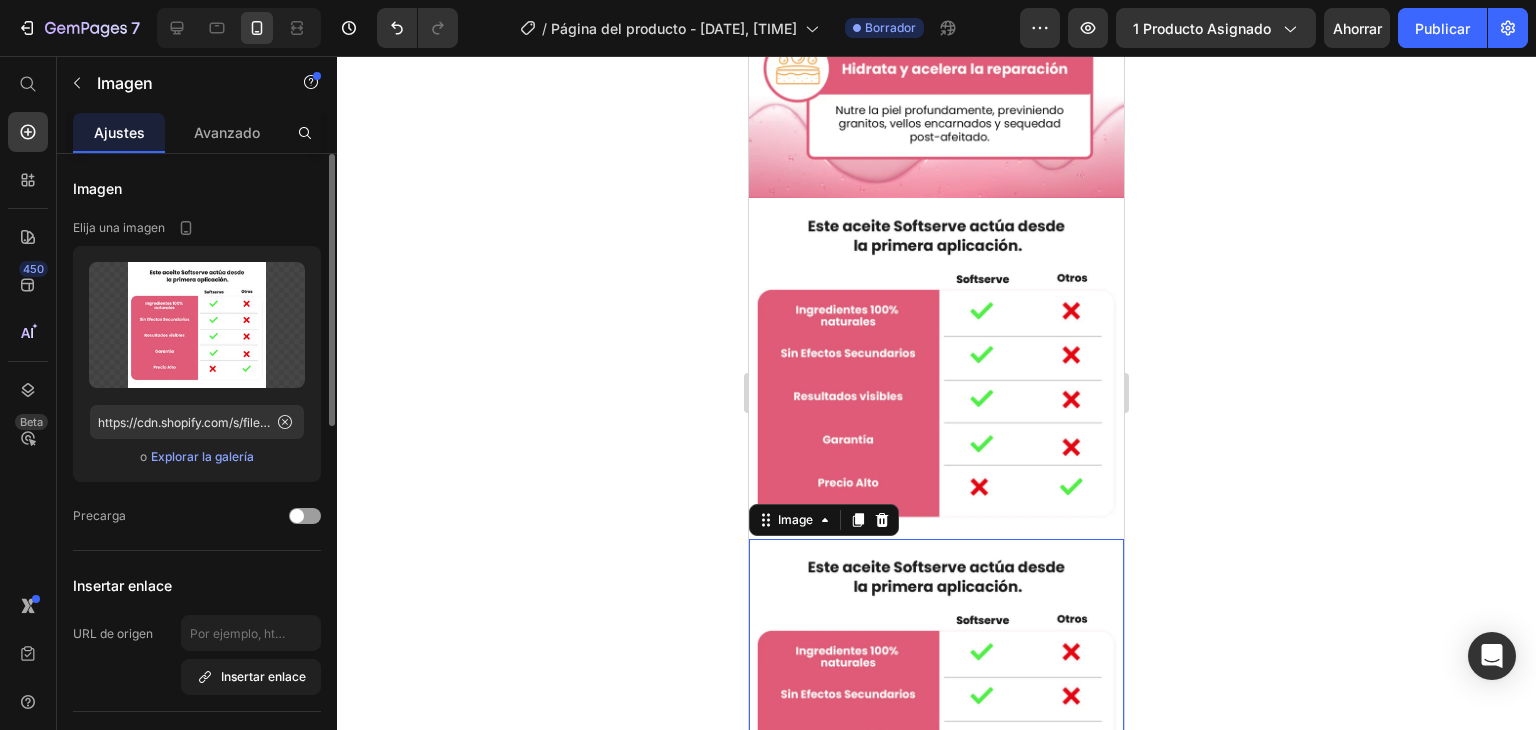 click at bounding box center [936, 709] 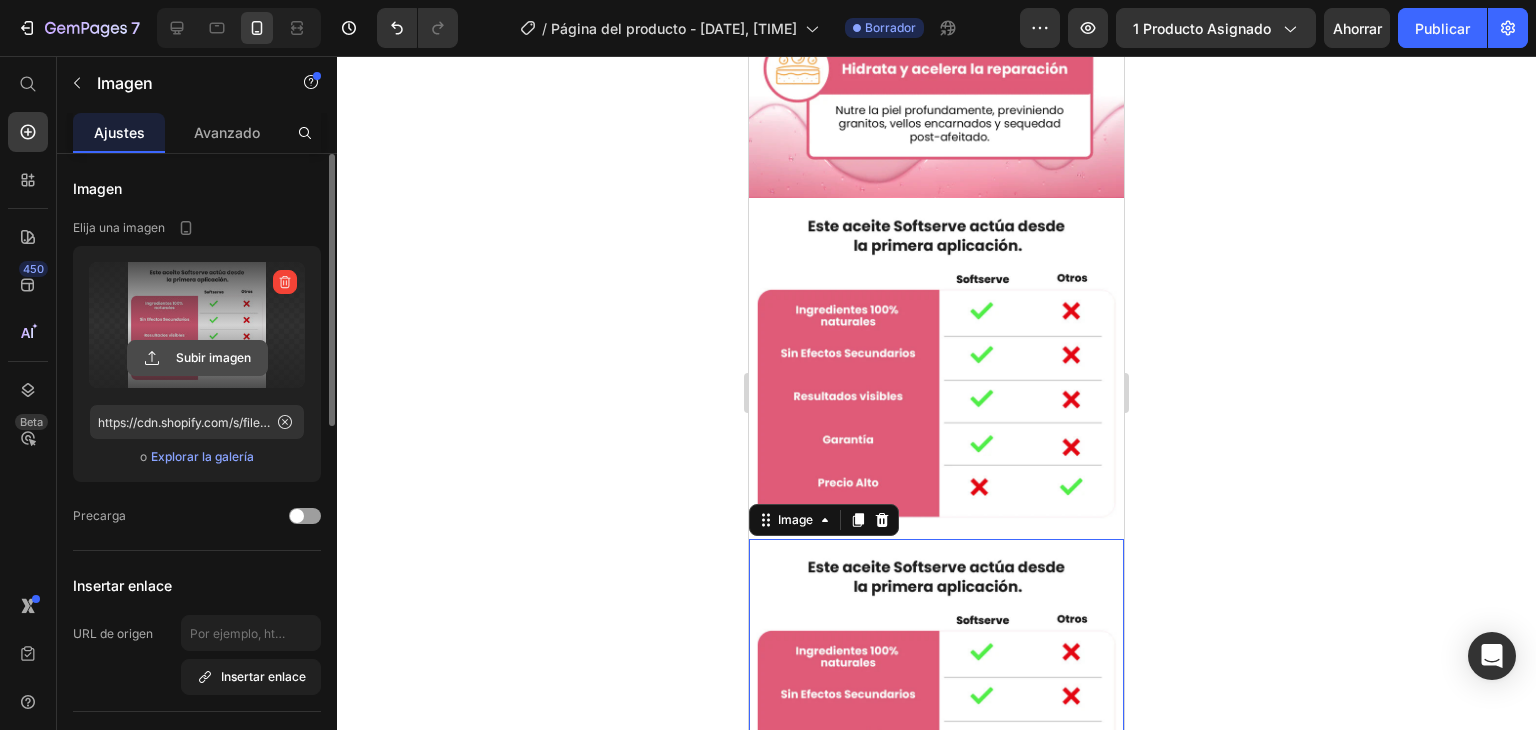click 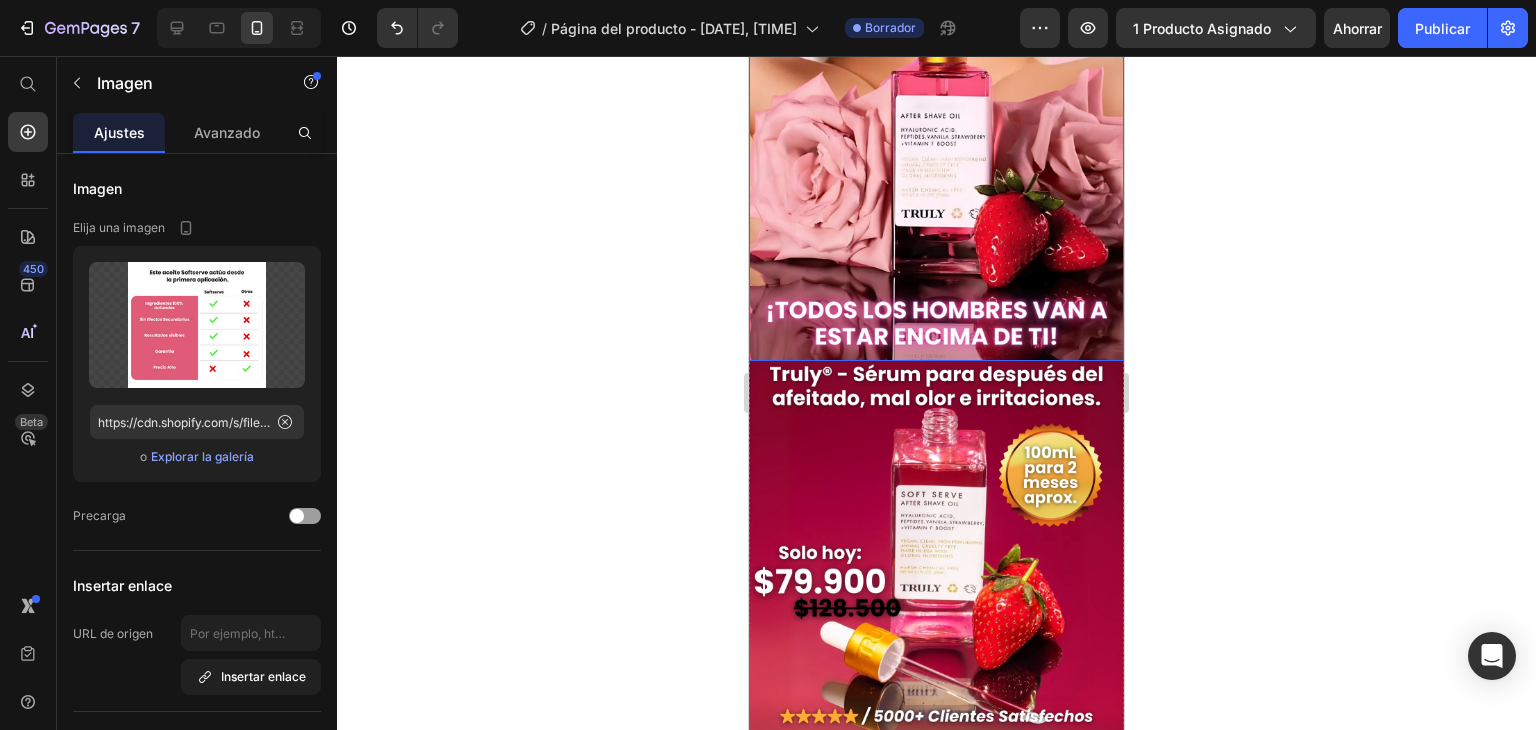 scroll, scrollTop: 0, scrollLeft: 0, axis: both 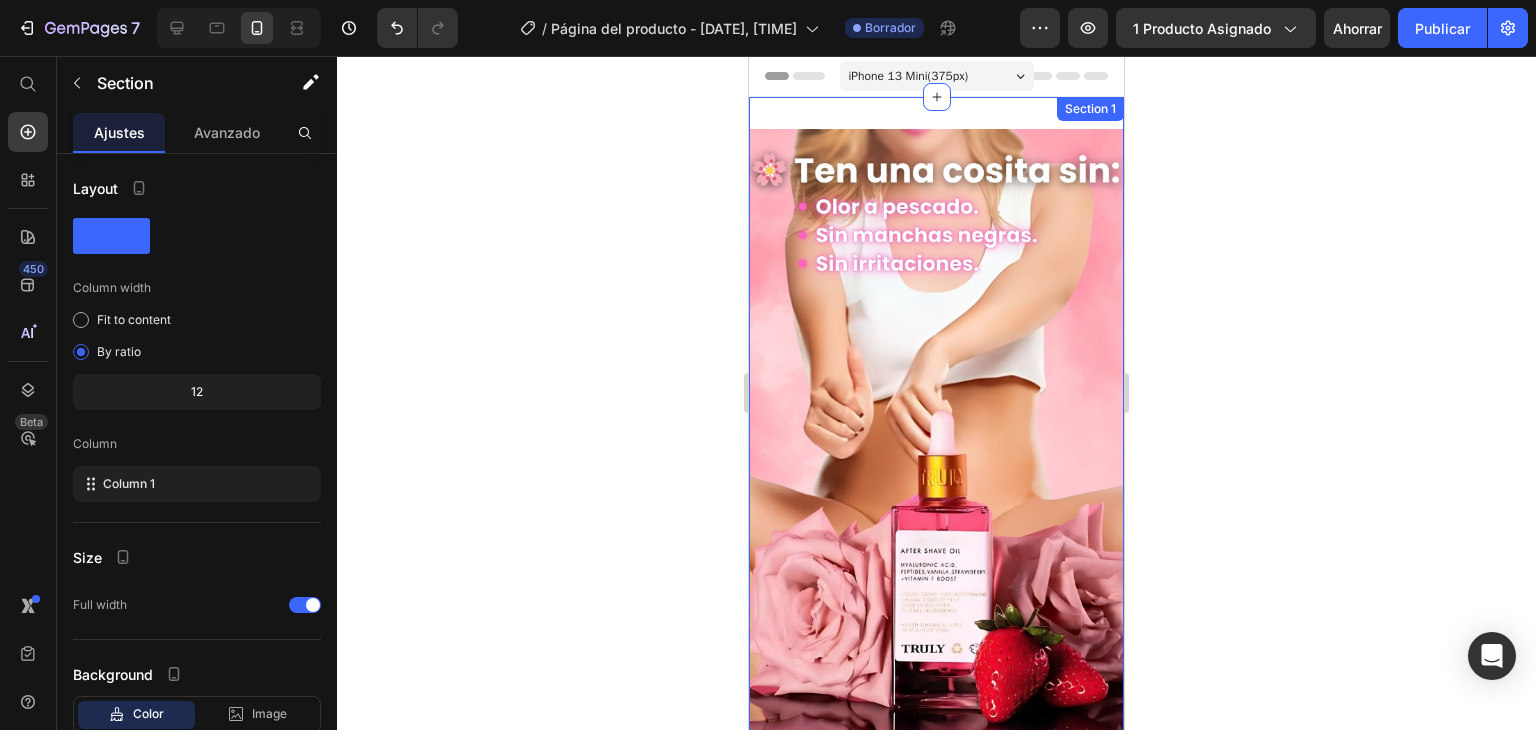 click on "Image Image Buy it now Dynamic Checkout Image Image Row Image Comparison Image Image Image Image   0 Row Row Product Row Section 1" at bounding box center (936, 2130) 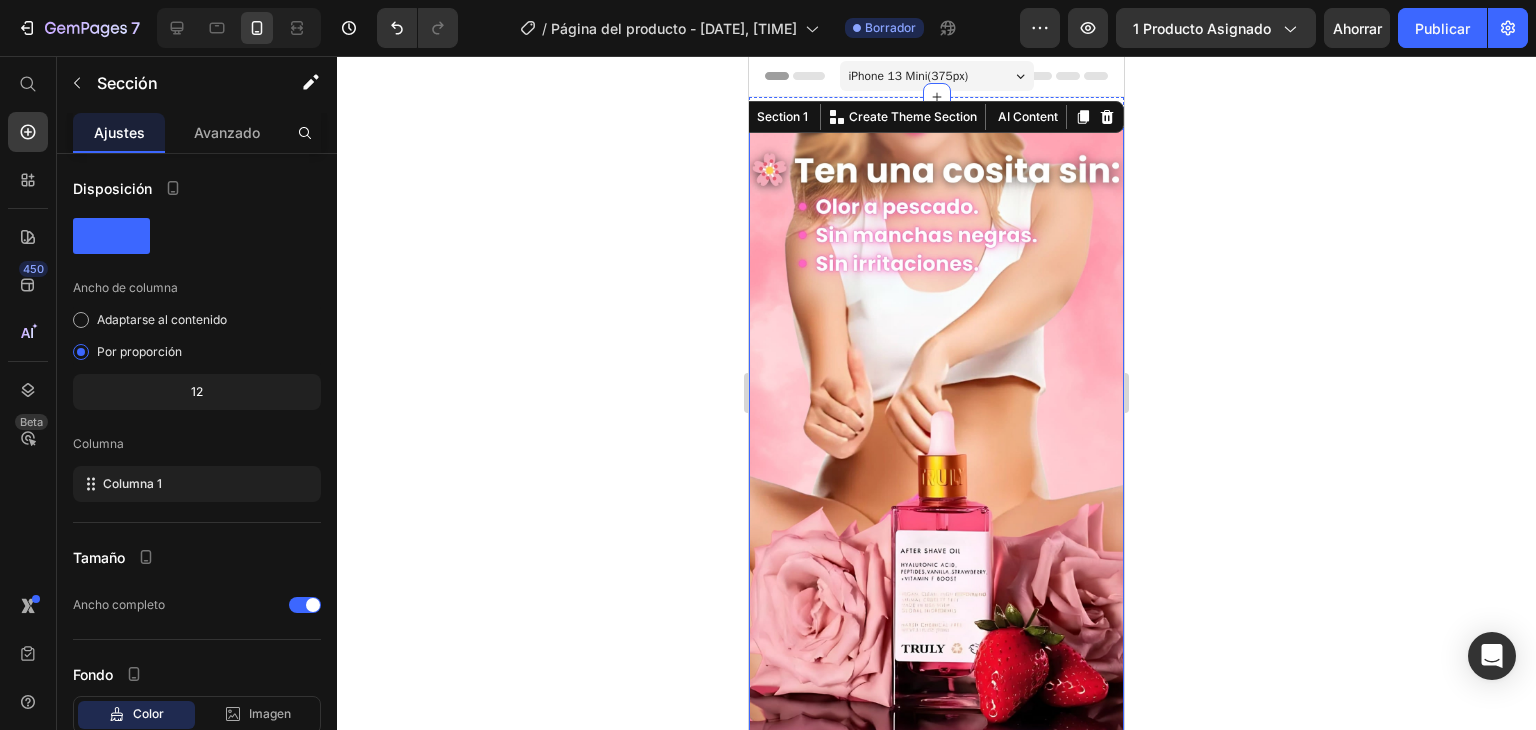 click at bounding box center [936, 462] 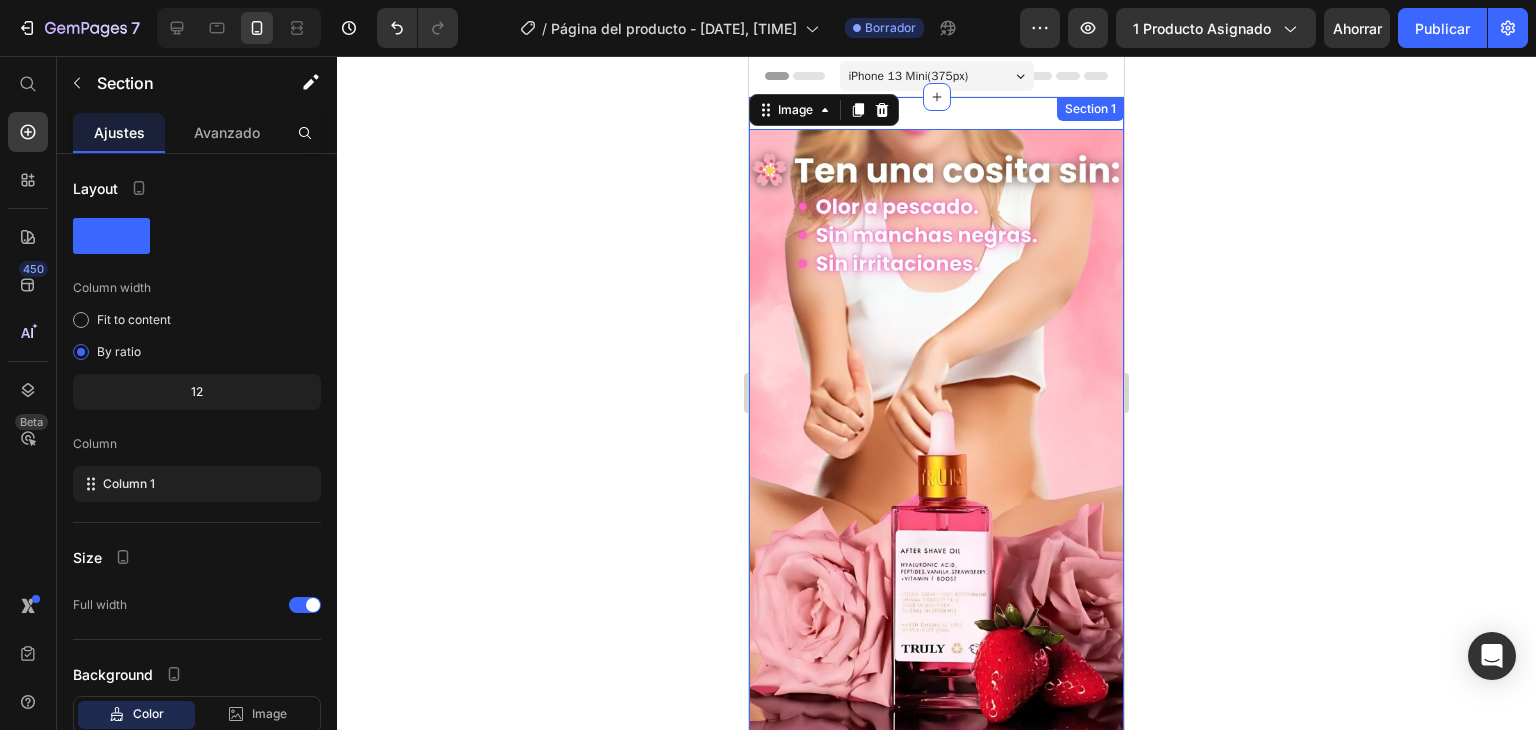 click on "Image   0 Image Buy it now Dynamic Checkout Image Image Row Image Comparison Image Image Image Image Row Row Product Row Section 1" at bounding box center [936, 2130] 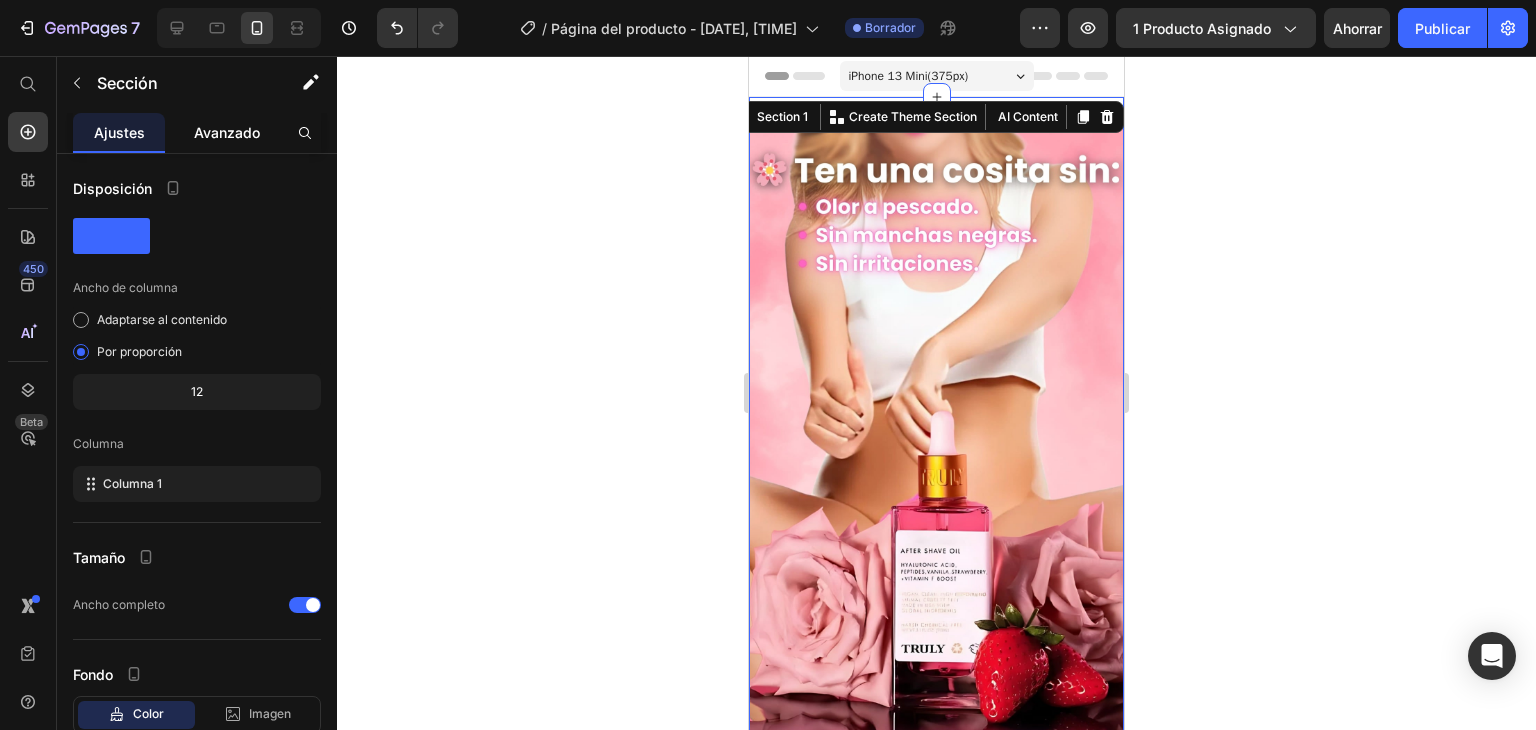 click on "Avanzado" at bounding box center (227, 132) 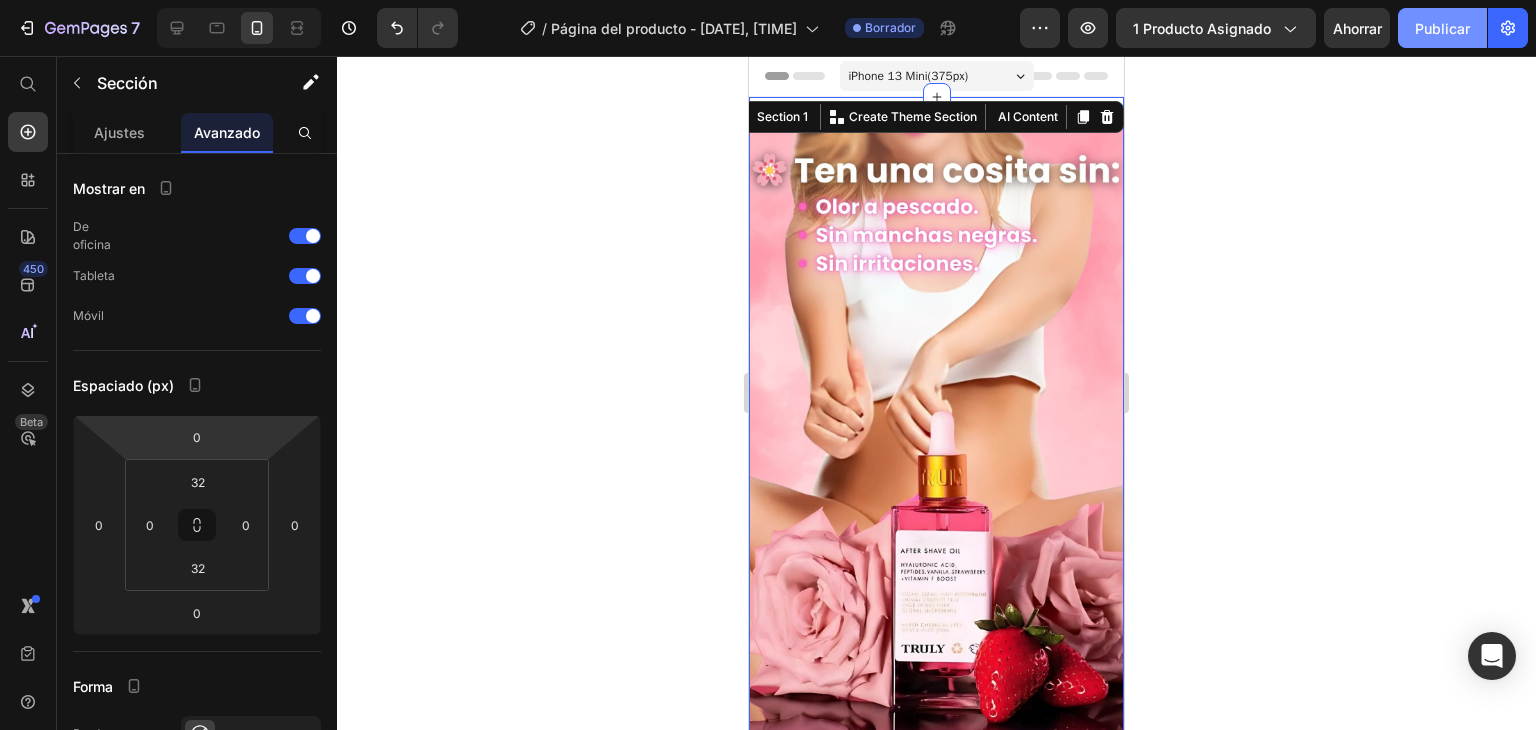 click on "Publicar" 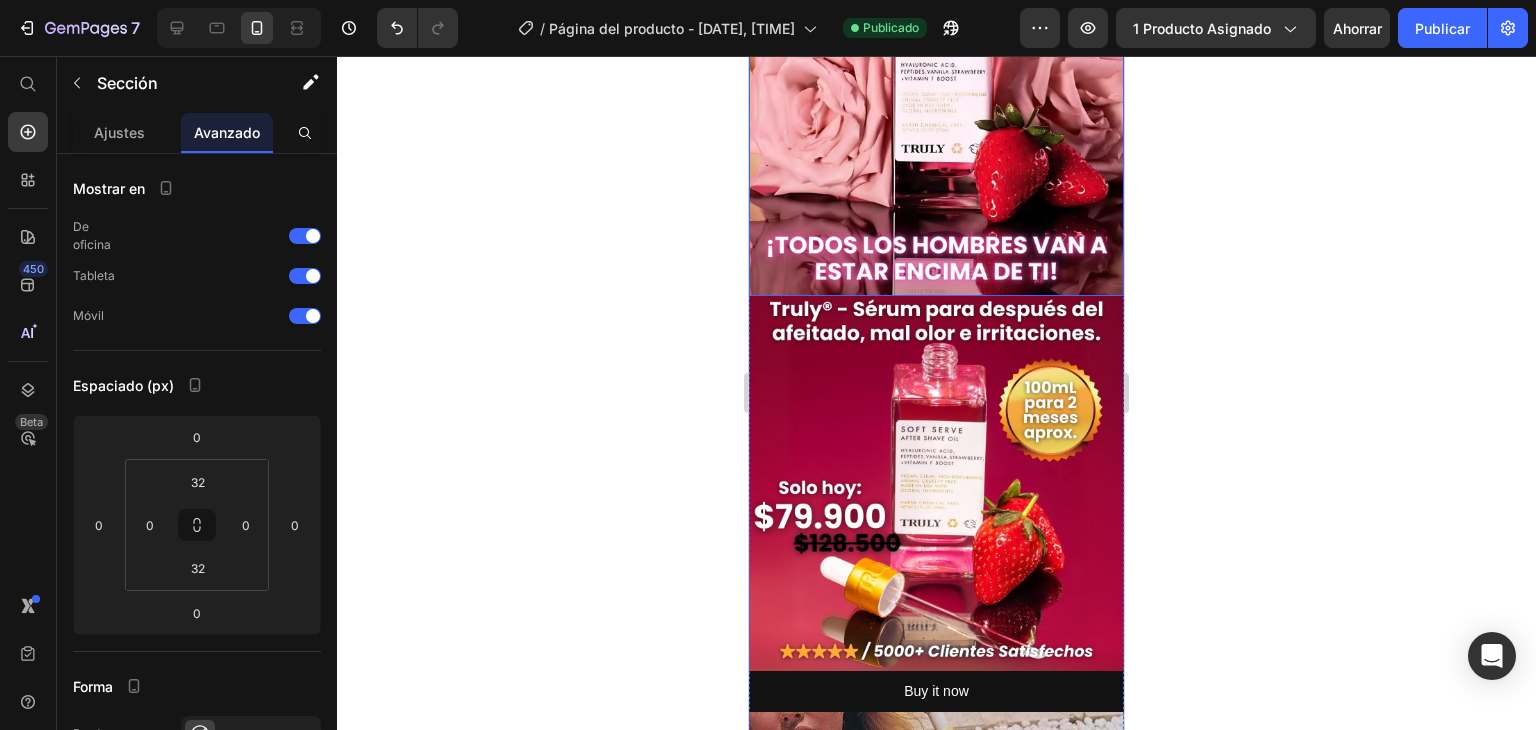 scroll, scrollTop: 600, scrollLeft: 0, axis: vertical 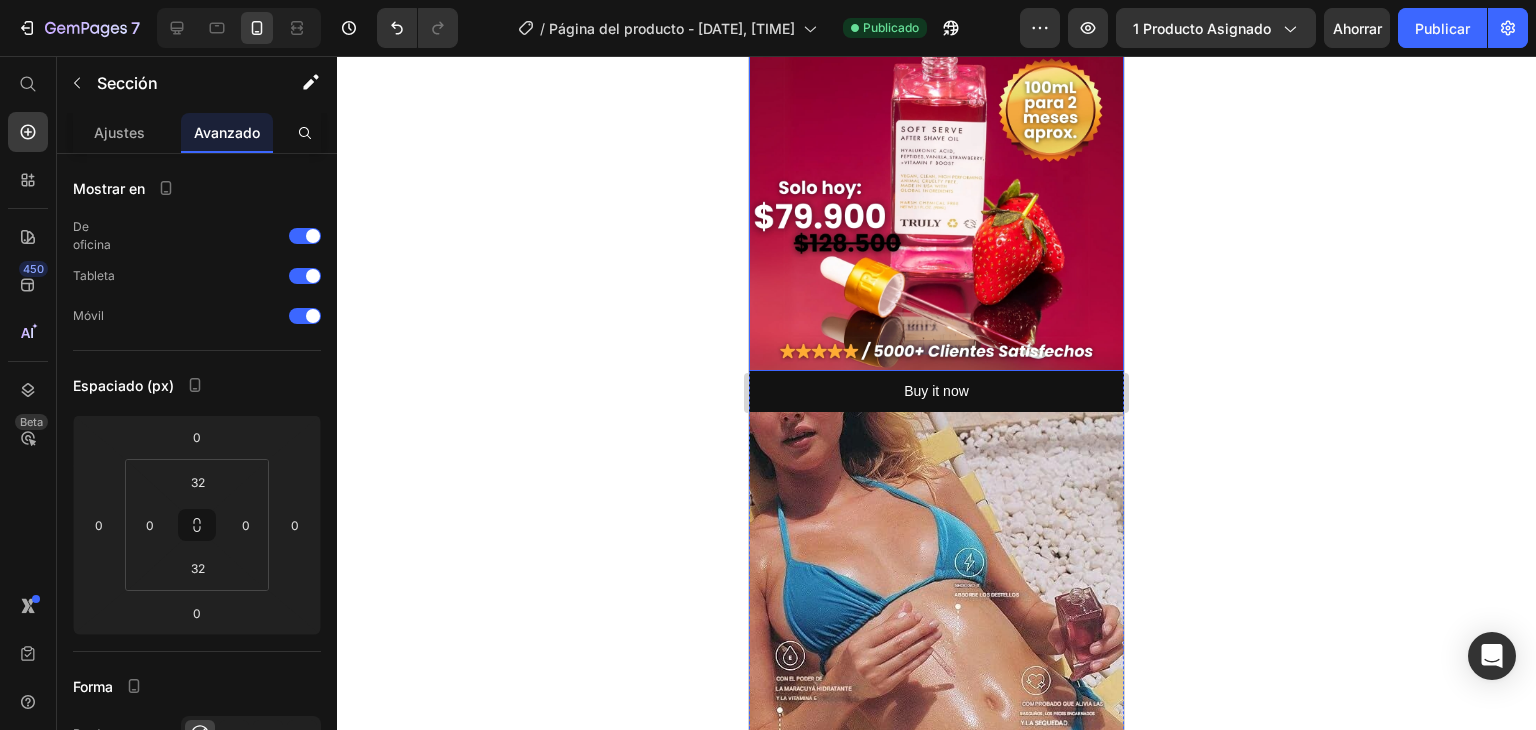 click at bounding box center (936, 183) 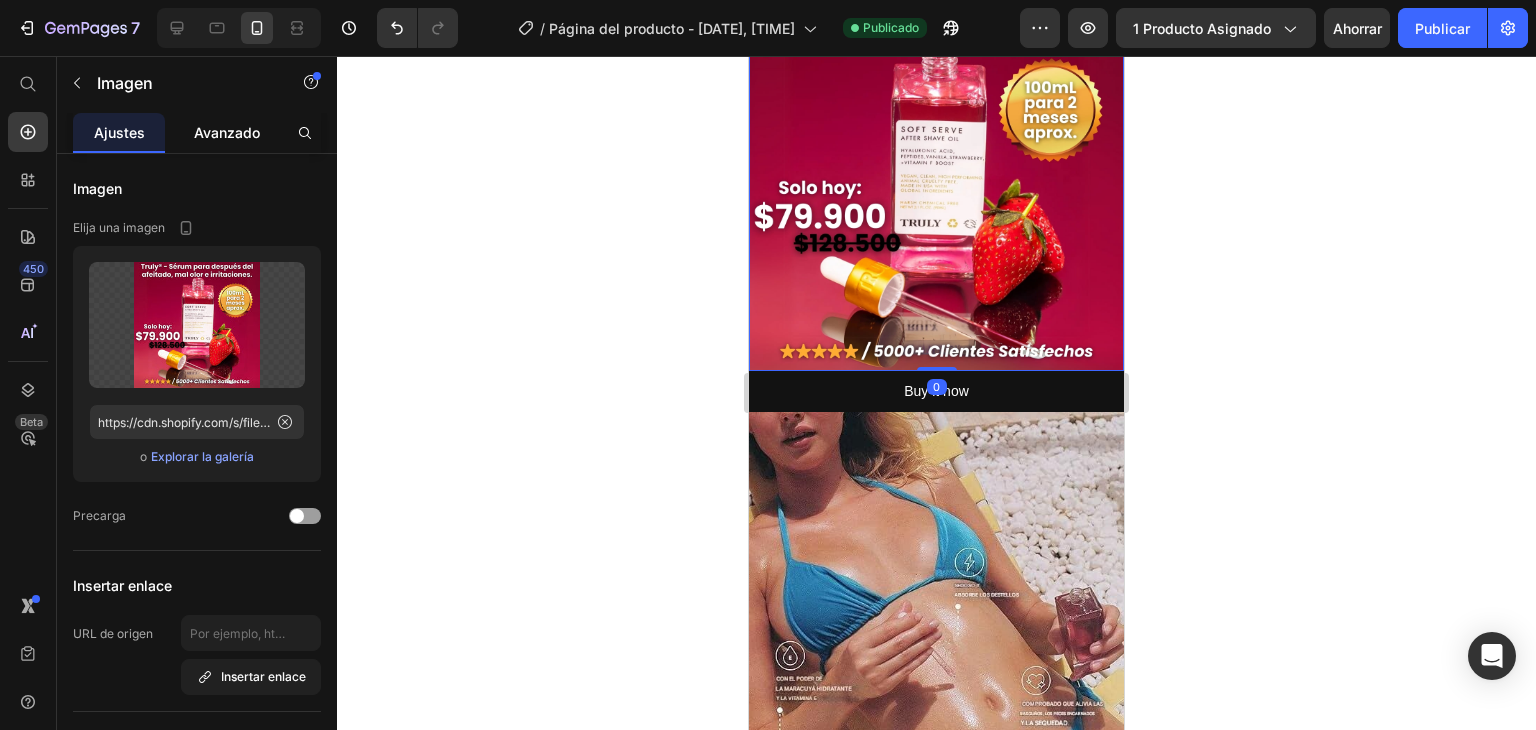 click on "Avanzado" at bounding box center [227, 132] 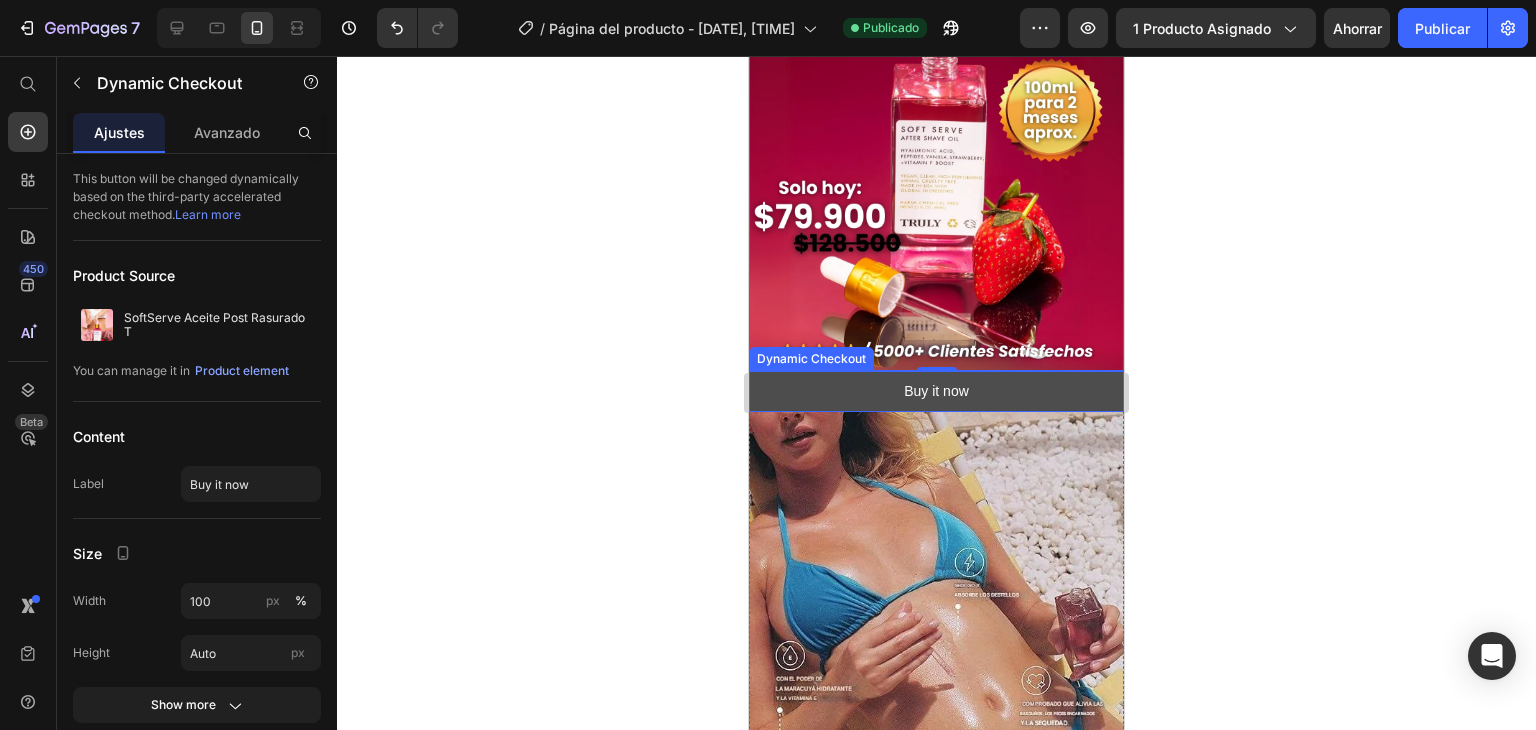 click on "Buy it now" at bounding box center [936, 391] 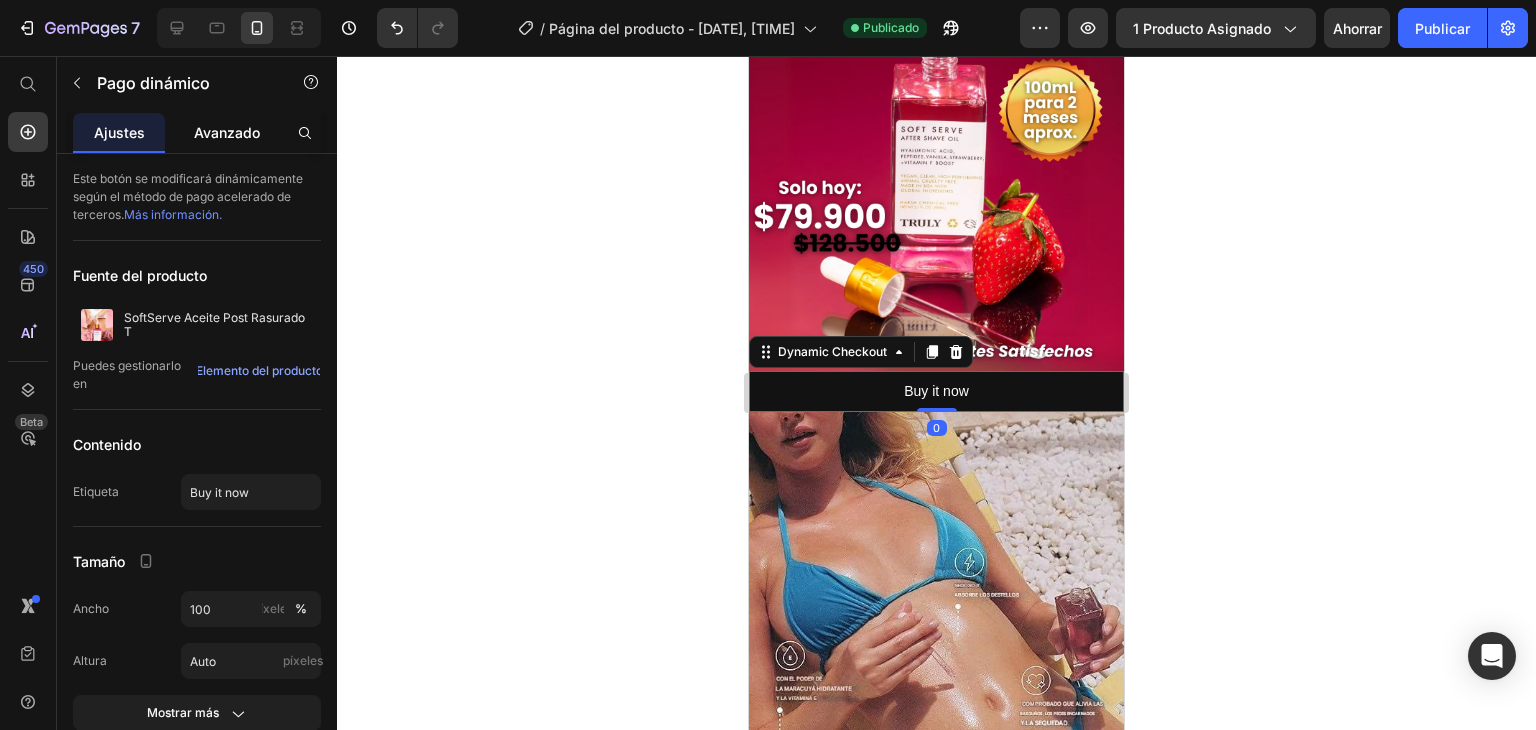 click on "Avanzado" at bounding box center (227, 132) 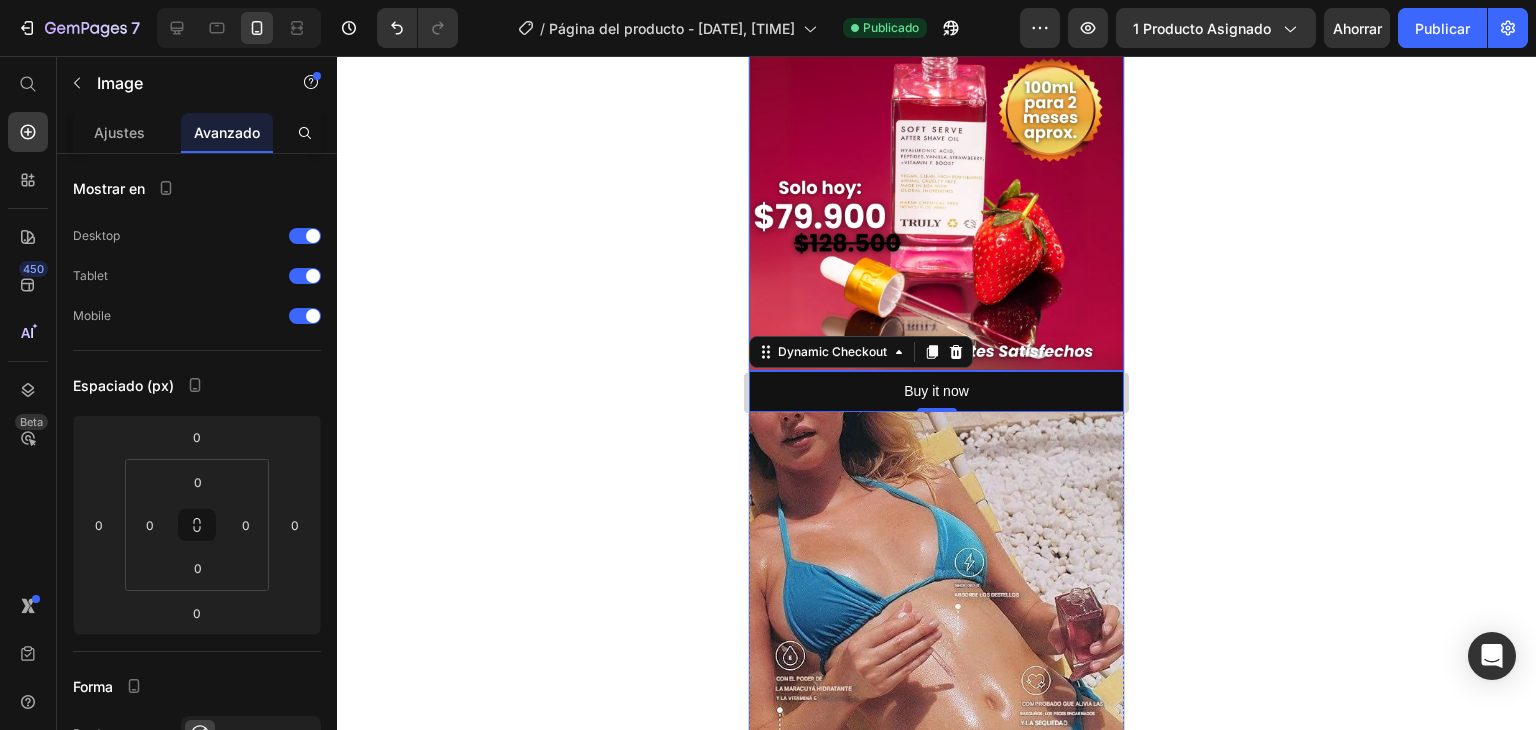 click at bounding box center [936, 183] 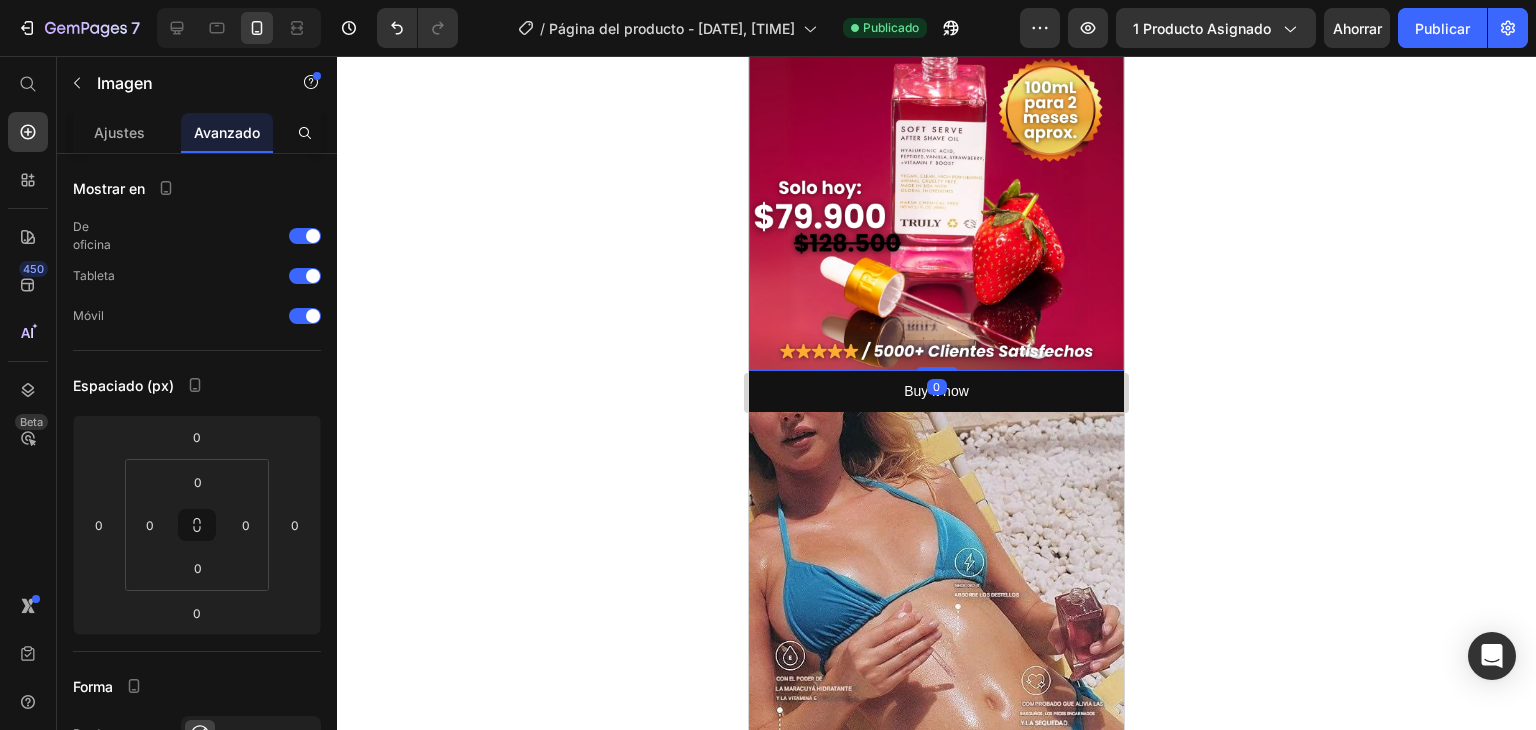 drag, startPoint x: 920, startPoint y: 325, endPoint x: 919, endPoint y: 307, distance: 18.027756 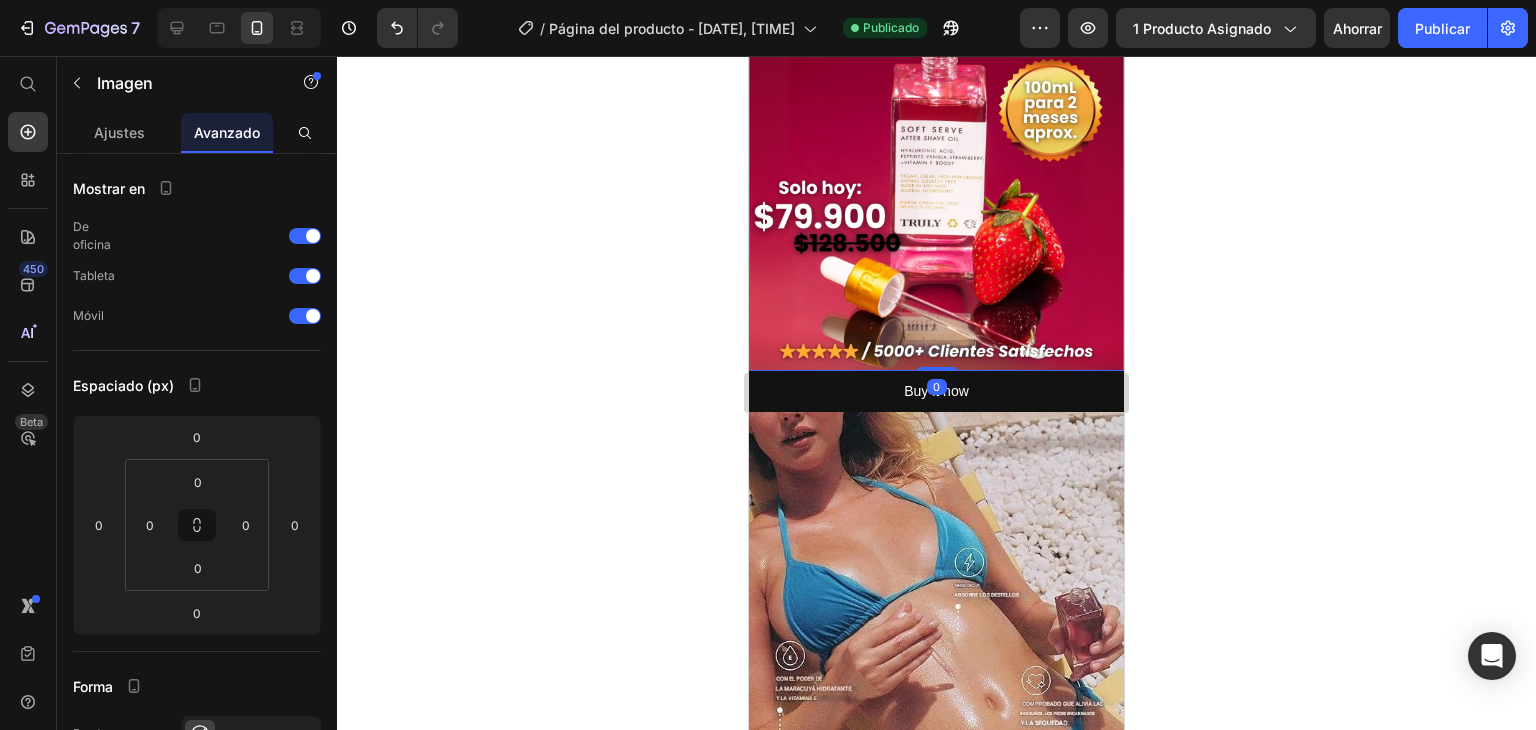 click on "Image   0" at bounding box center [936, 183] 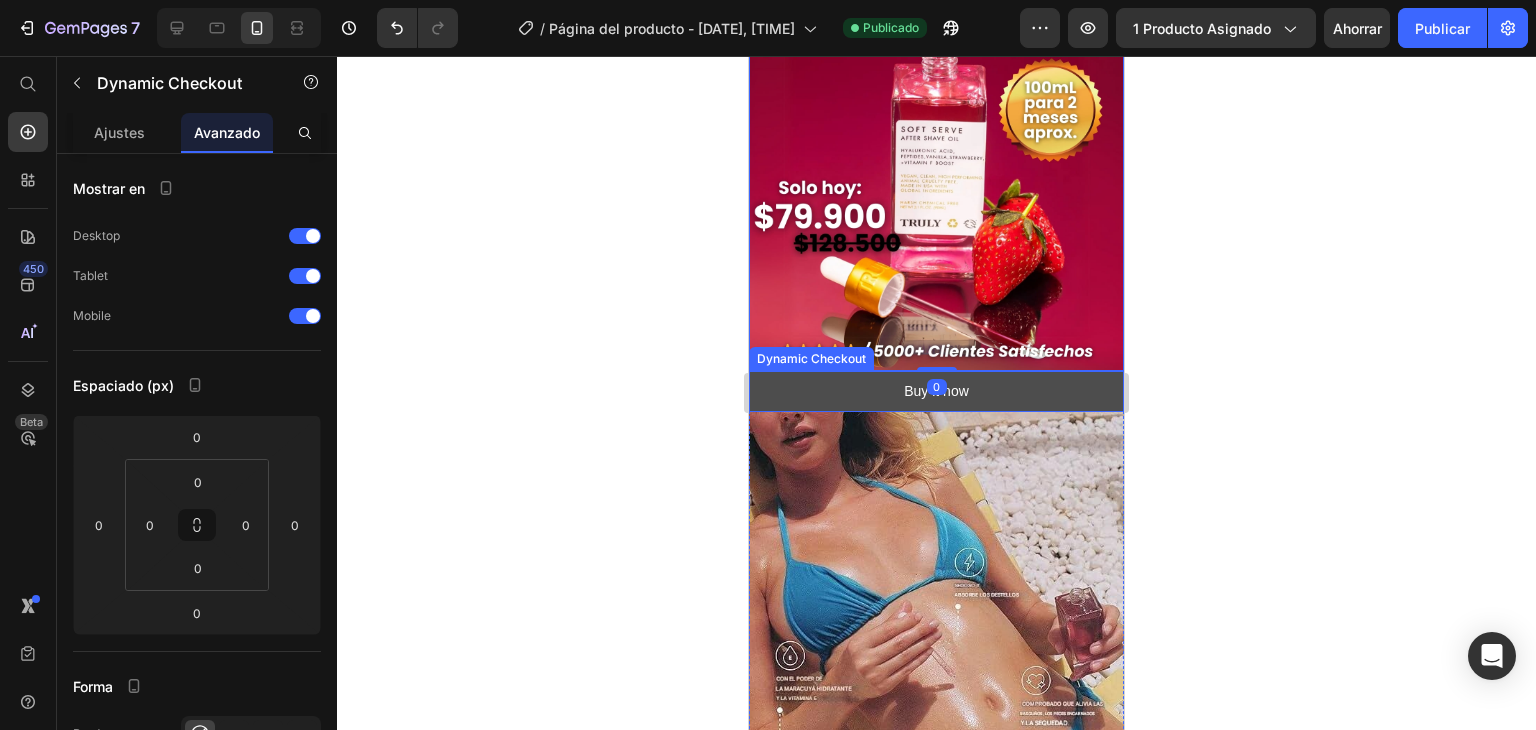 click on "Buy it now" at bounding box center [936, 391] 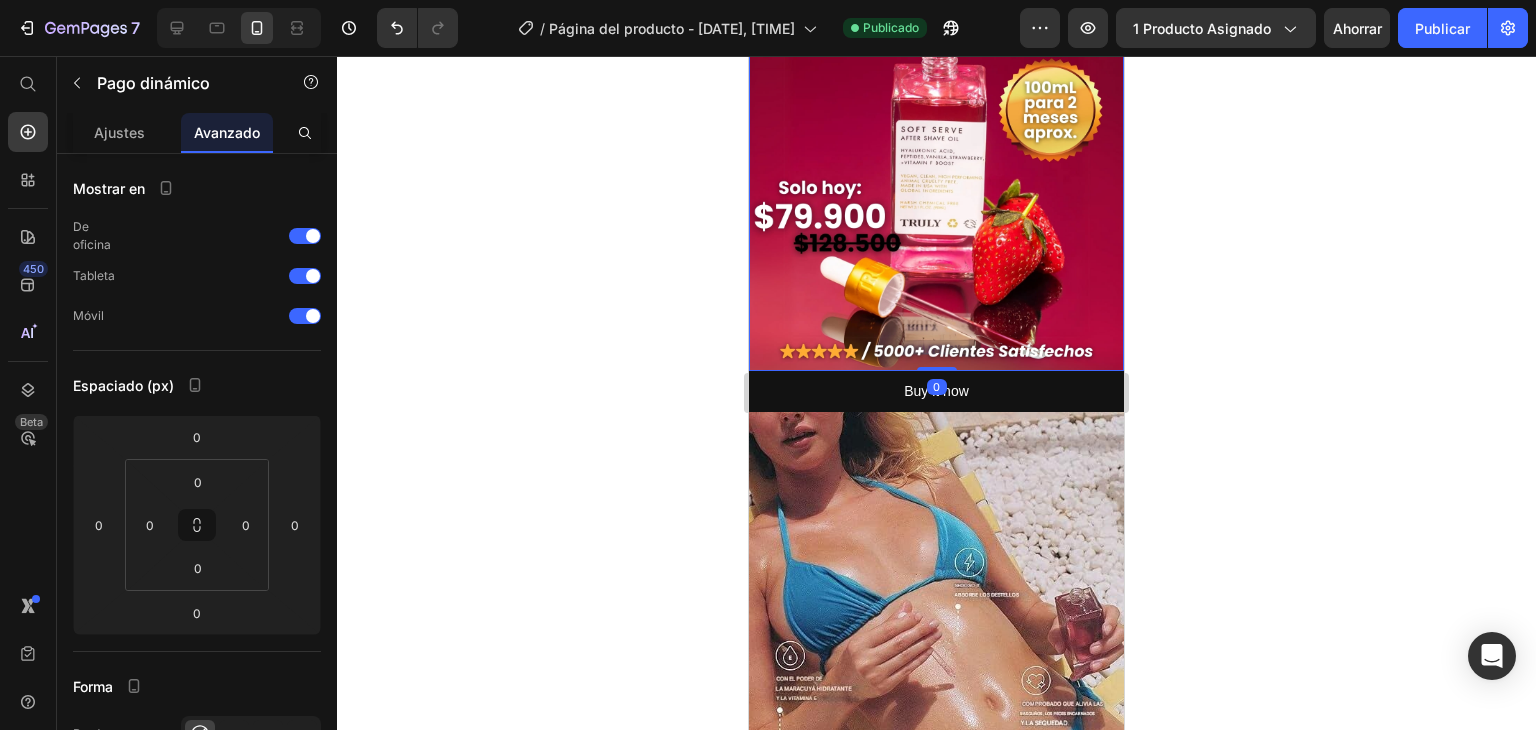 click at bounding box center [936, 183] 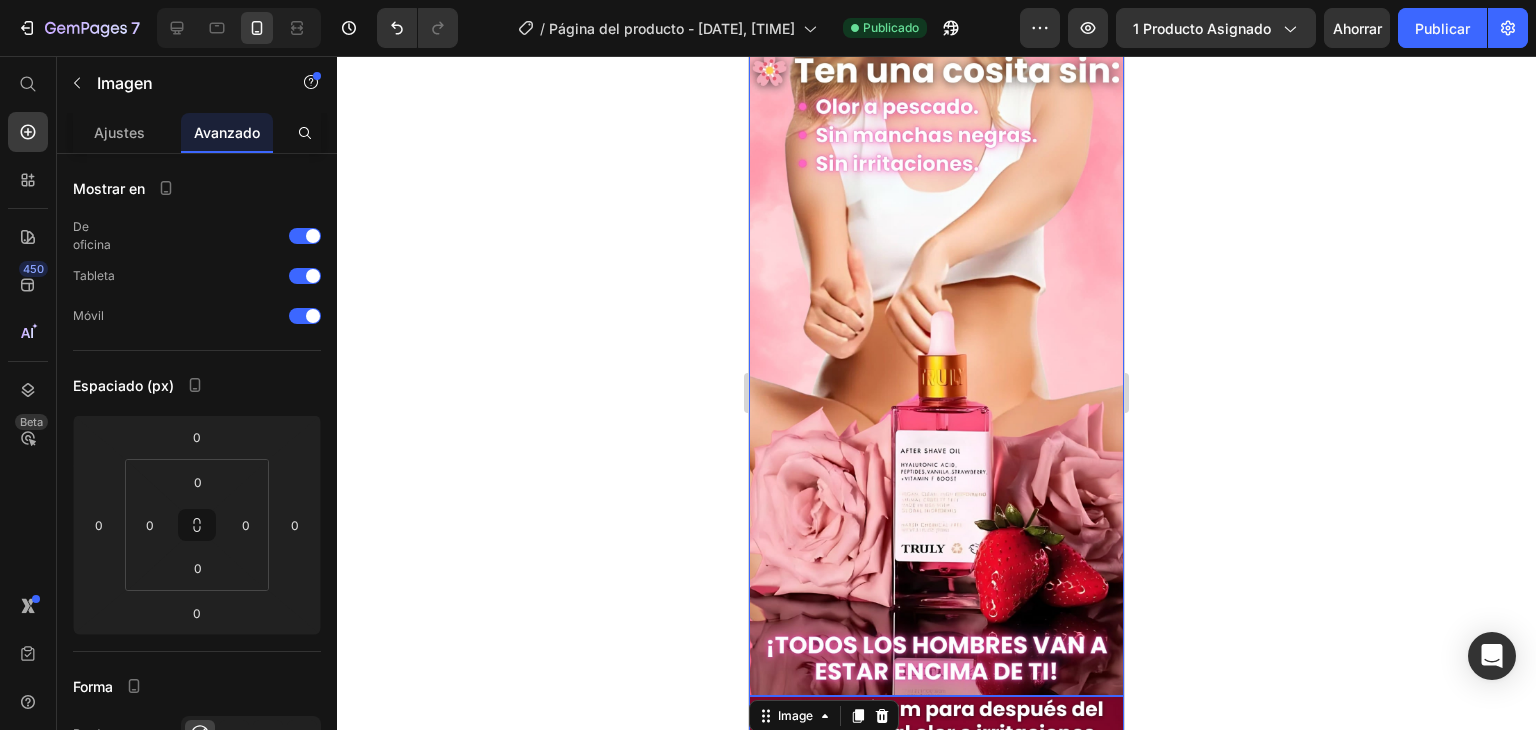 scroll, scrollTop: 0, scrollLeft: 0, axis: both 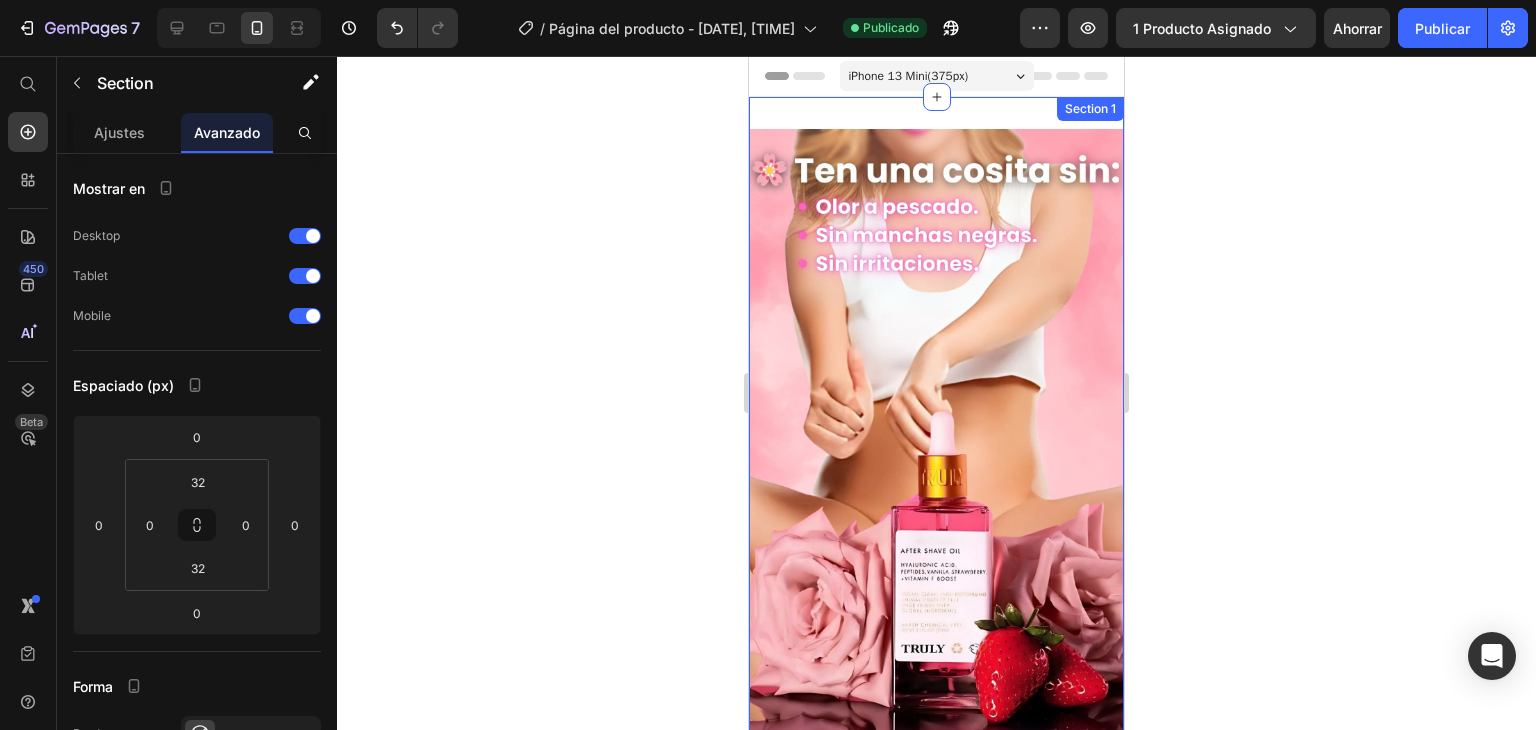 click on "Image Image   0 Buy it now Dynamic Checkout Image Image Row Image Comparison Image Image Image Image Row Row Product Row Section 1" at bounding box center (936, 2130) 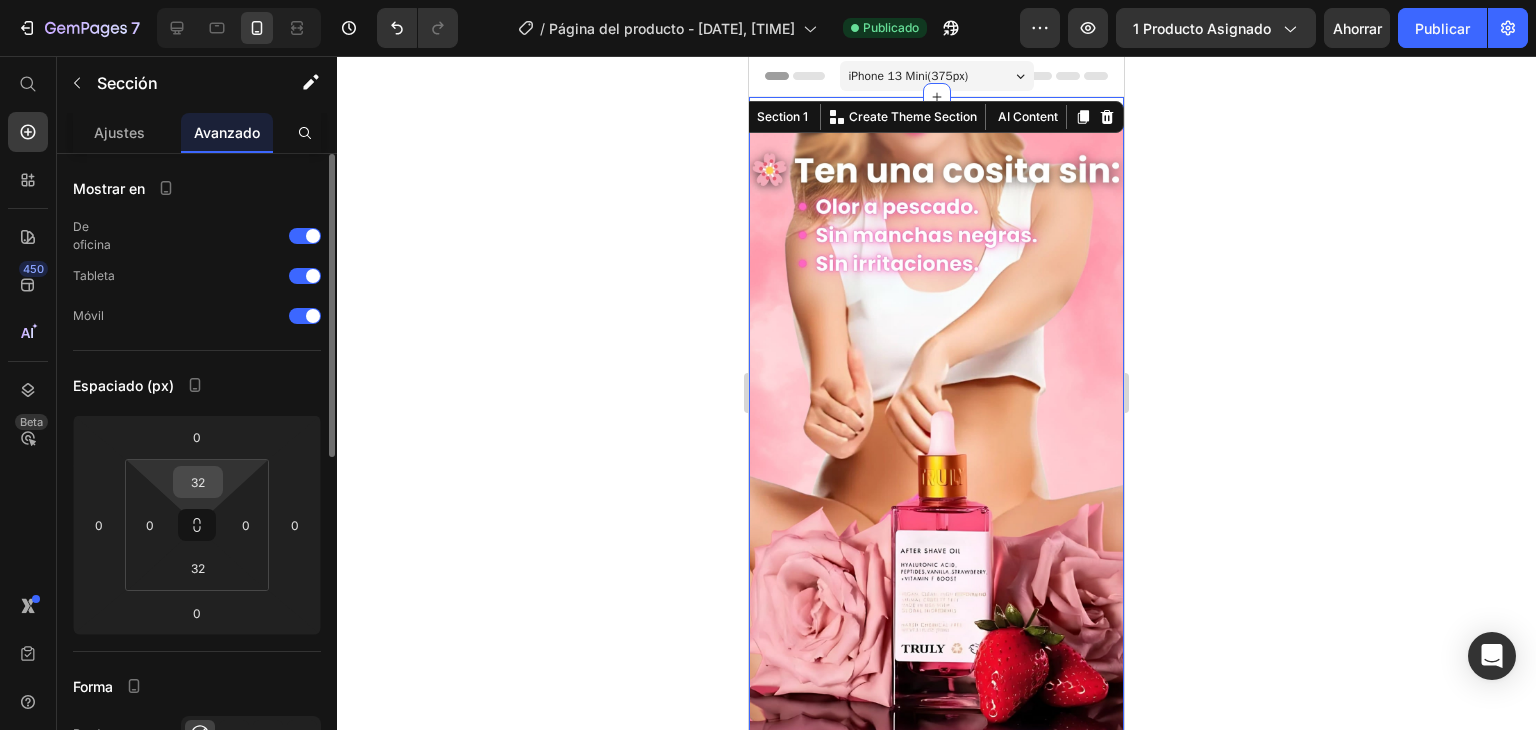 click on "32" at bounding box center [198, 482] 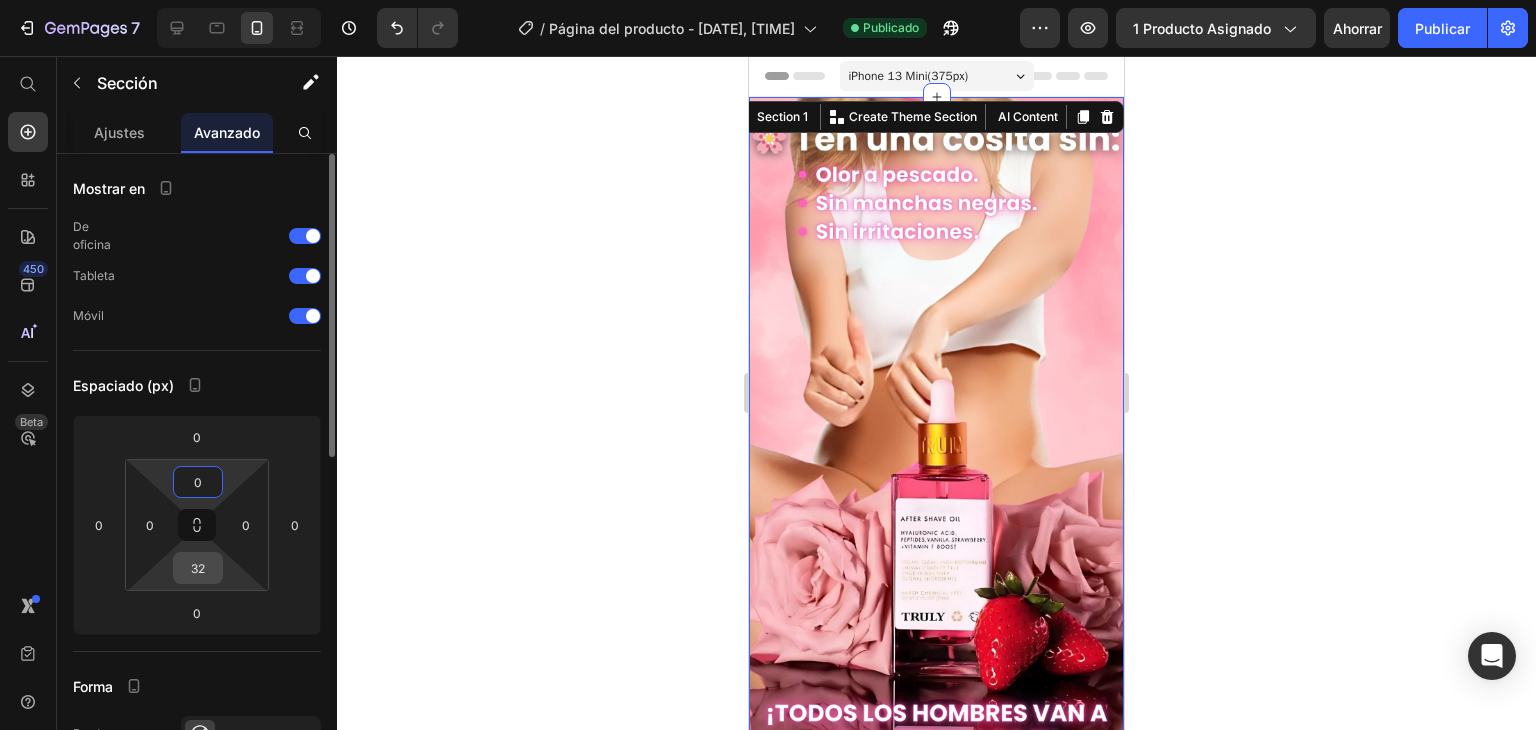 type on "0" 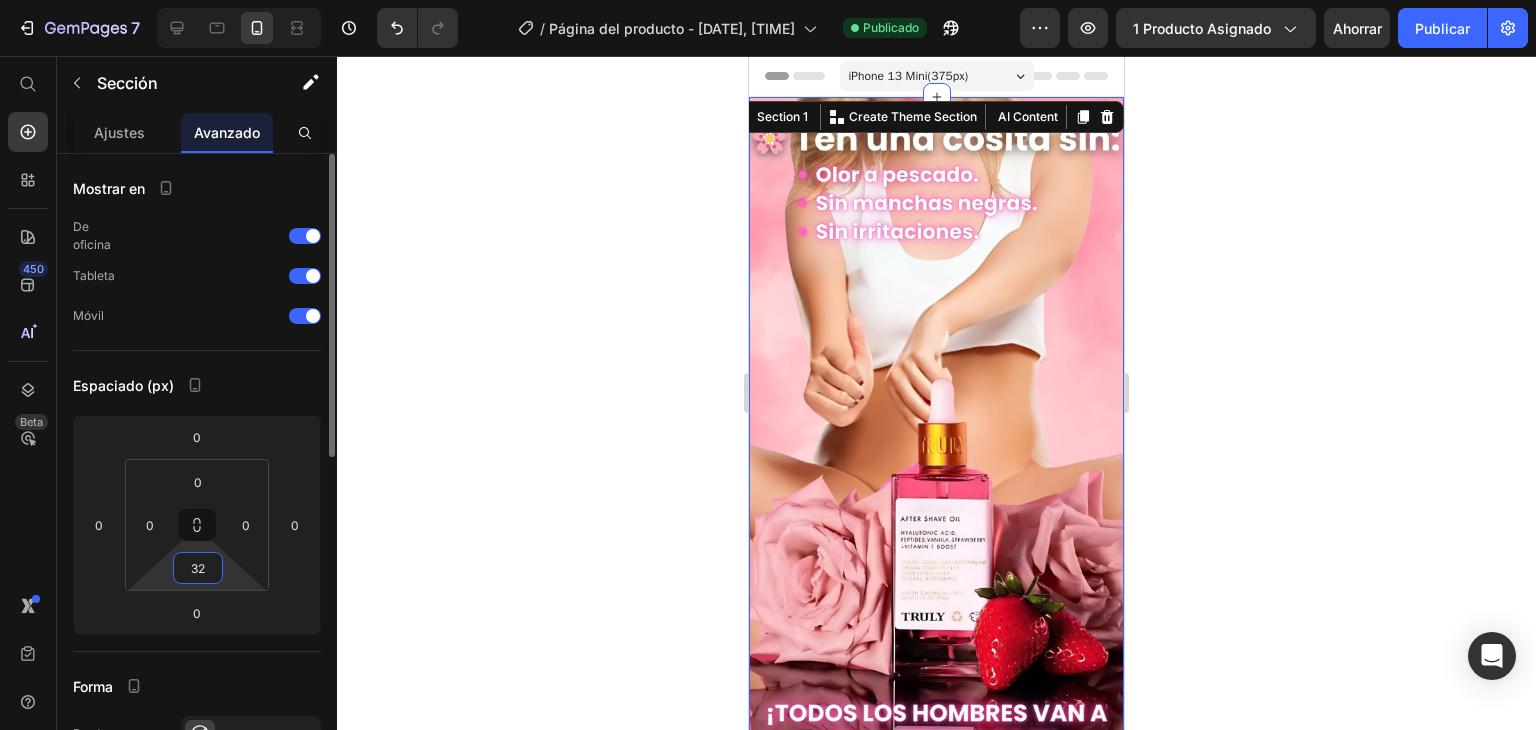 click on "32" at bounding box center [198, 568] 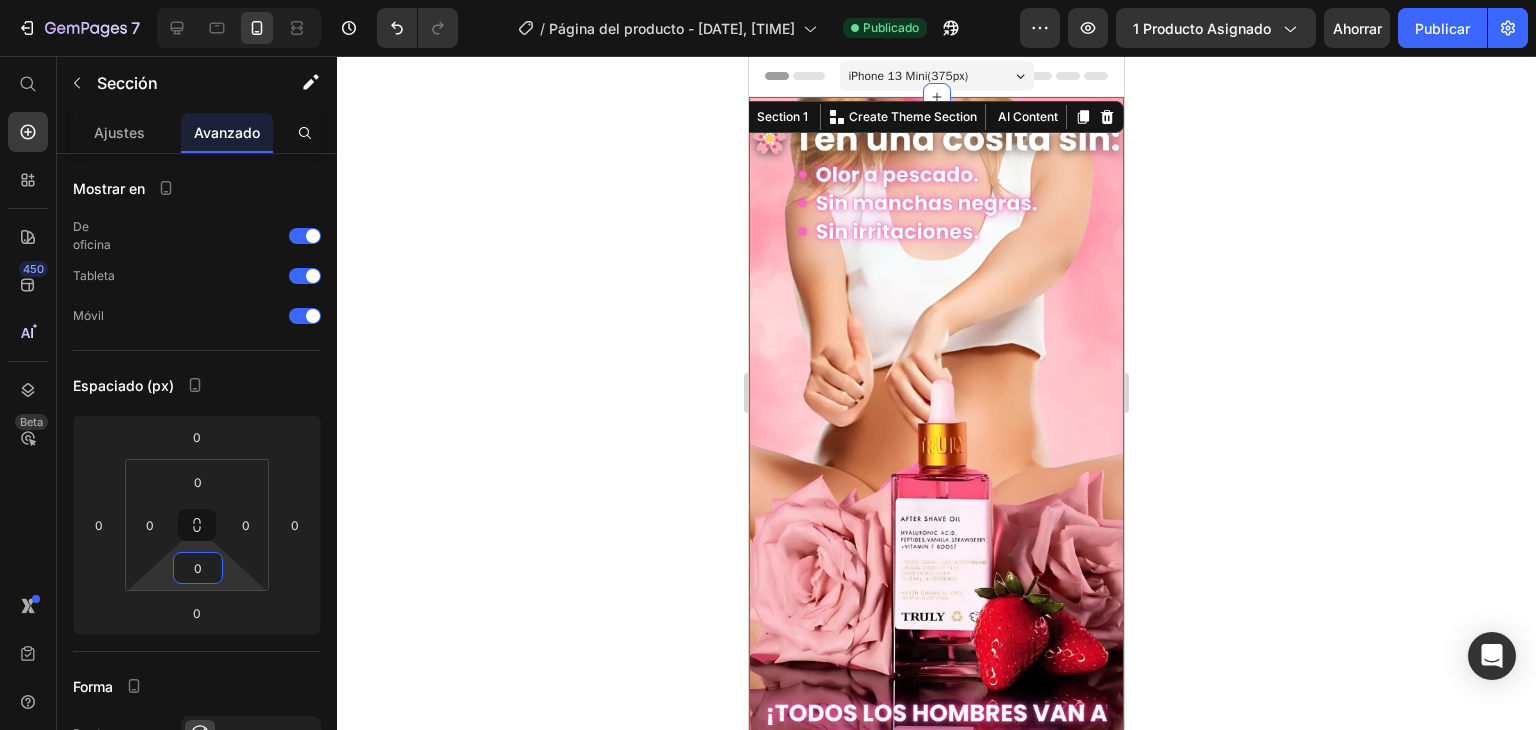 type on "0" 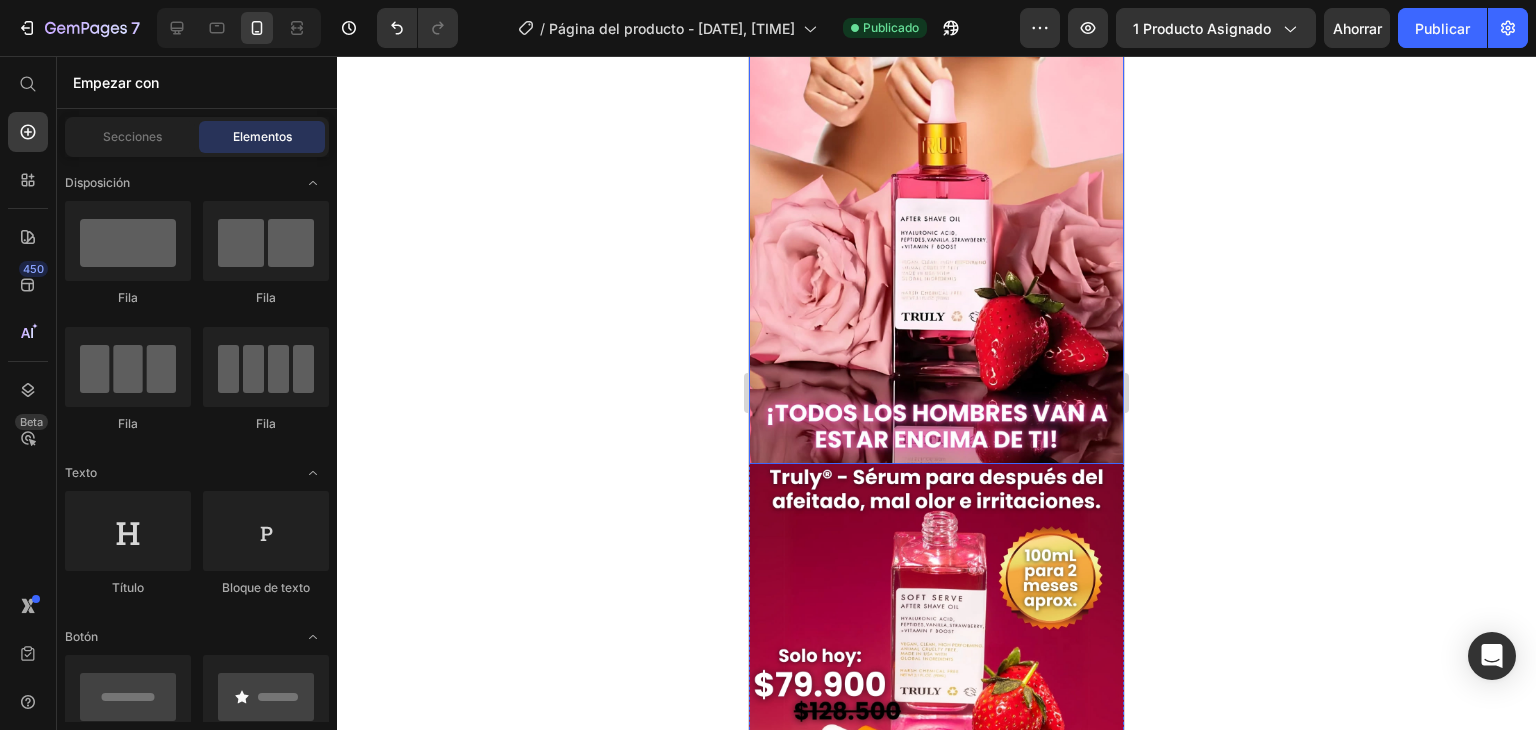 scroll, scrollTop: 500, scrollLeft: 0, axis: vertical 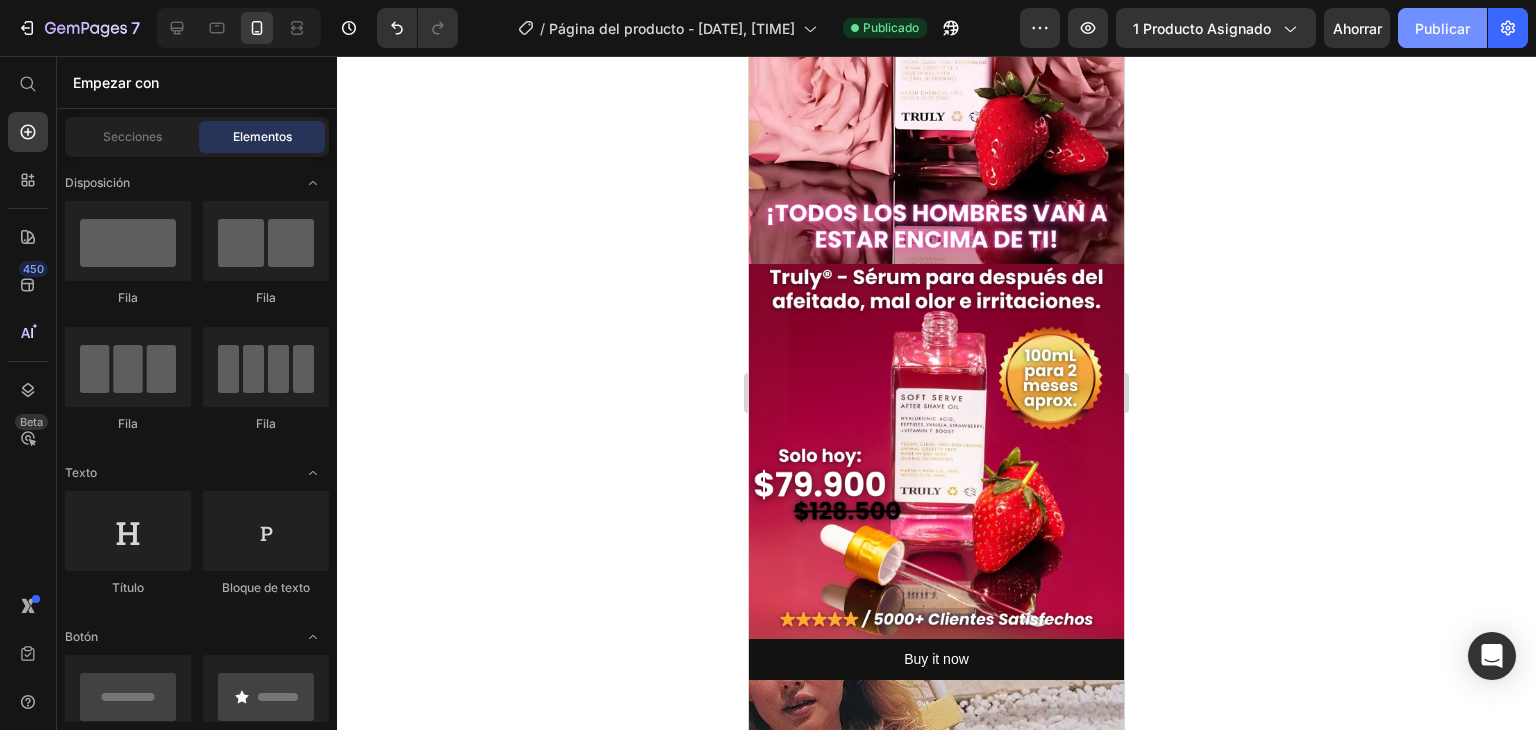 click on "Publicar" at bounding box center (1442, 28) 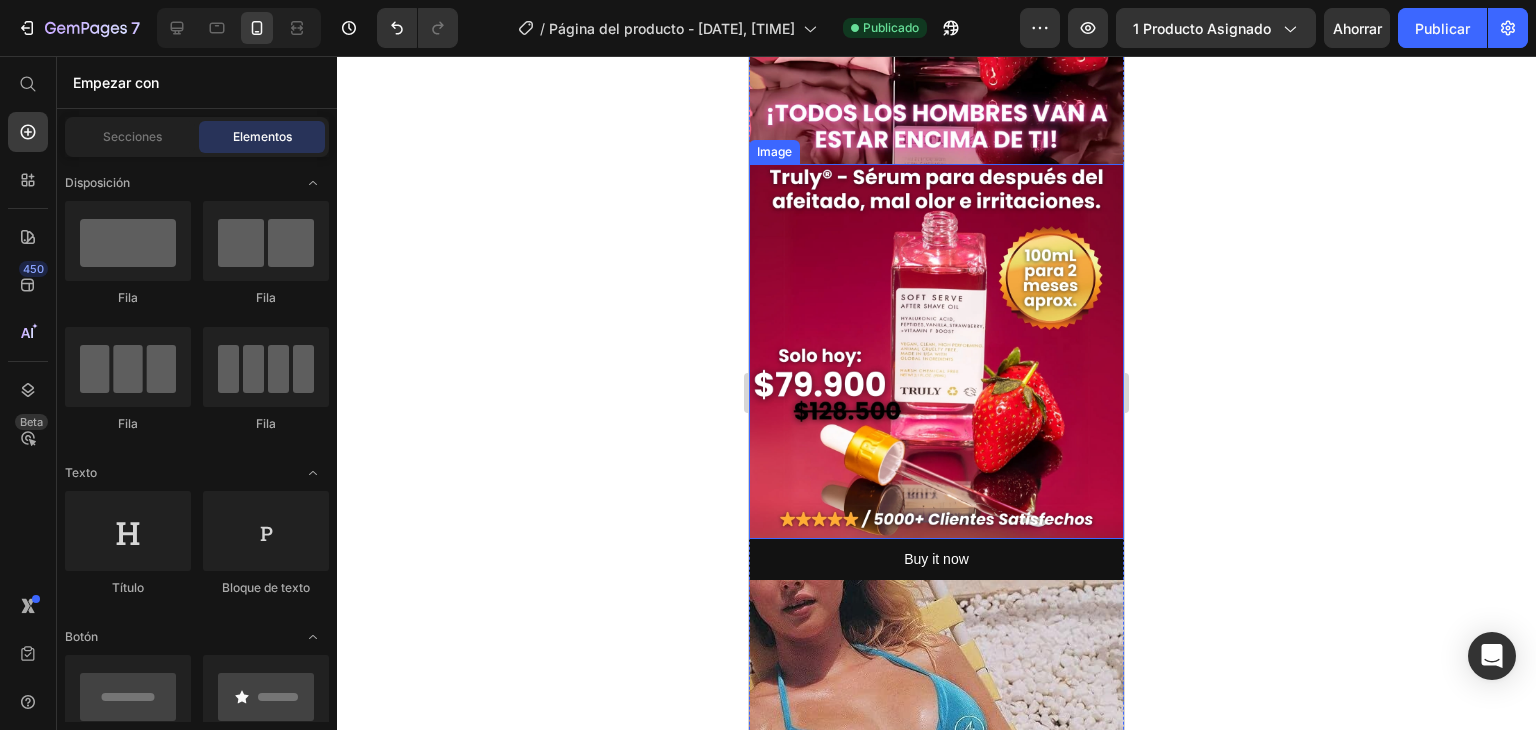 scroll, scrollTop: 700, scrollLeft: 0, axis: vertical 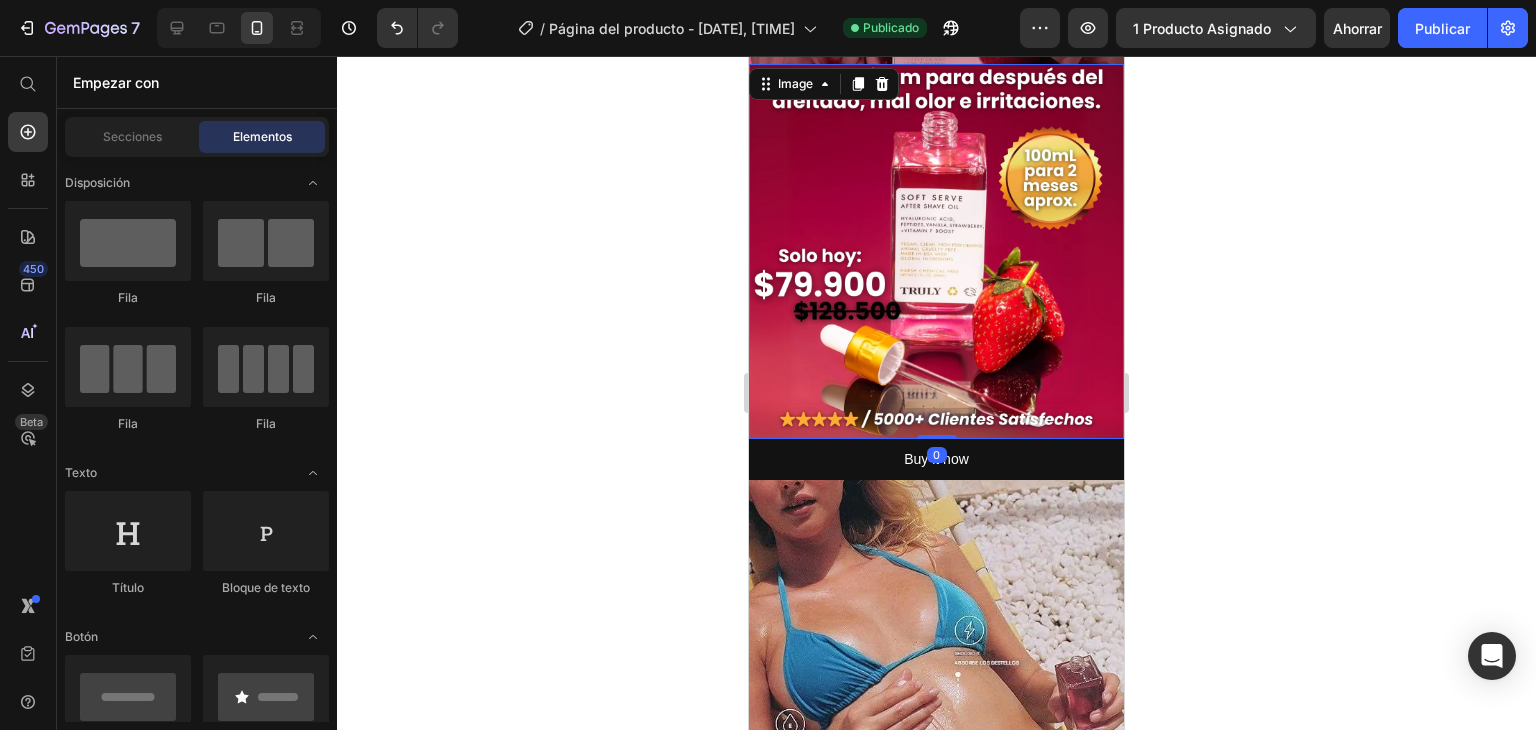 click at bounding box center (936, 251) 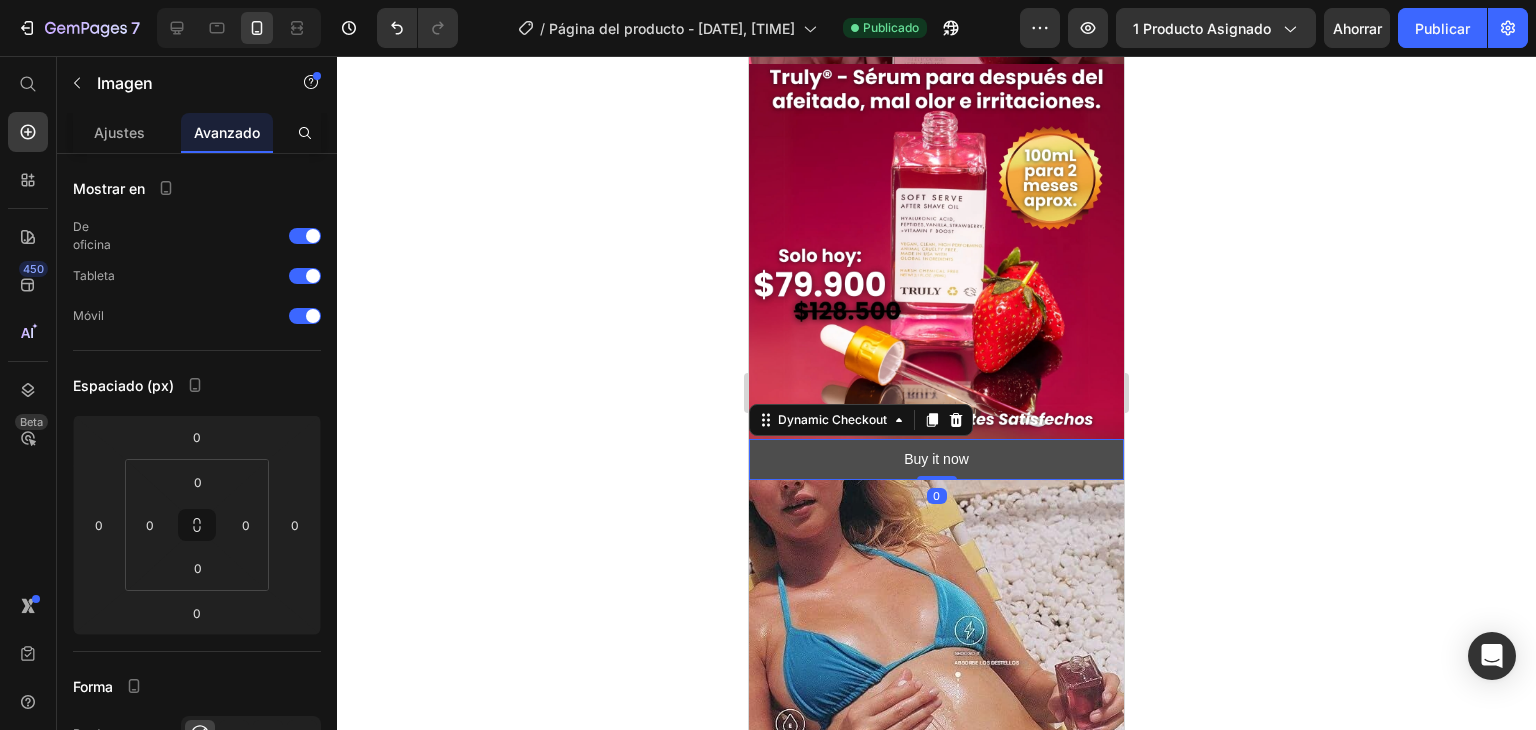 click on "Buy it now" at bounding box center (936, 459) 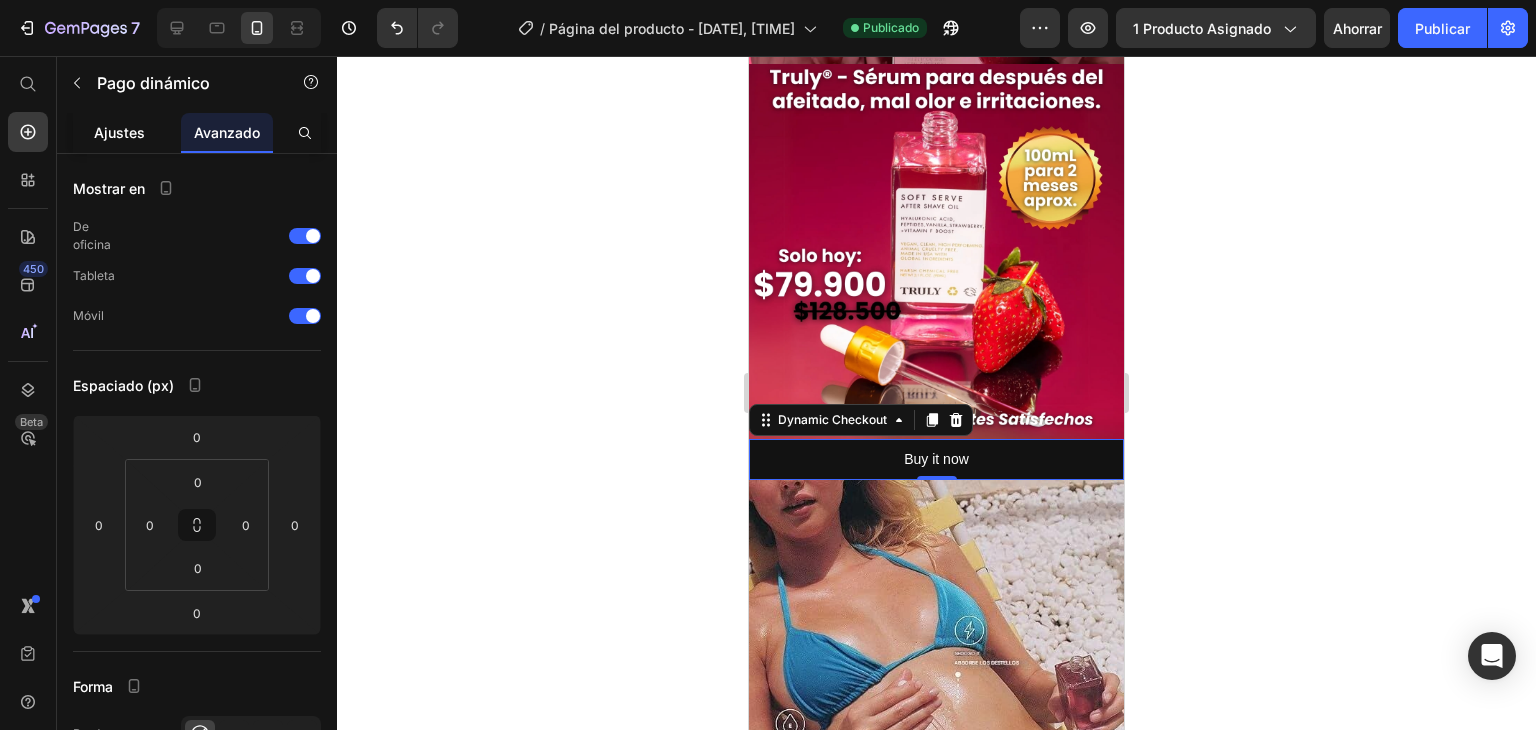 click on "Ajustes" 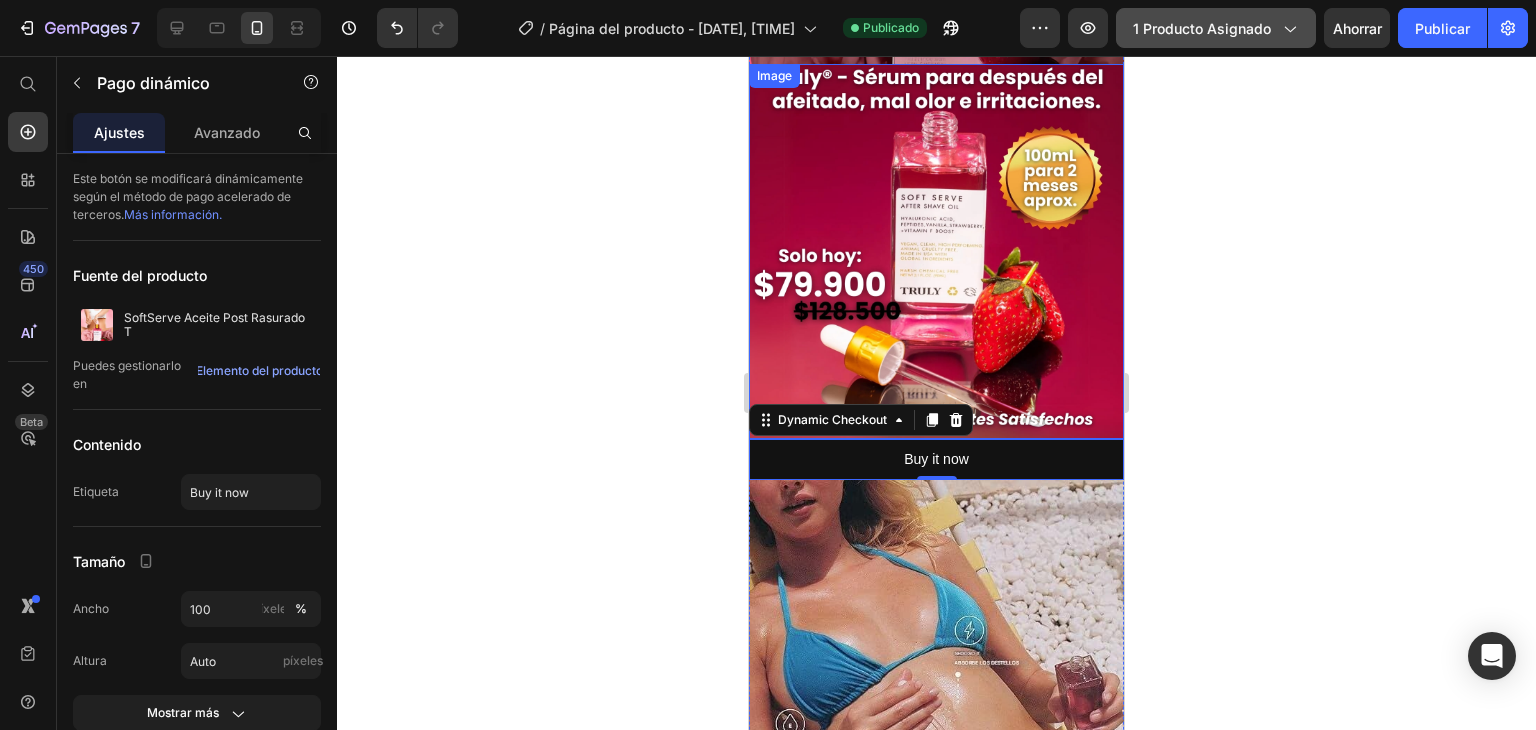 click on "1 producto asignado" 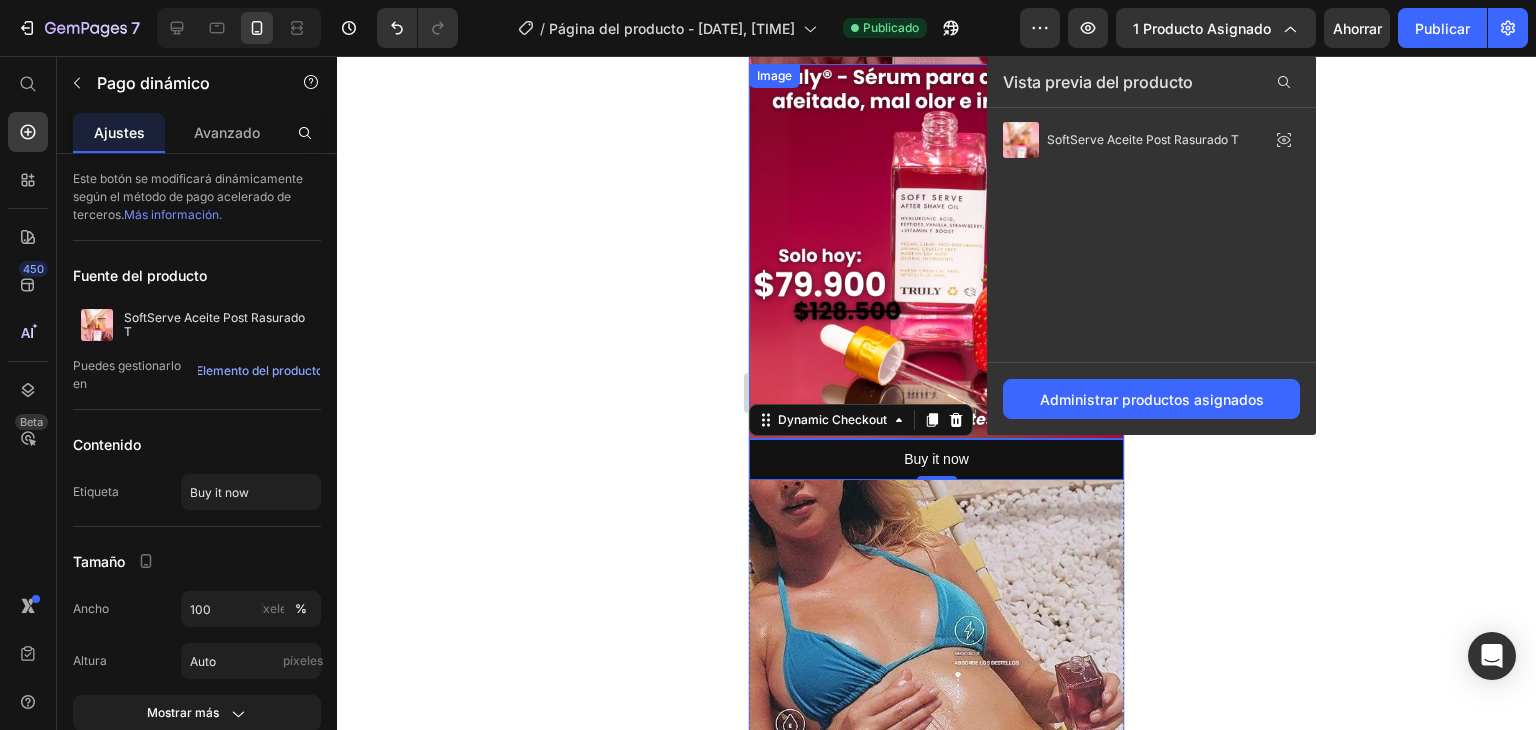 click 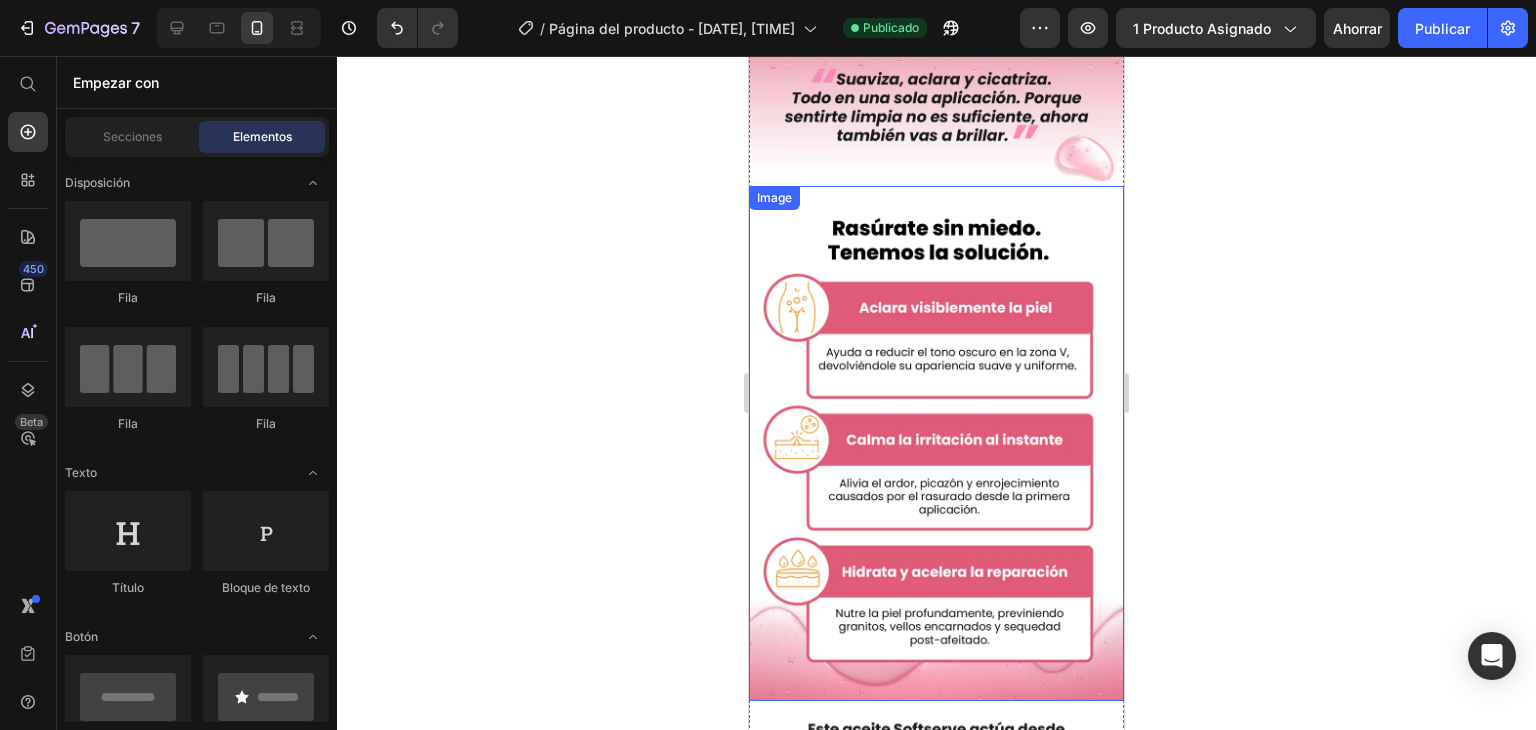 scroll, scrollTop: 2600, scrollLeft: 0, axis: vertical 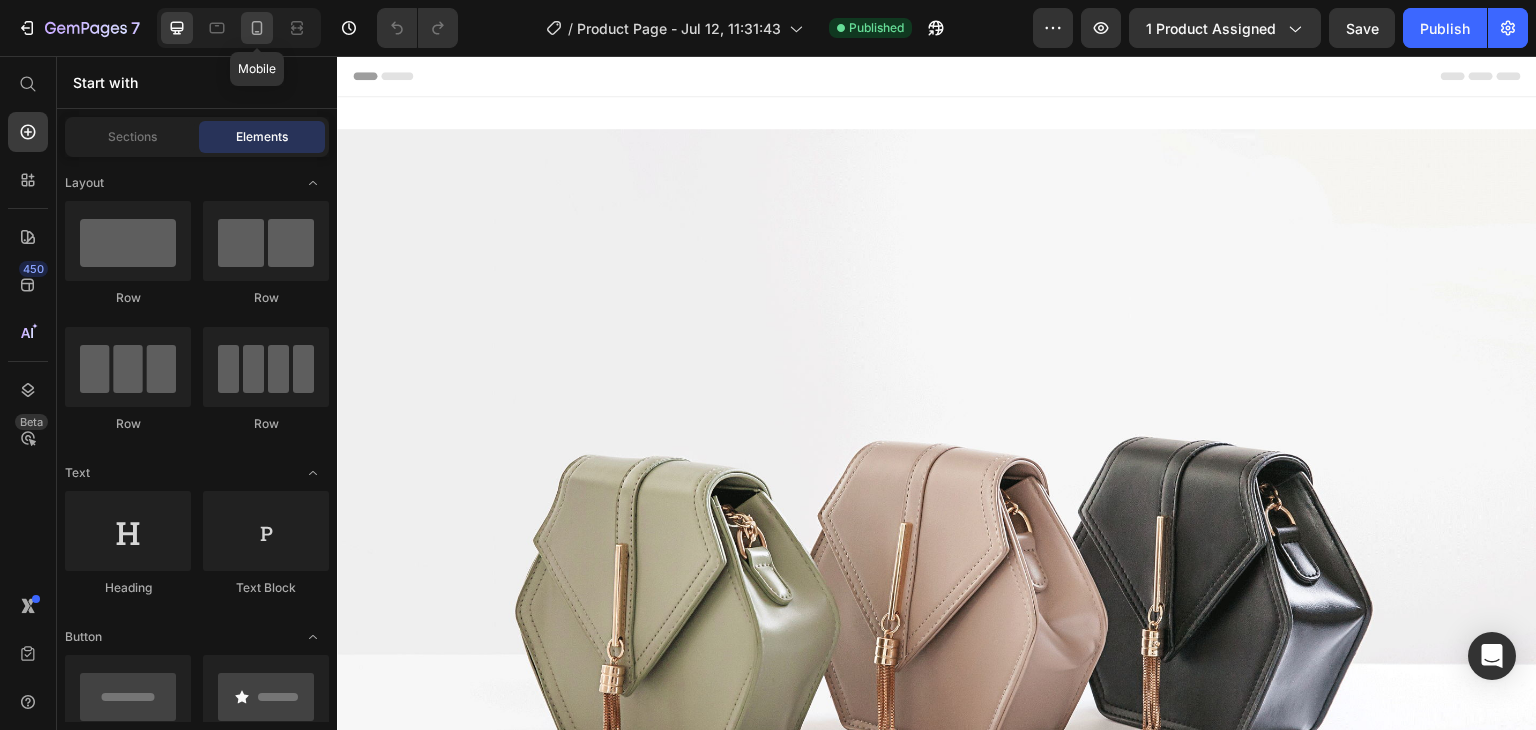 click 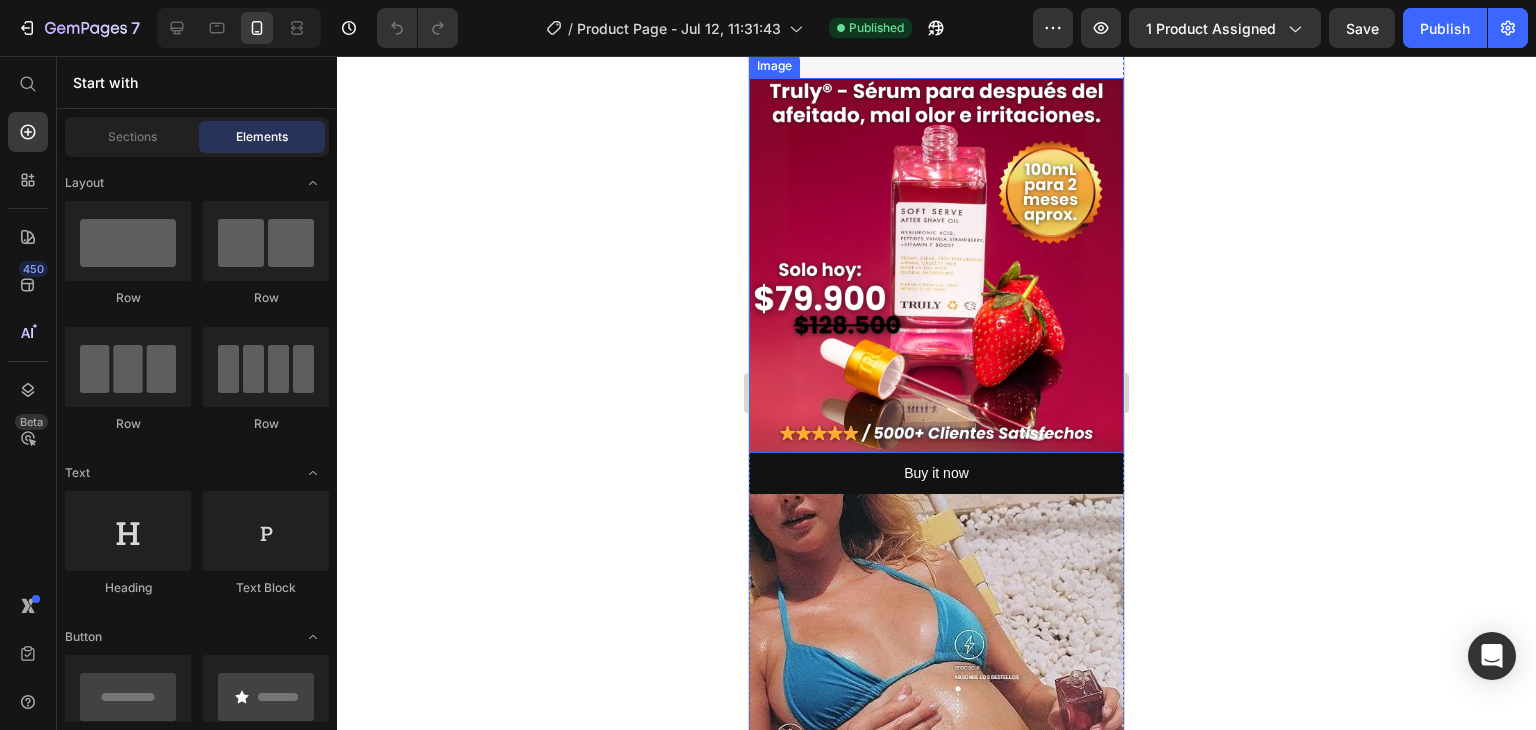 scroll, scrollTop: 800, scrollLeft: 0, axis: vertical 